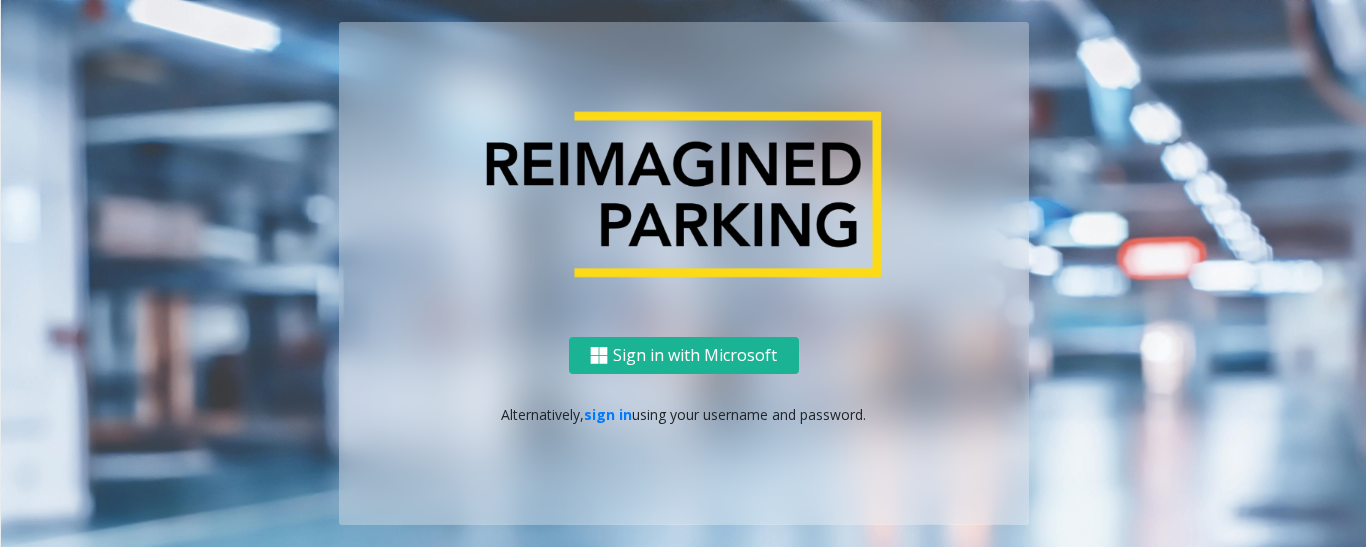 scroll, scrollTop: 0, scrollLeft: 0, axis: both 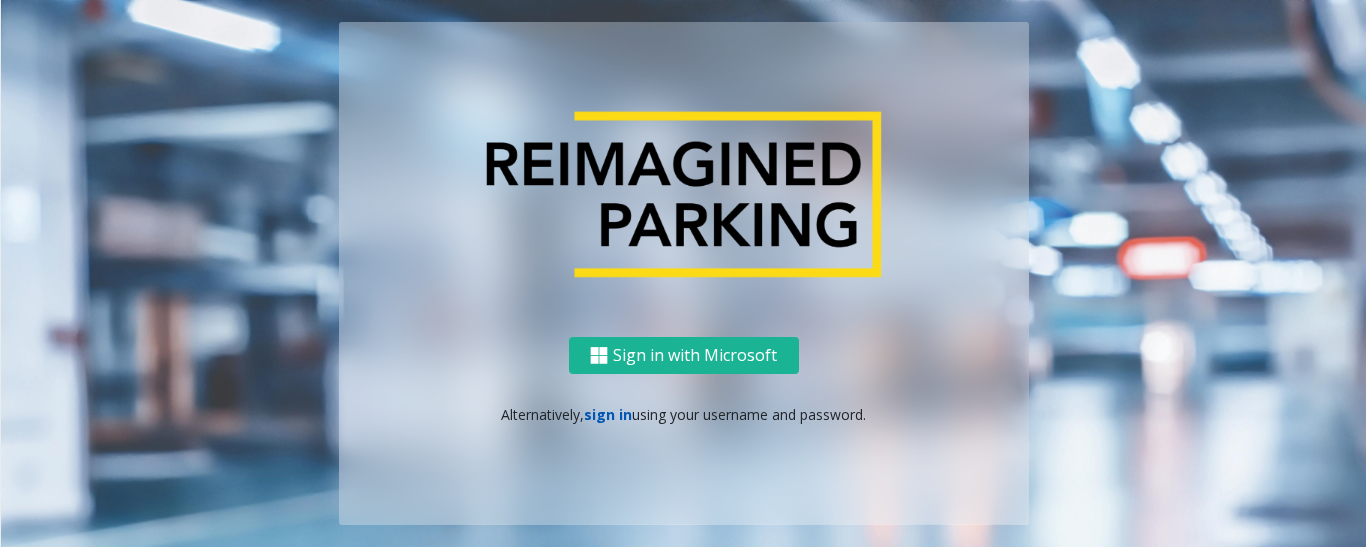 click on "sign in" 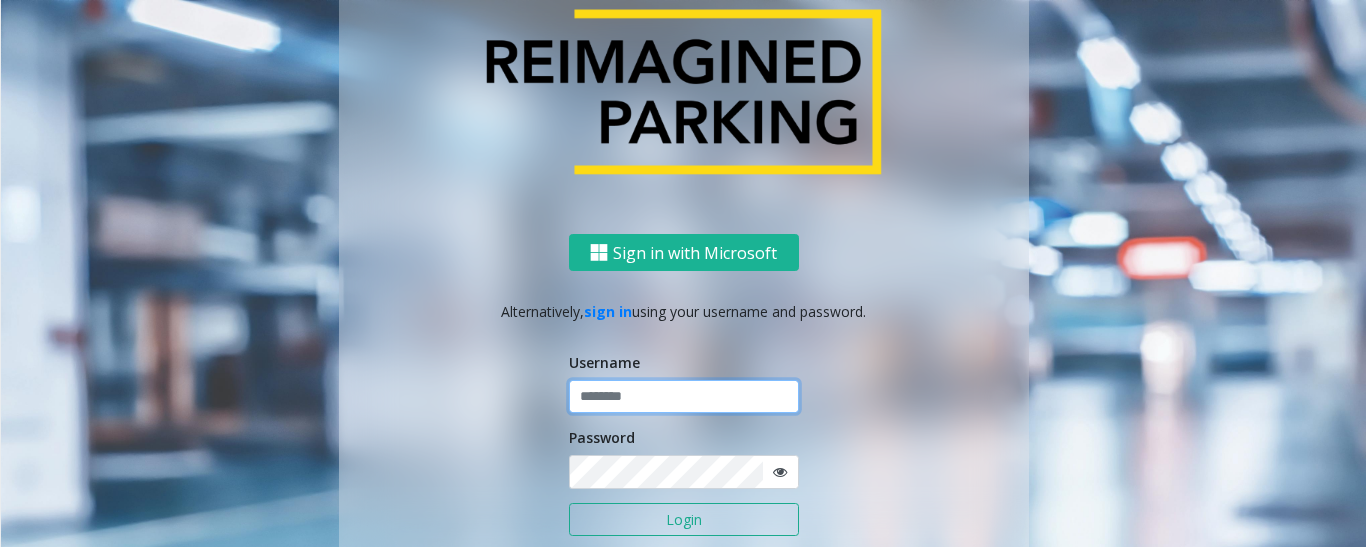 click 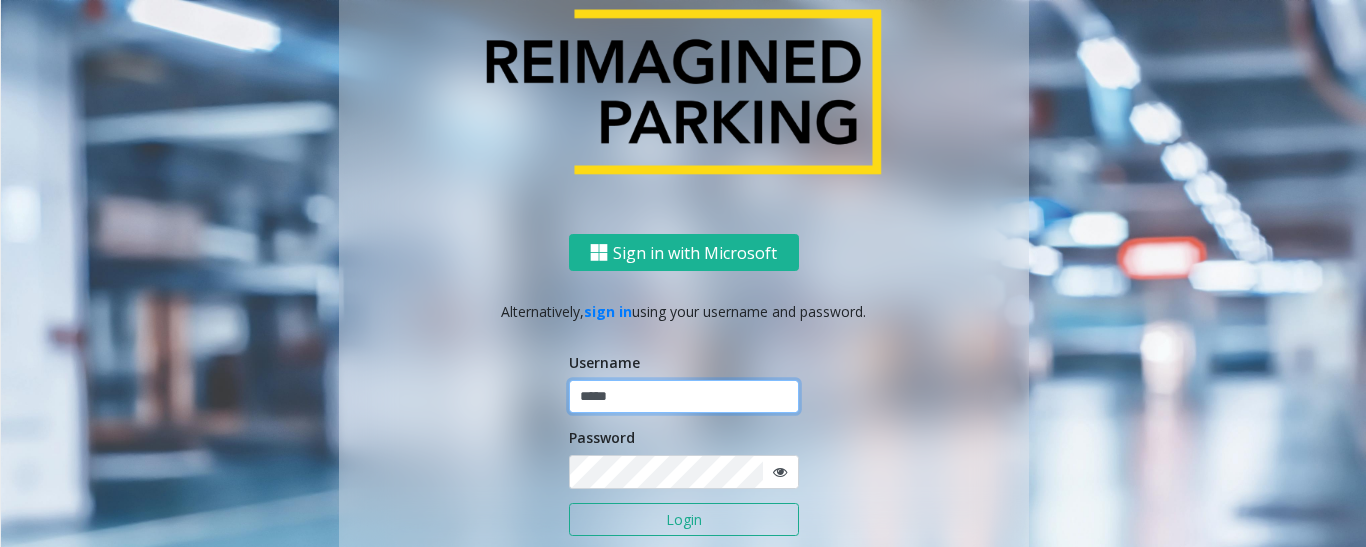type on "*****" 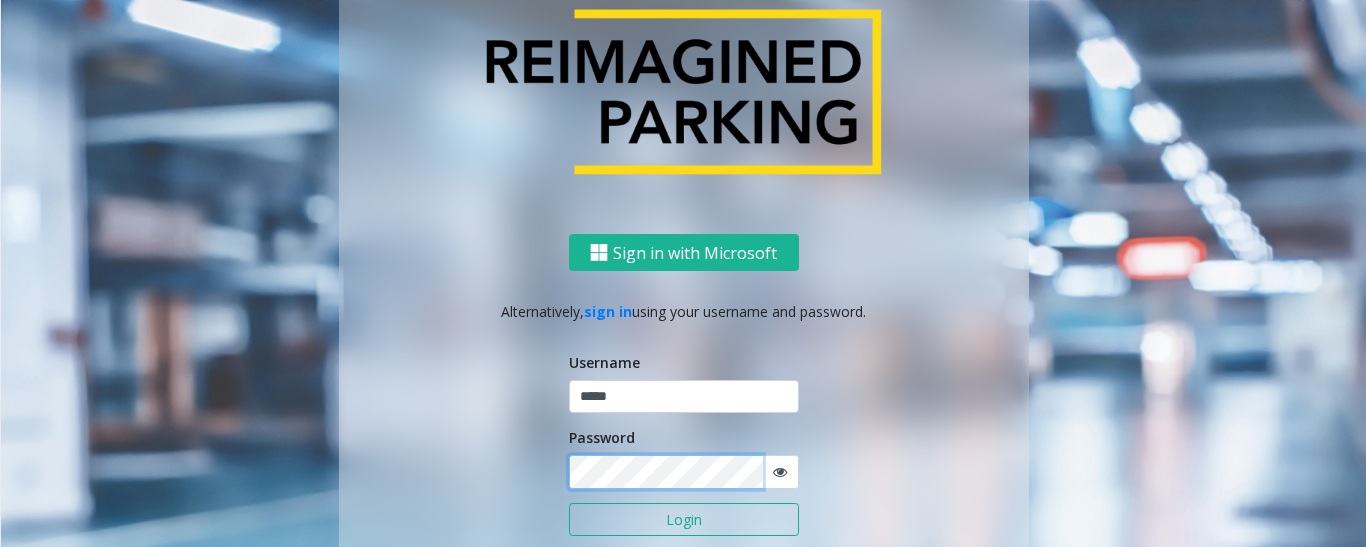 click on "Login" 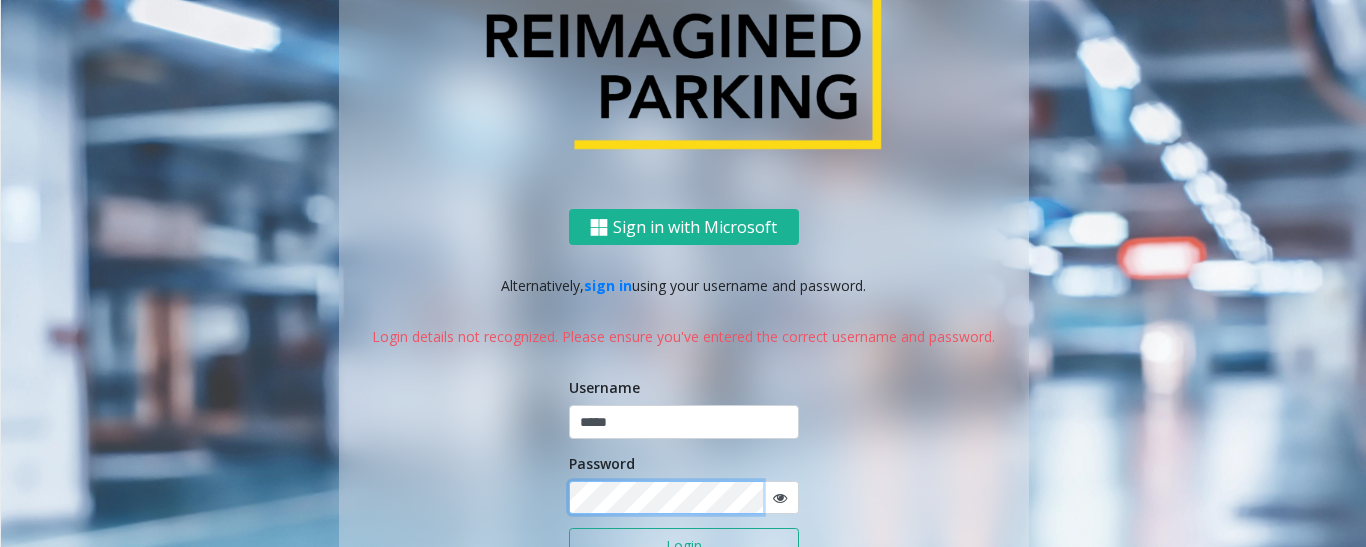 click on "Sign in with Microsoft   Alternatively,   sign in  using your username and password.  Login details not recognized. Please ensure you've entered the correct username and password. Username ***** Password Login" 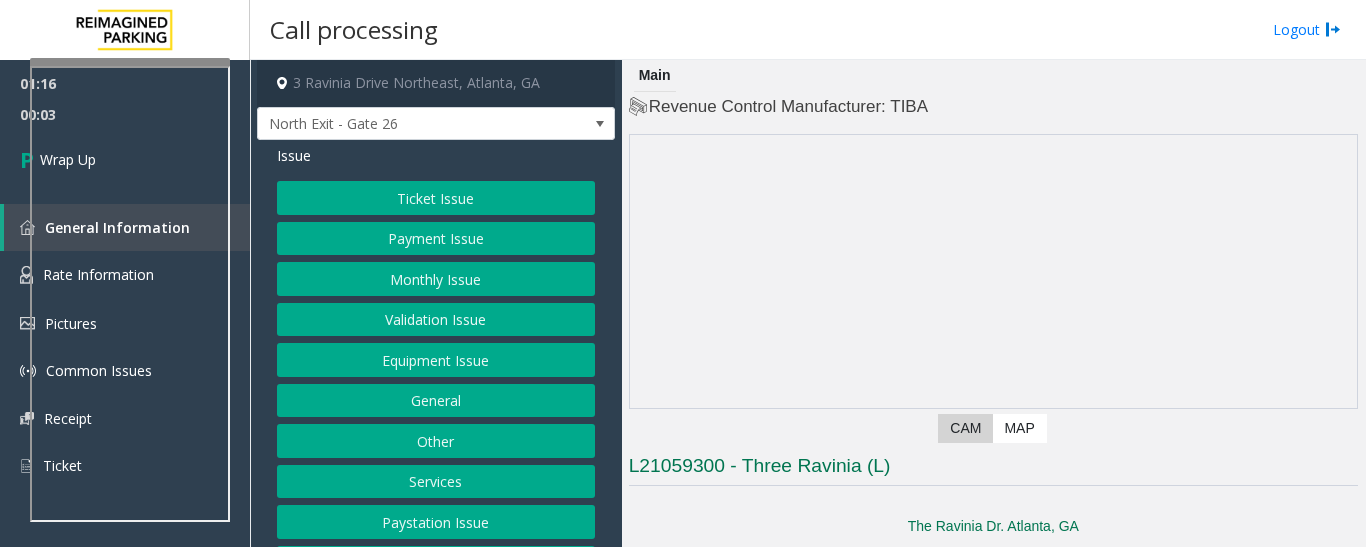 scroll, scrollTop: 83, scrollLeft: 0, axis: vertical 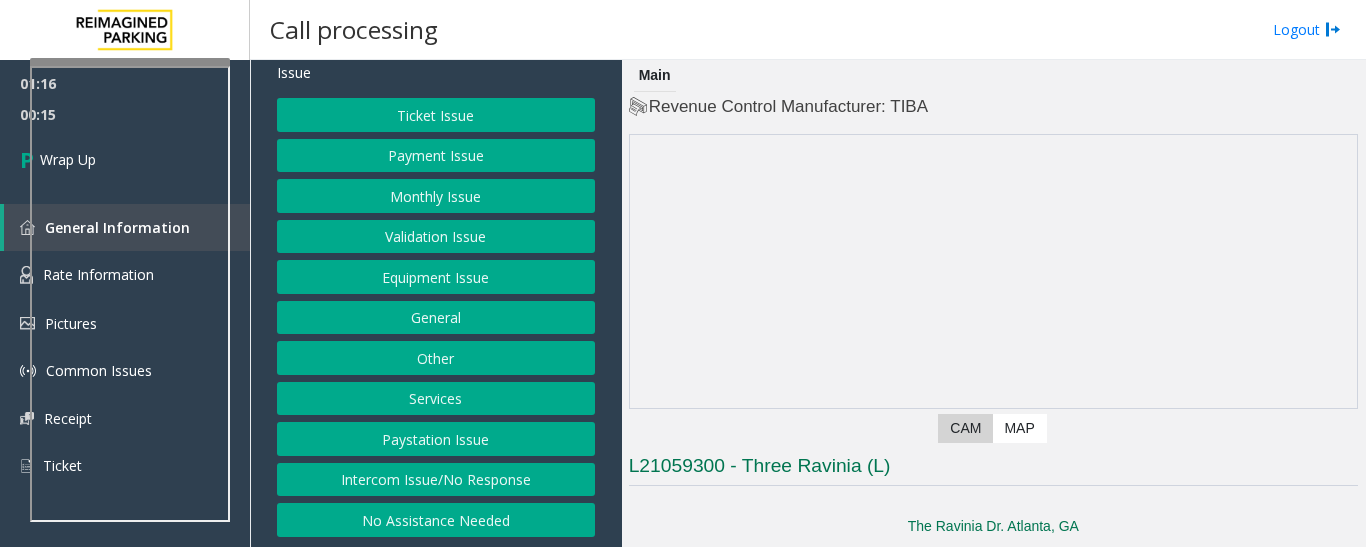 click on "Intercom Issue/No Response" 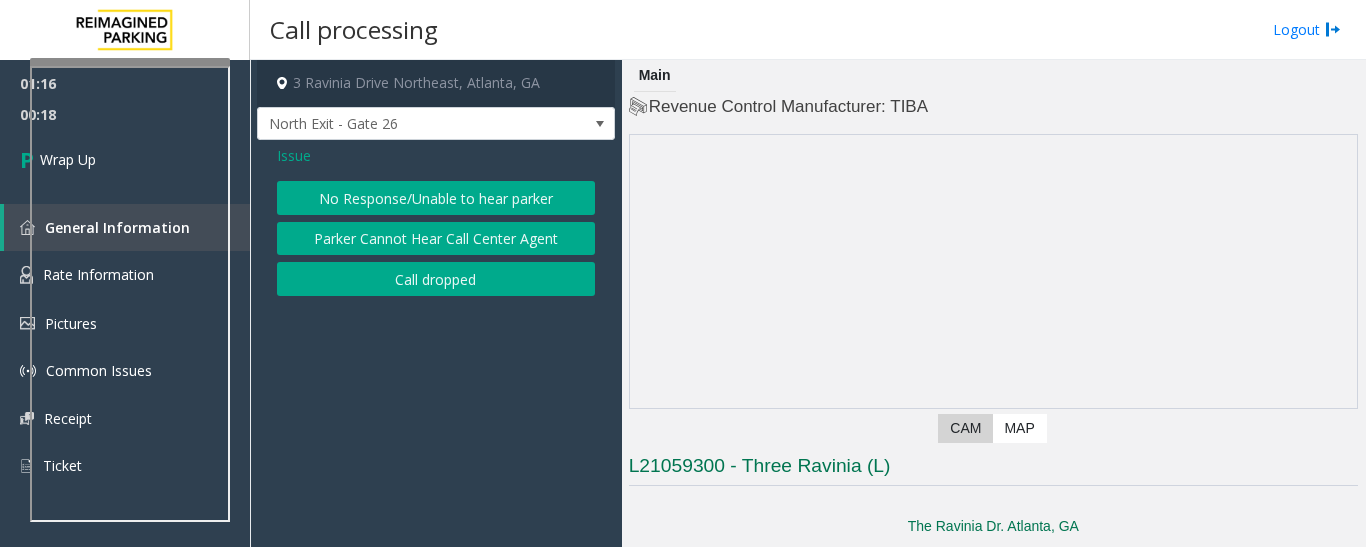 click on "No Response/Unable to hear parker" 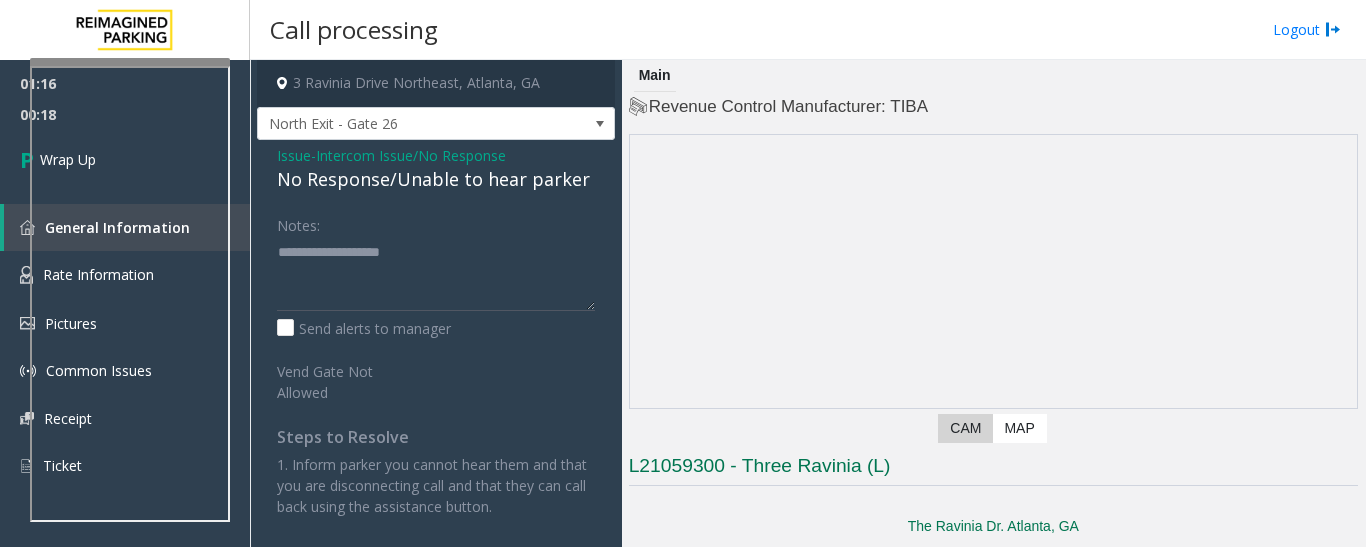 click on "No Response/Unable to hear parker" 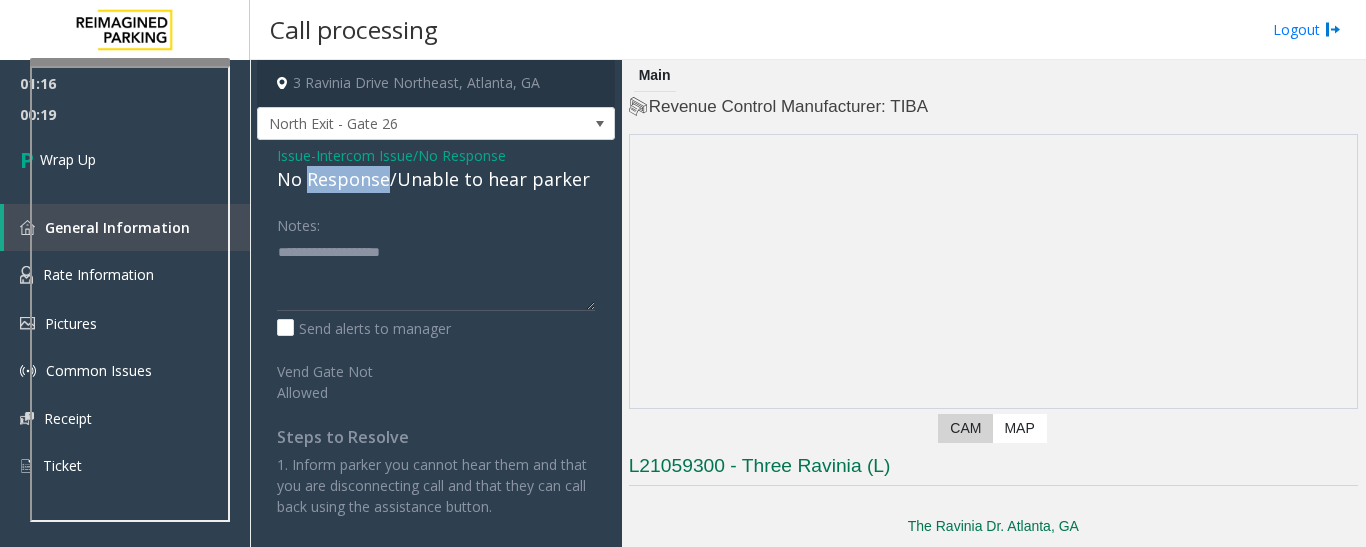 click on "No Response/Unable to hear parker" 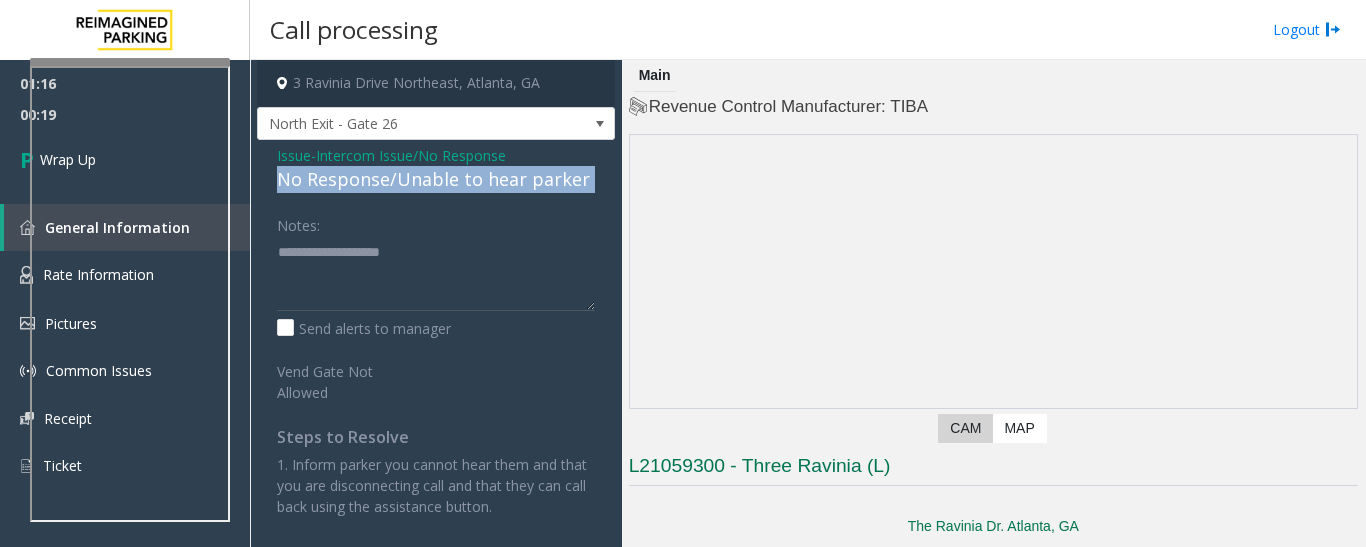 click on "No Response/Unable to hear parker" 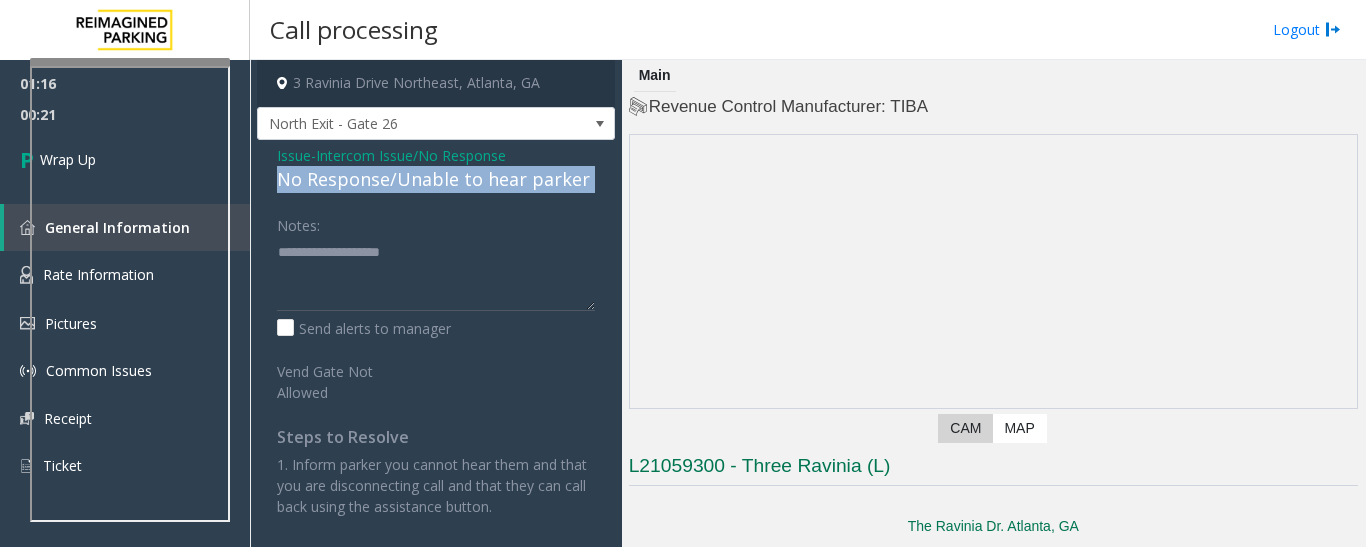 copy on "No Response/Unable to hear parker" 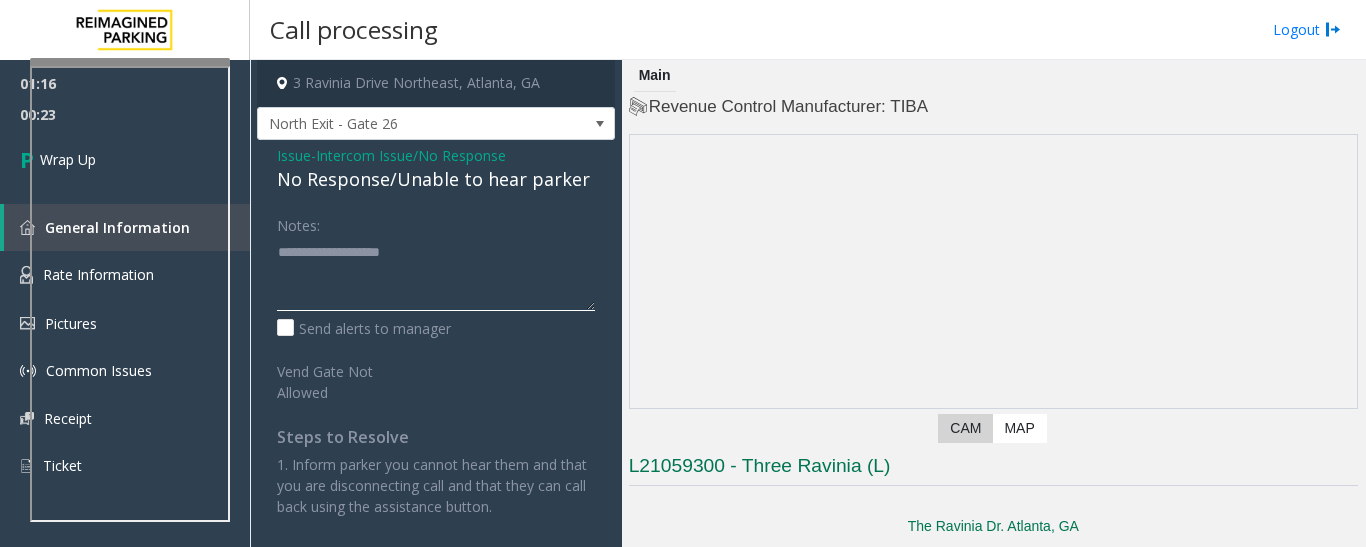 click 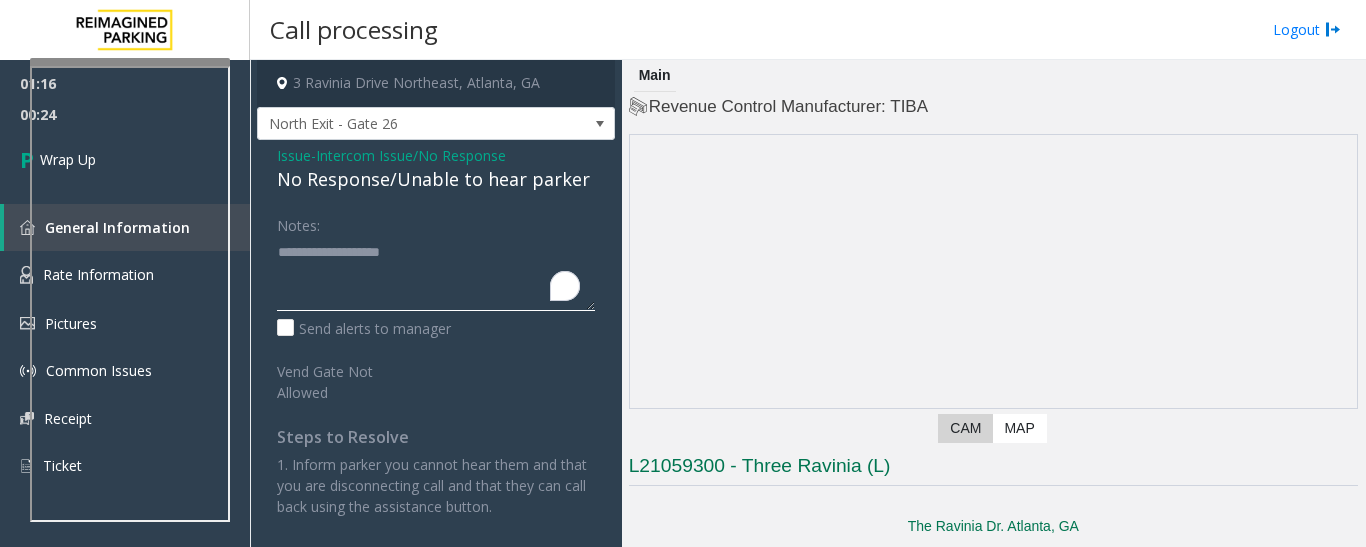 paste on "**********" 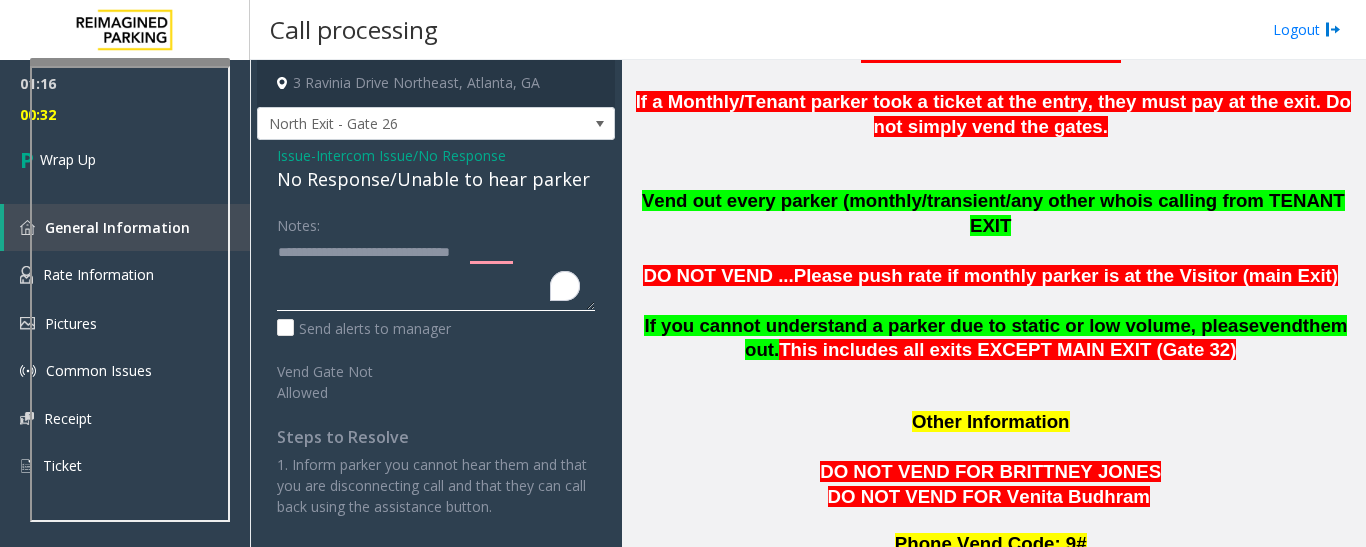 scroll, scrollTop: 1300, scrollLeft: 0, axis: vertical 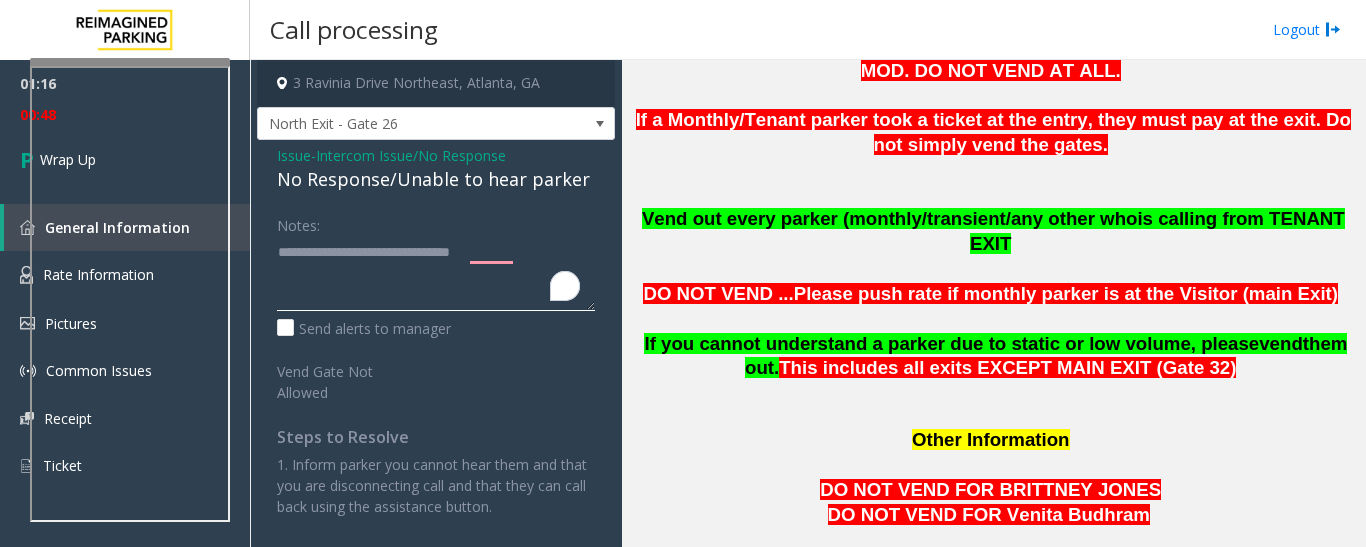 type on "**********" 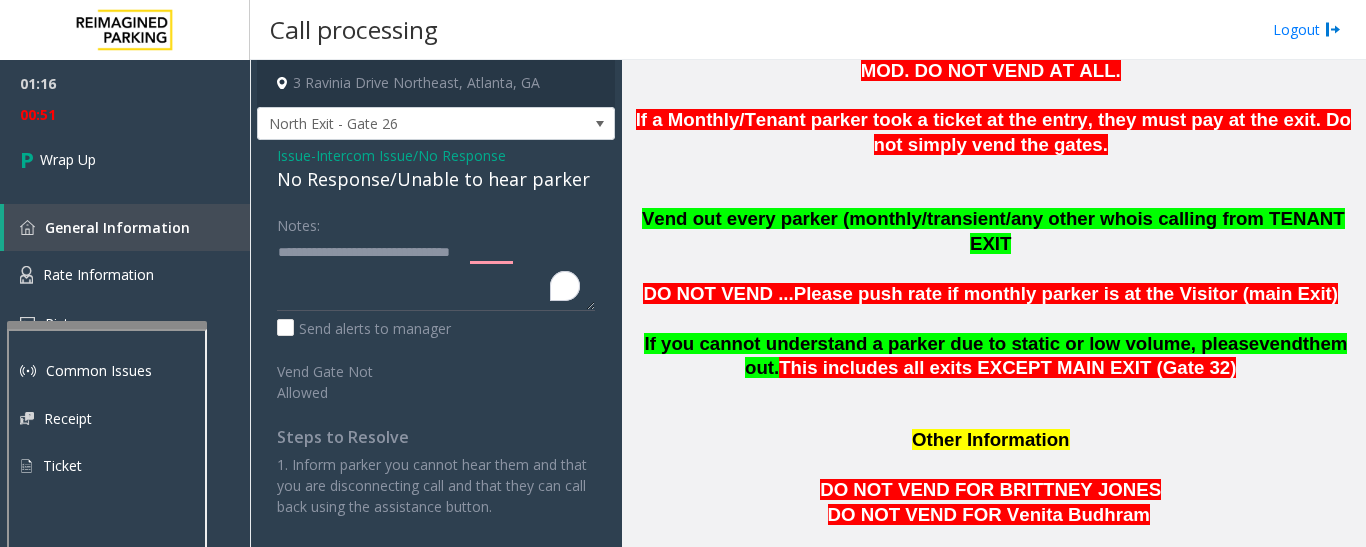 click at bounding box center (107, 325) 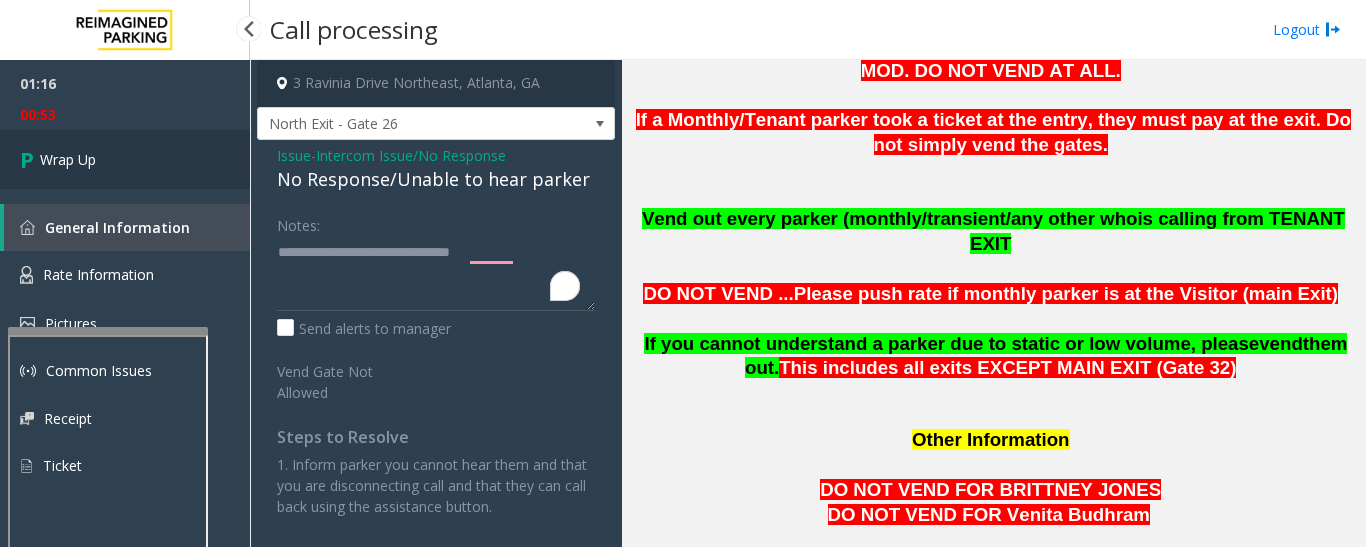 click on "Wrap Up" at bounding box center [68, 159] 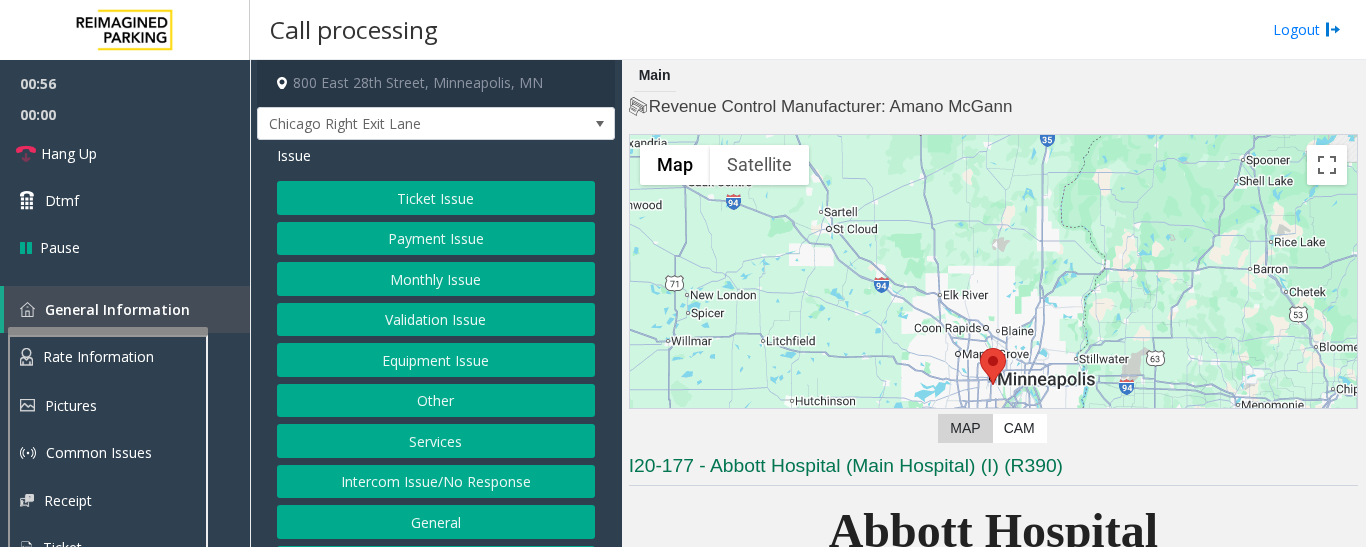 click on "Monthly Issue" 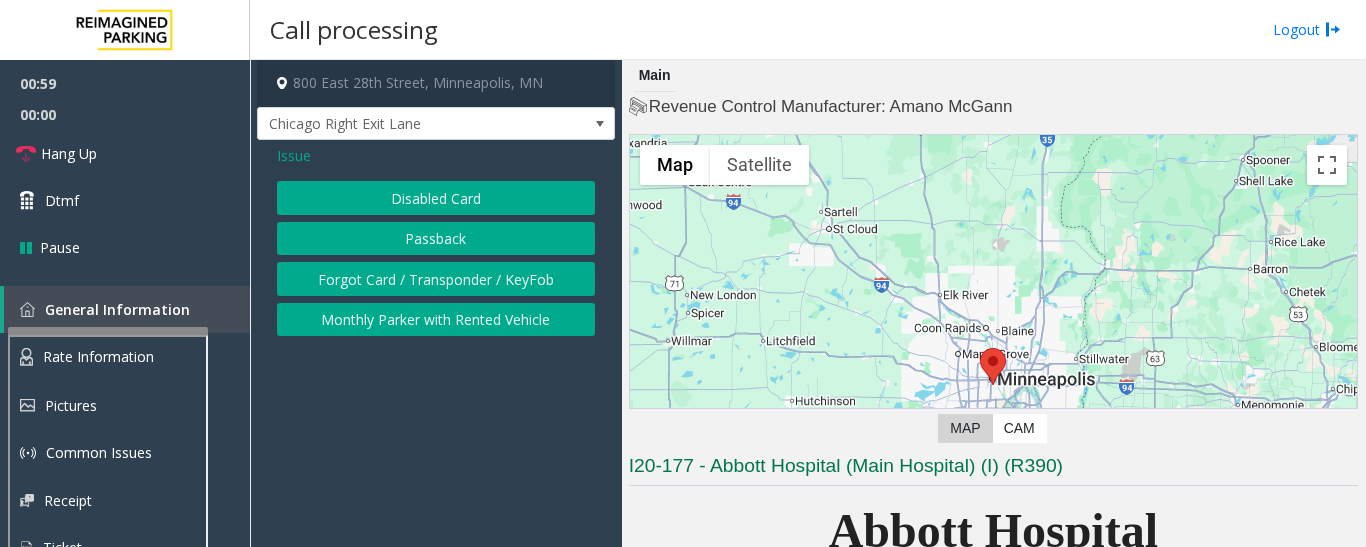click on "Disabled Card" 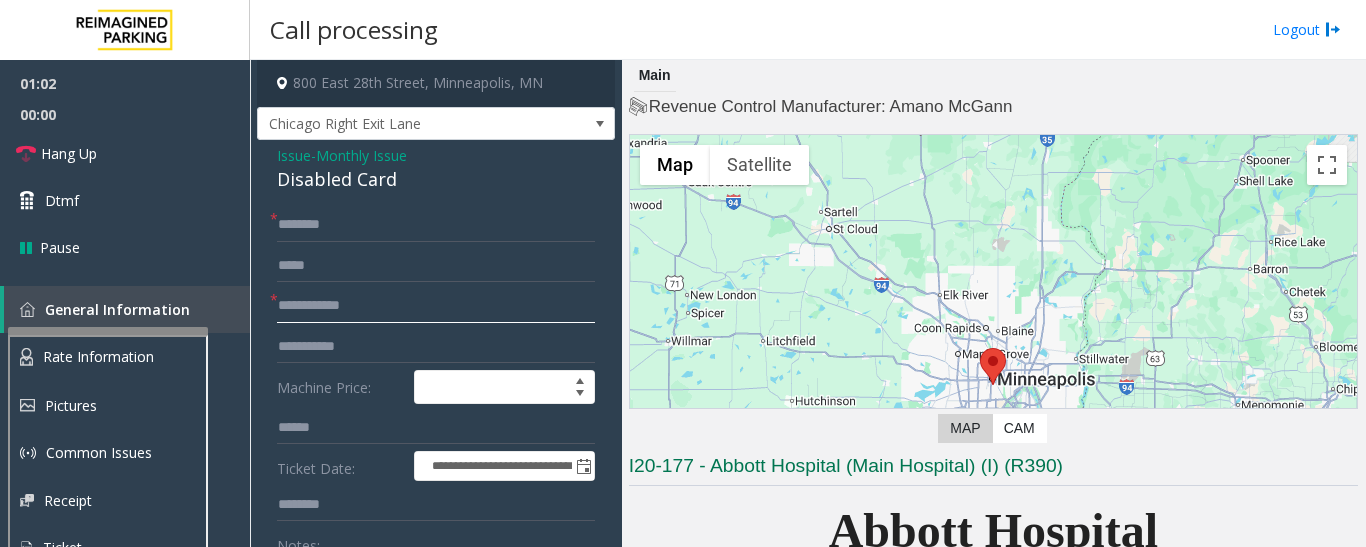 click 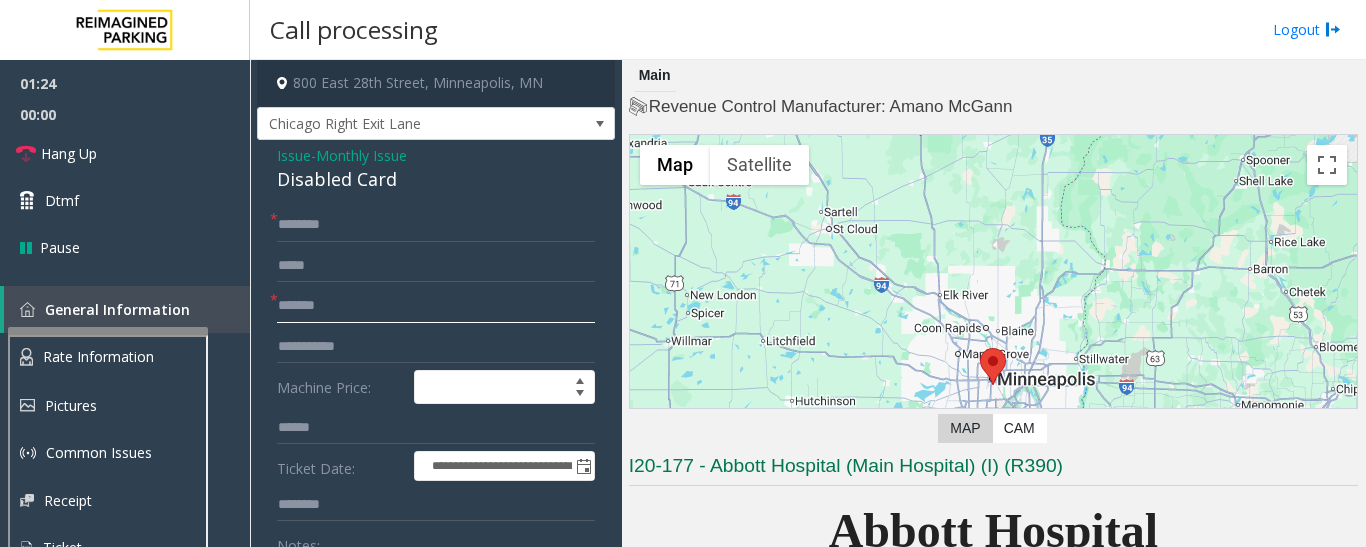 type on "*******" 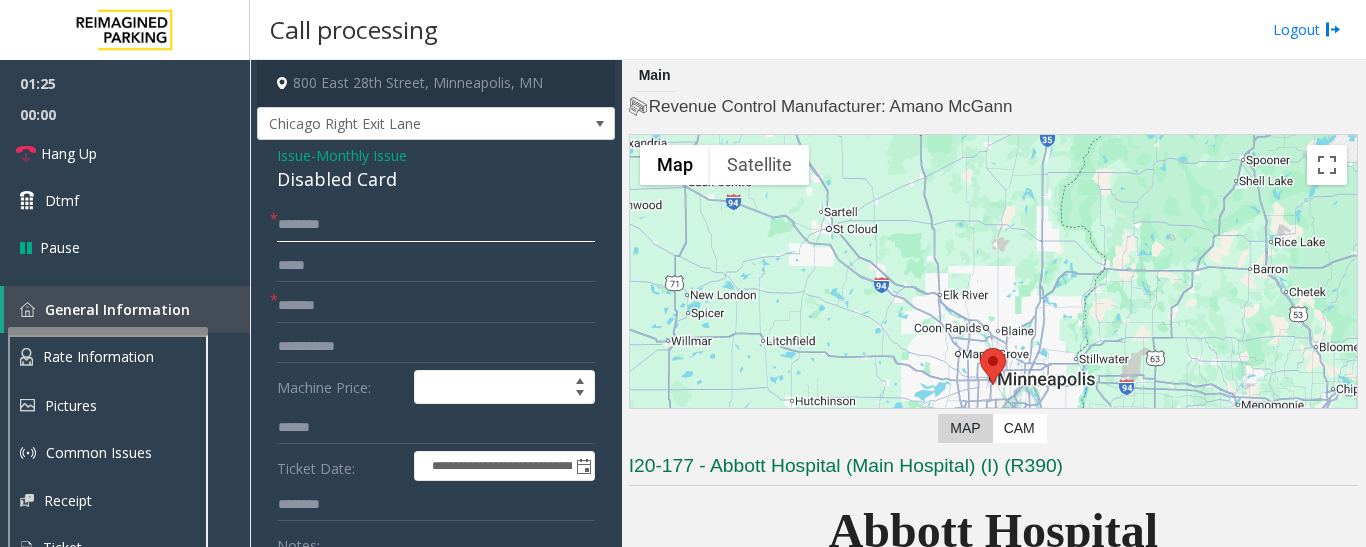 click 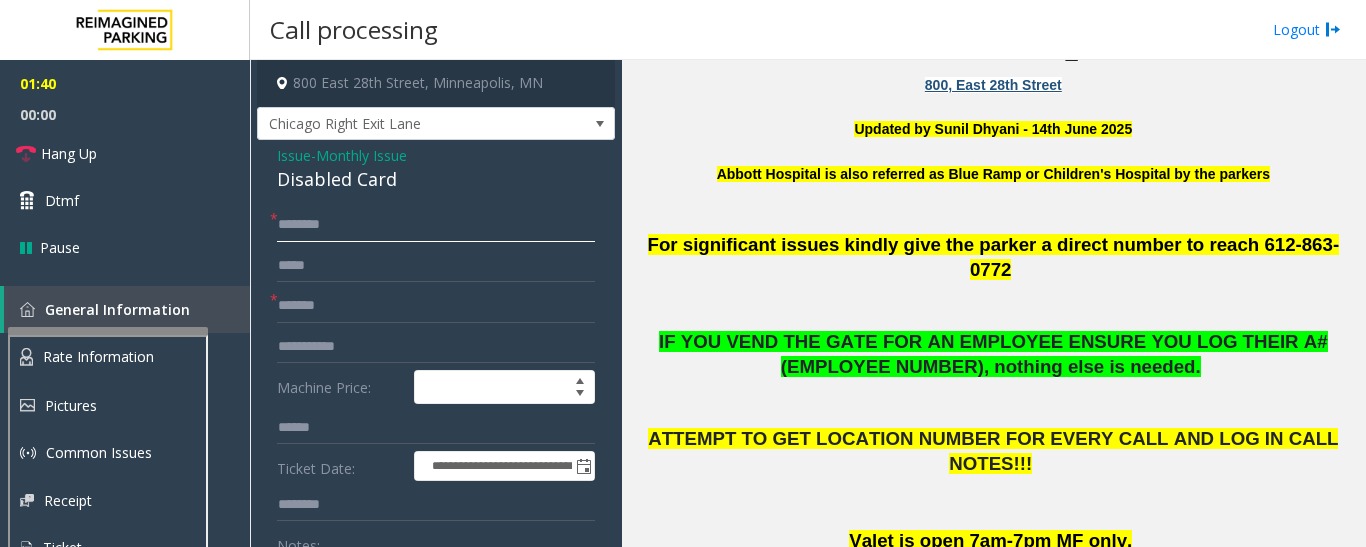 scroll, scrollTop: 500, scrollLeft: 0, axis: vertical 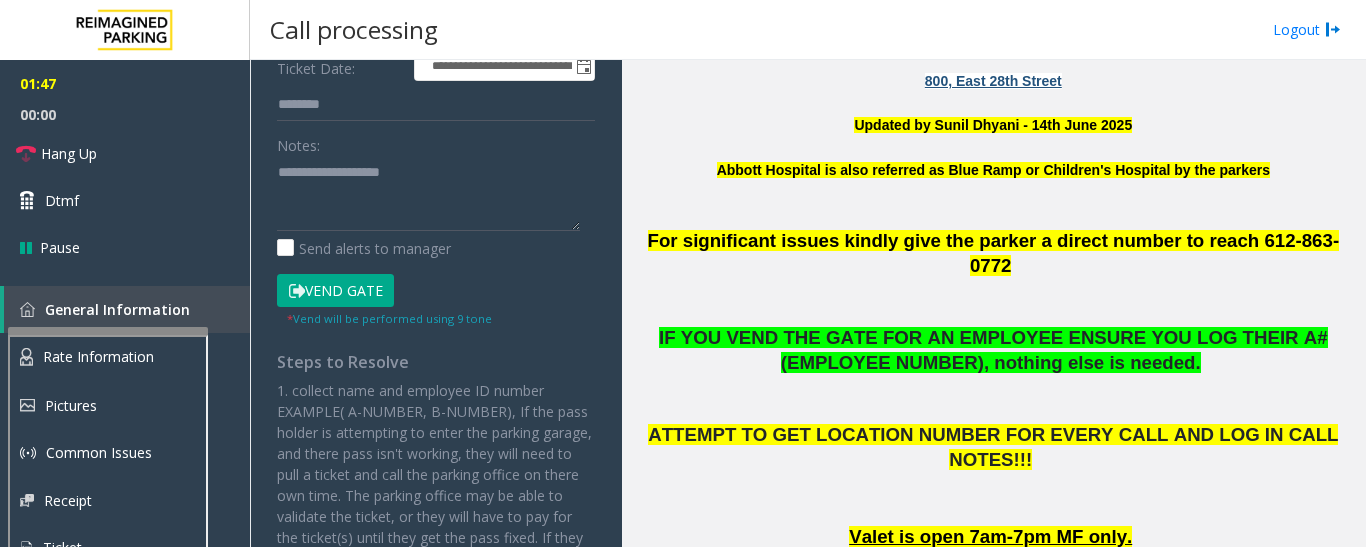 click on "Vend Gate" 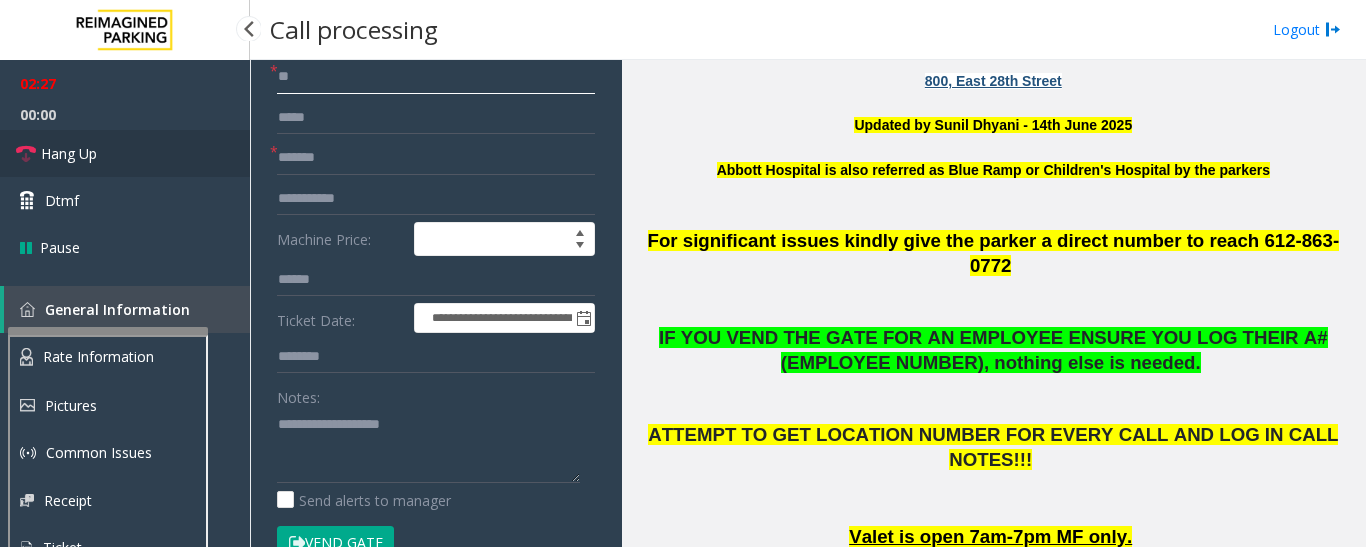 type on "**" 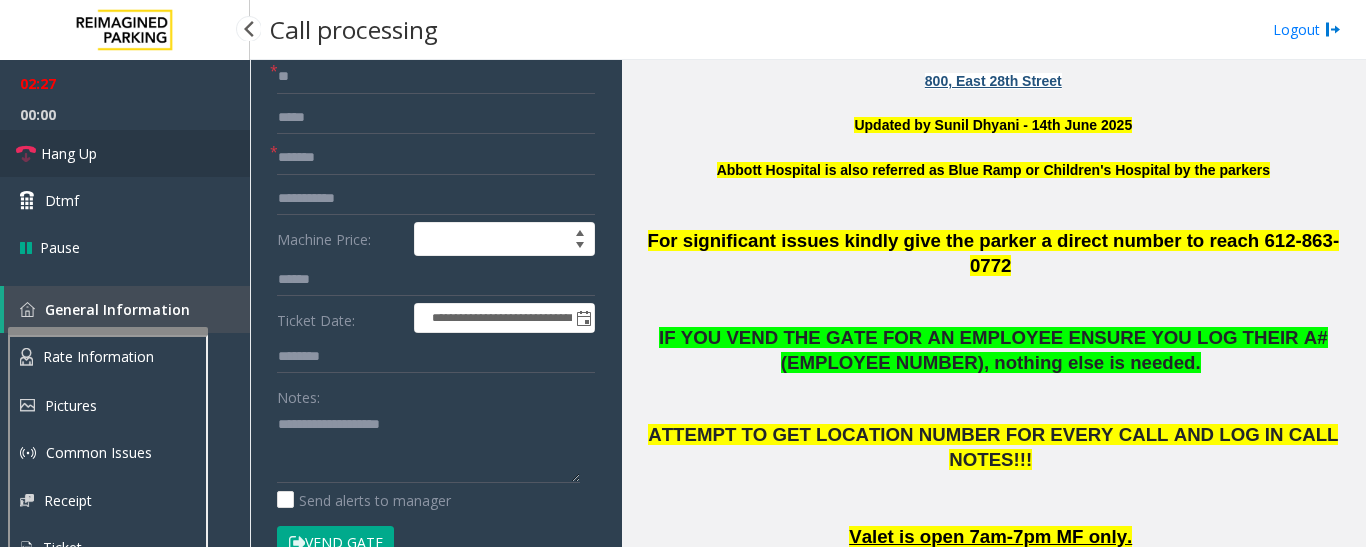 click on "Hang Up" at bounding box center (69, 153) 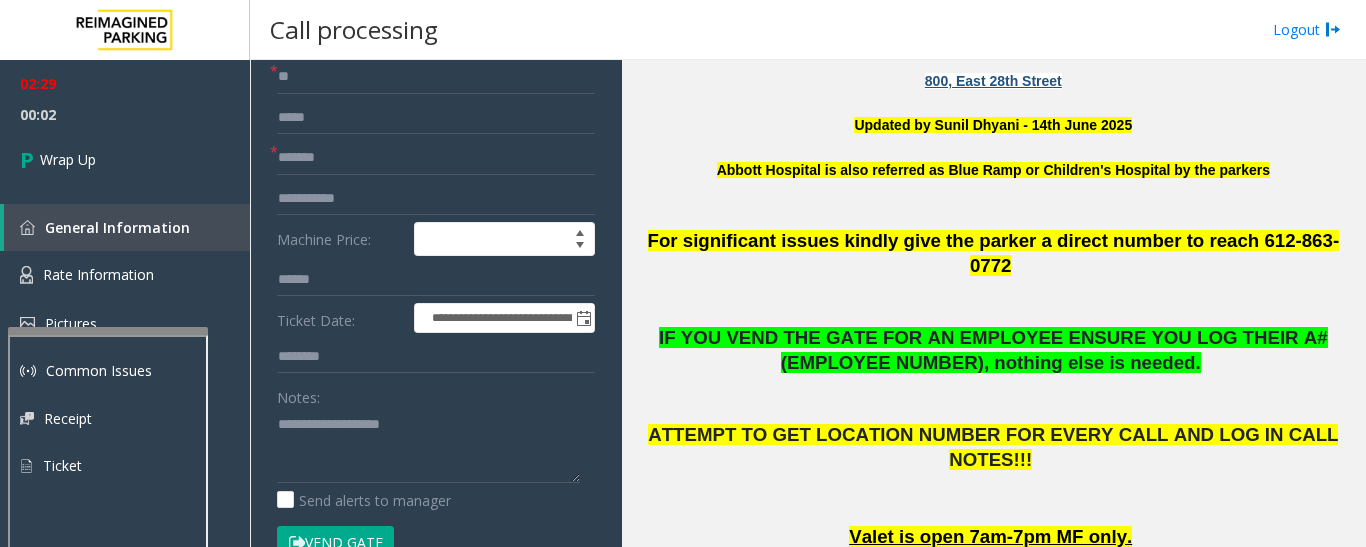 click on "Notes:" 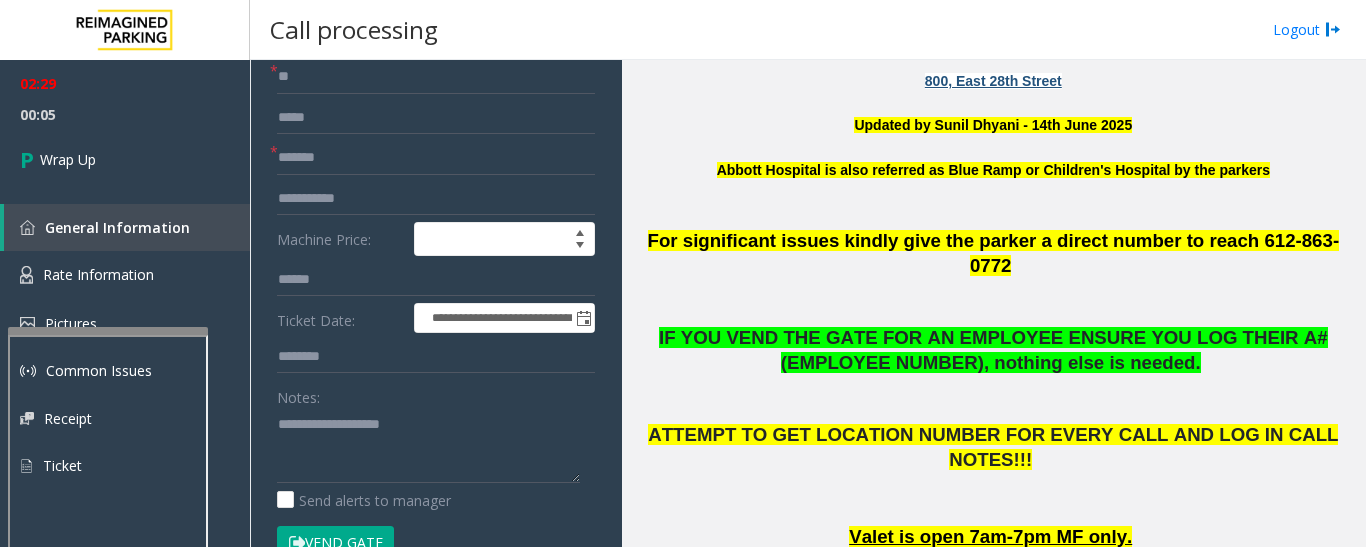 click on "Notes:" 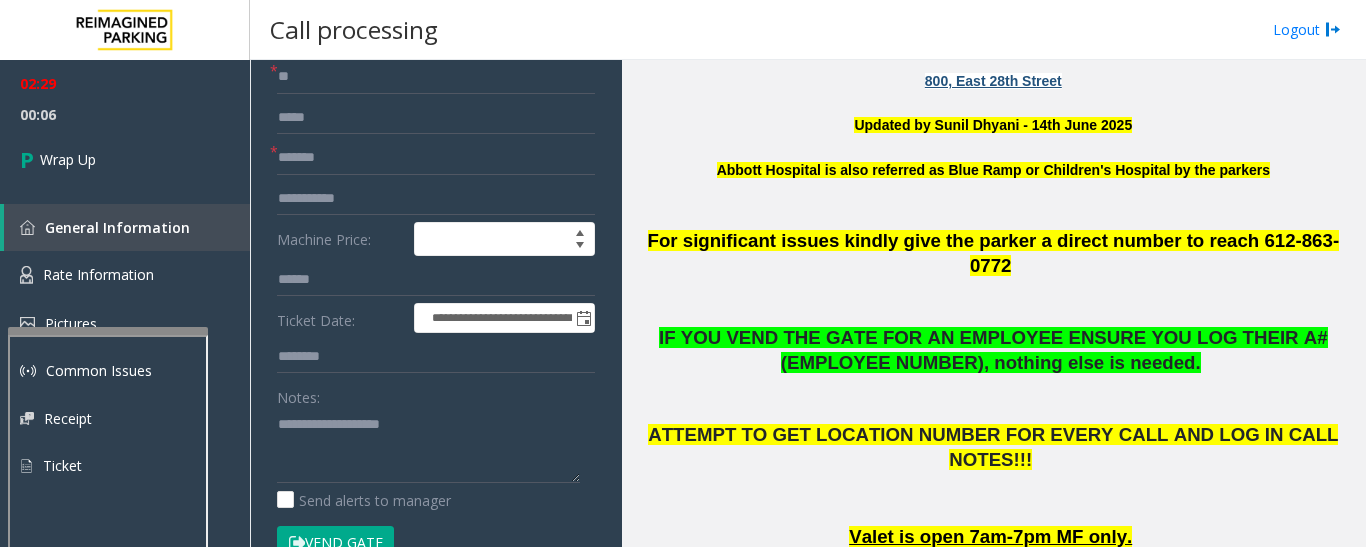 click on "Notes:" 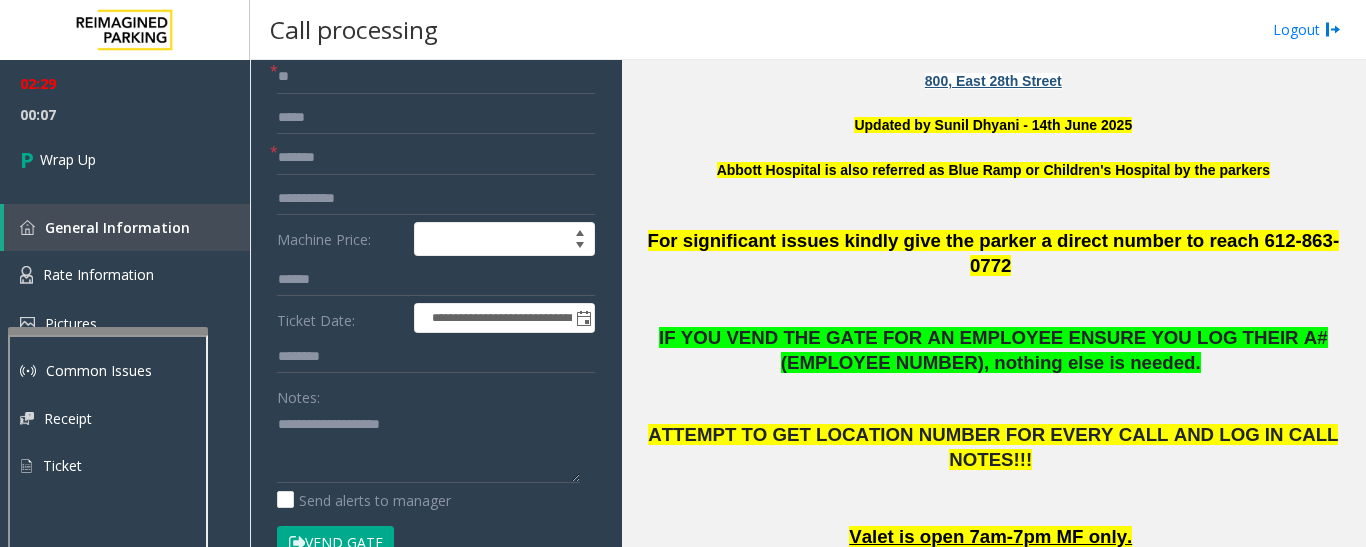 click on "Notes:" 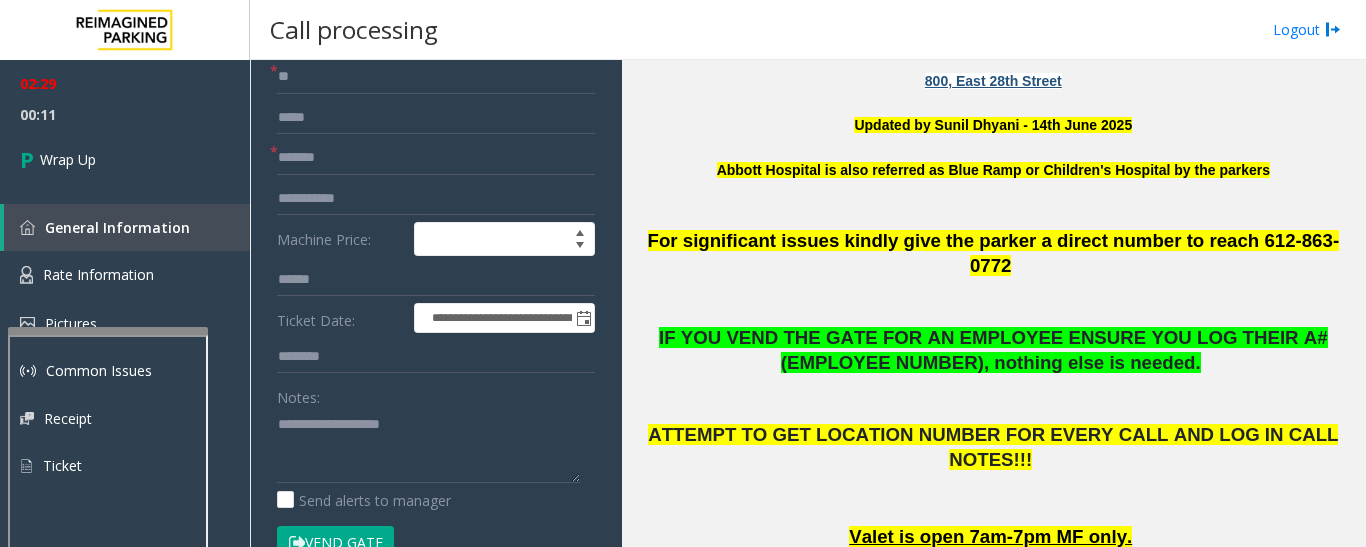 click on "Notes:" 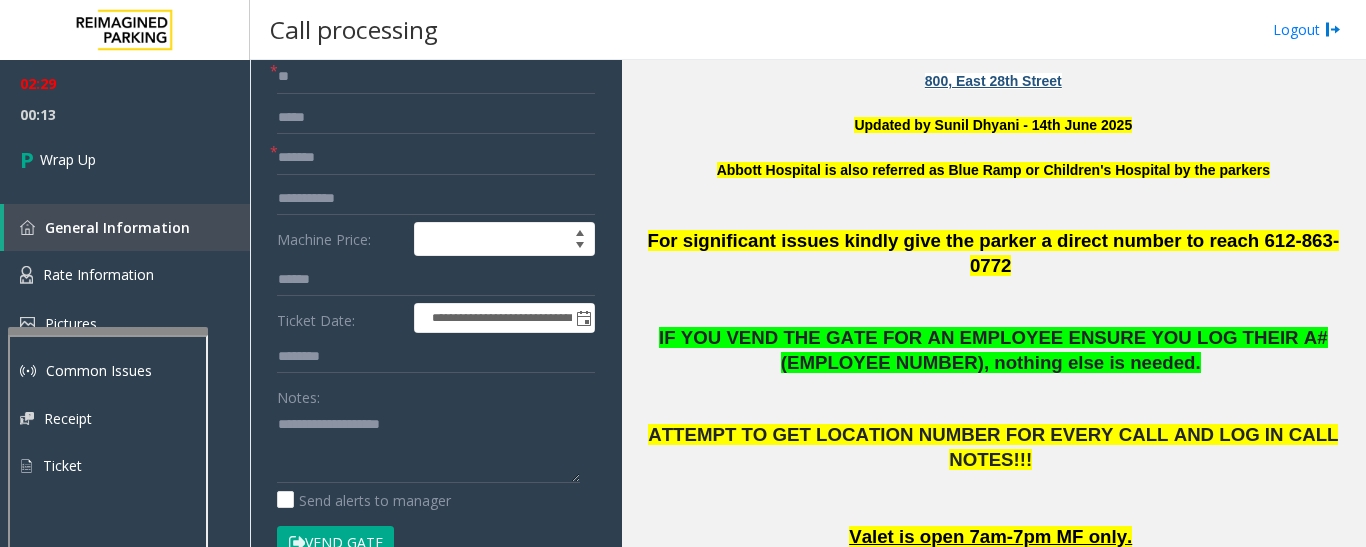 click on "Notes:" 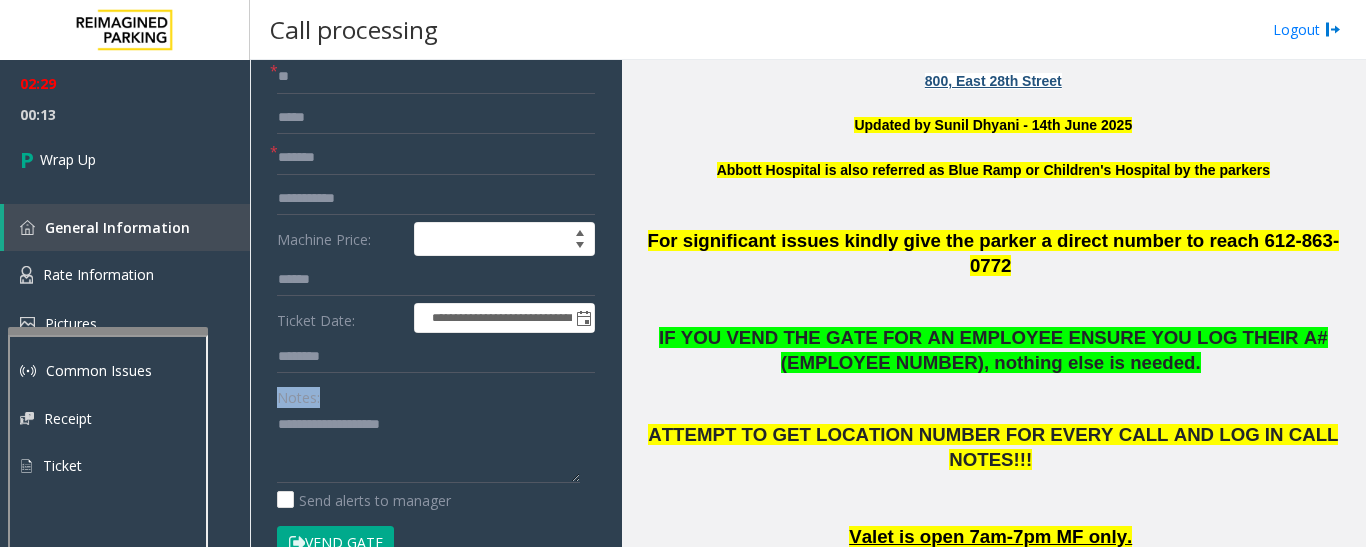 click on "Notes:" 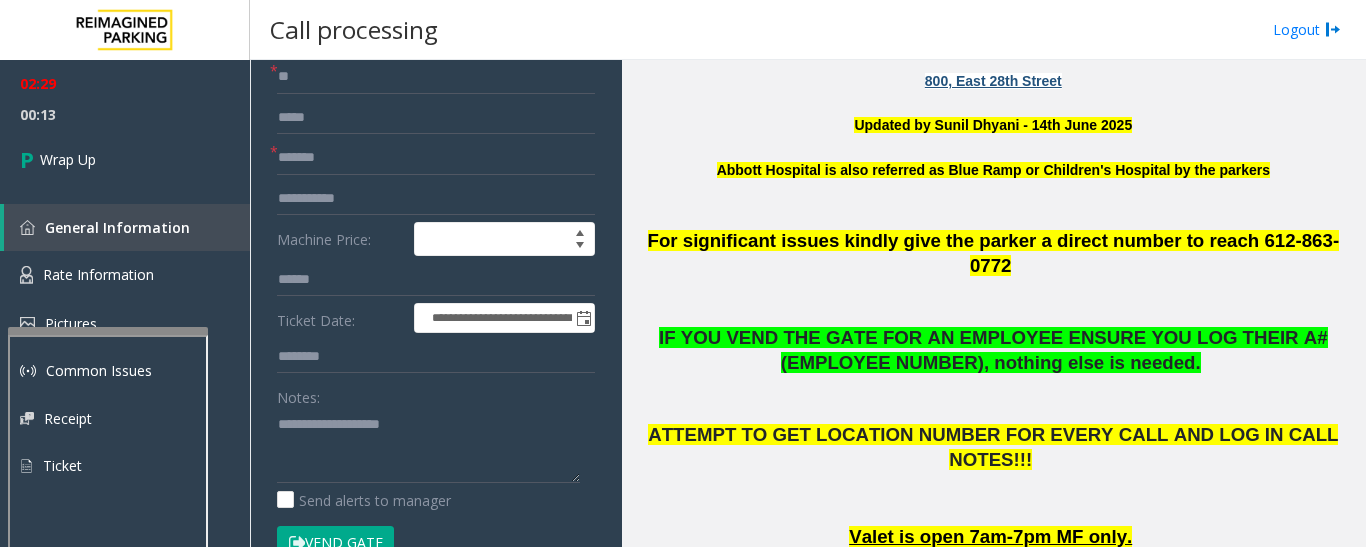 click on "Notes:" 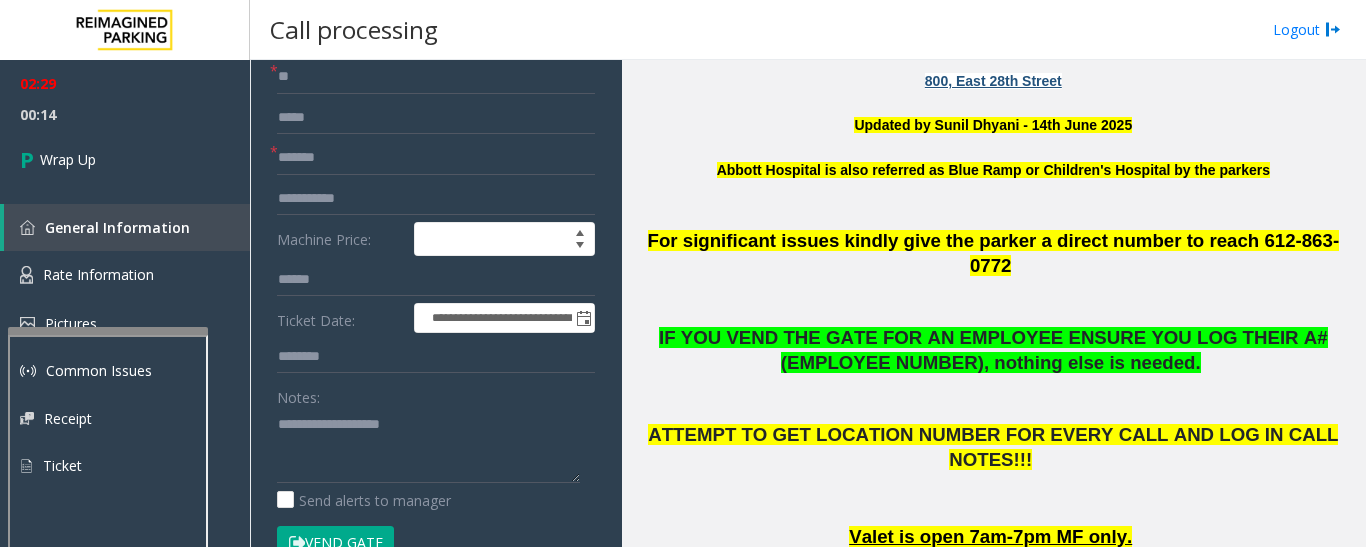 click on "Notes:" 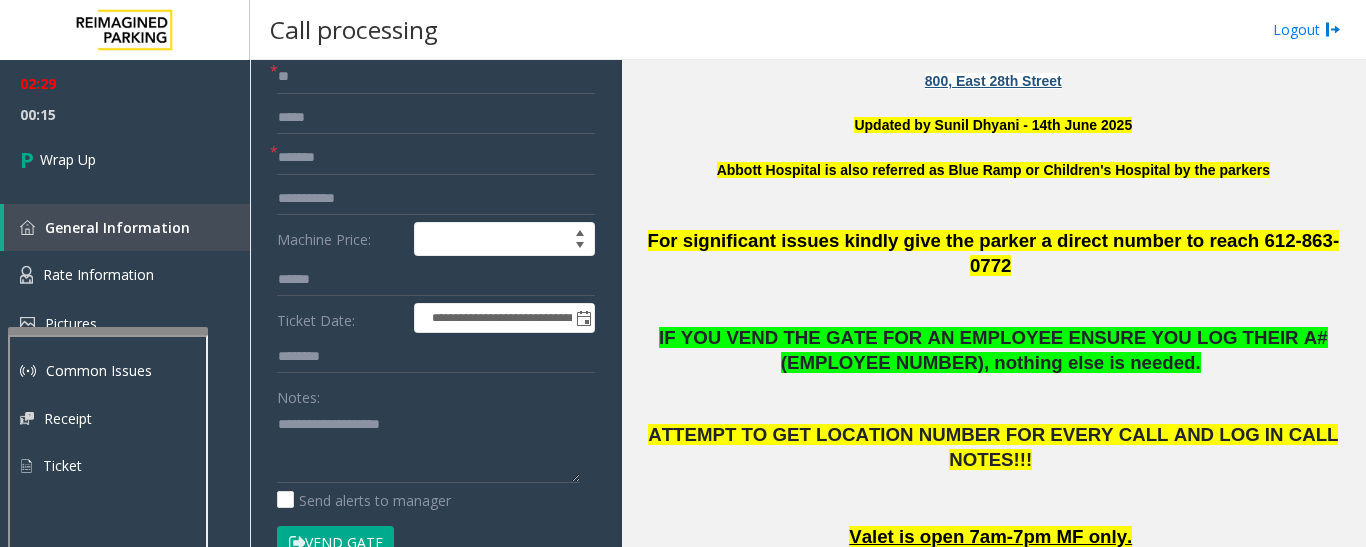 click on "Notes:" 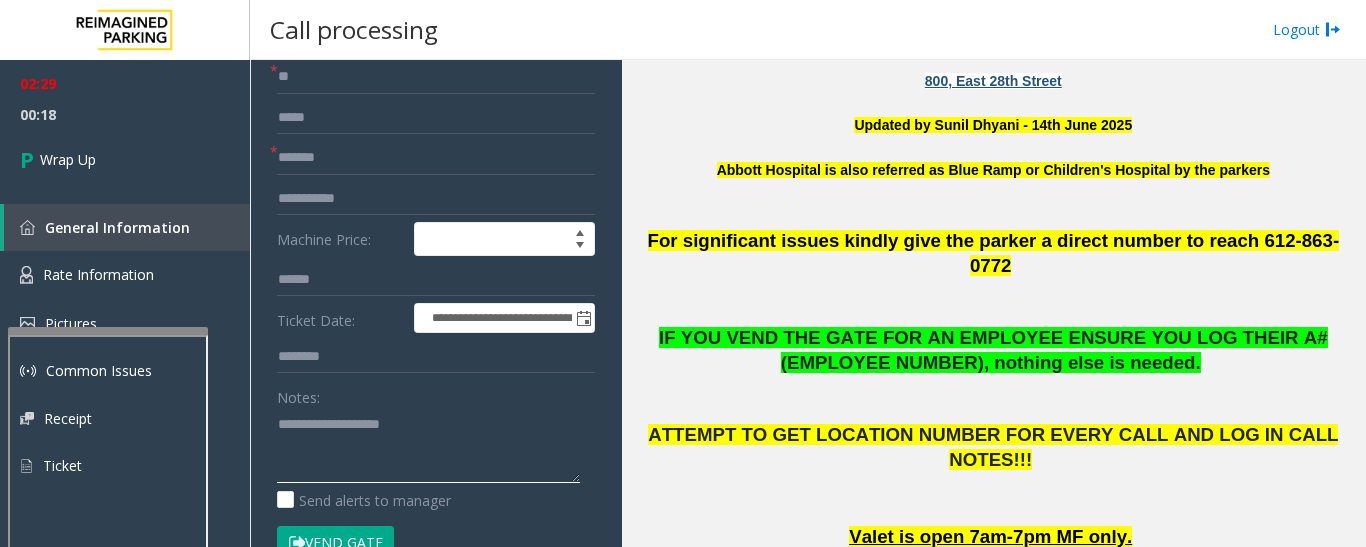click 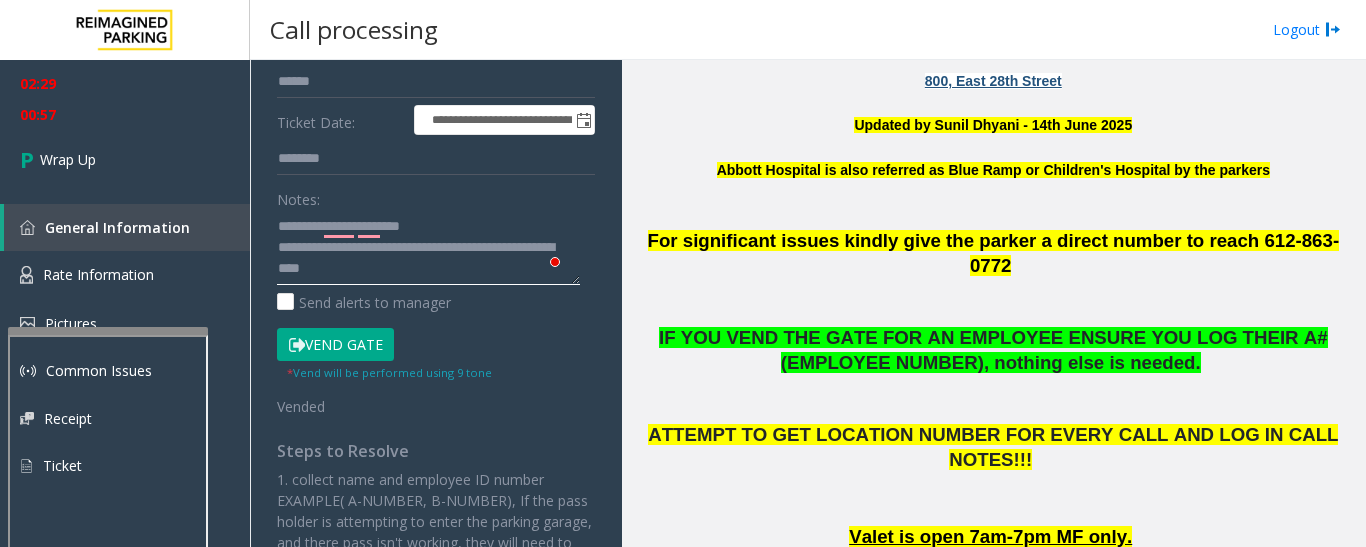 scroll, scrollTop: 348, scrollLeft: 0, axis: vertical 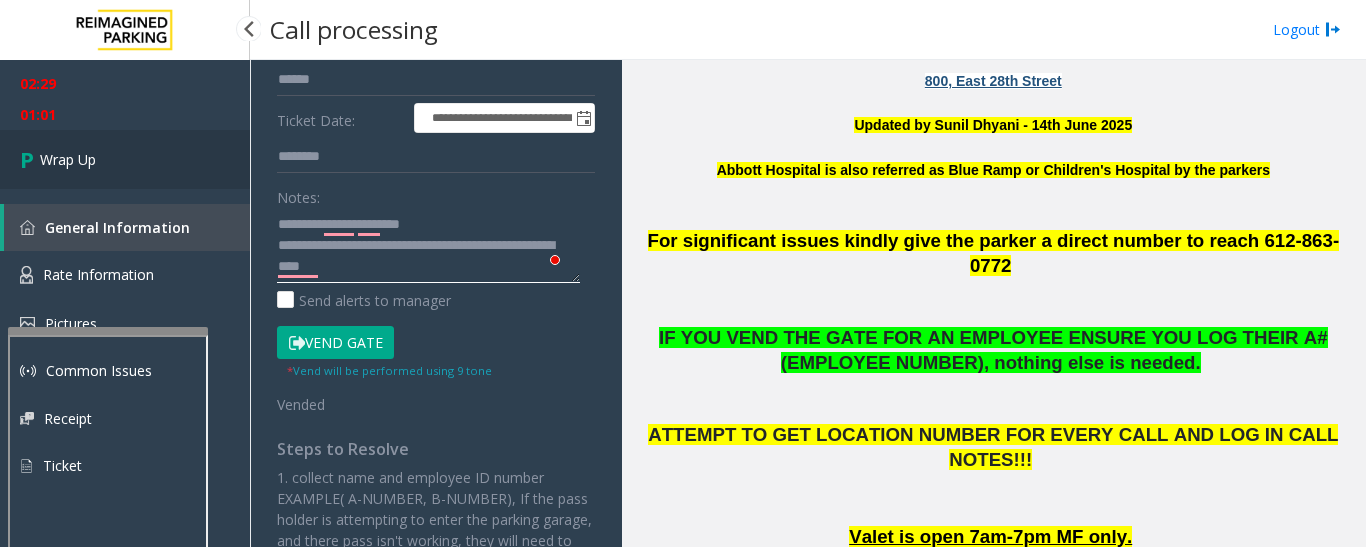 type on "**********" 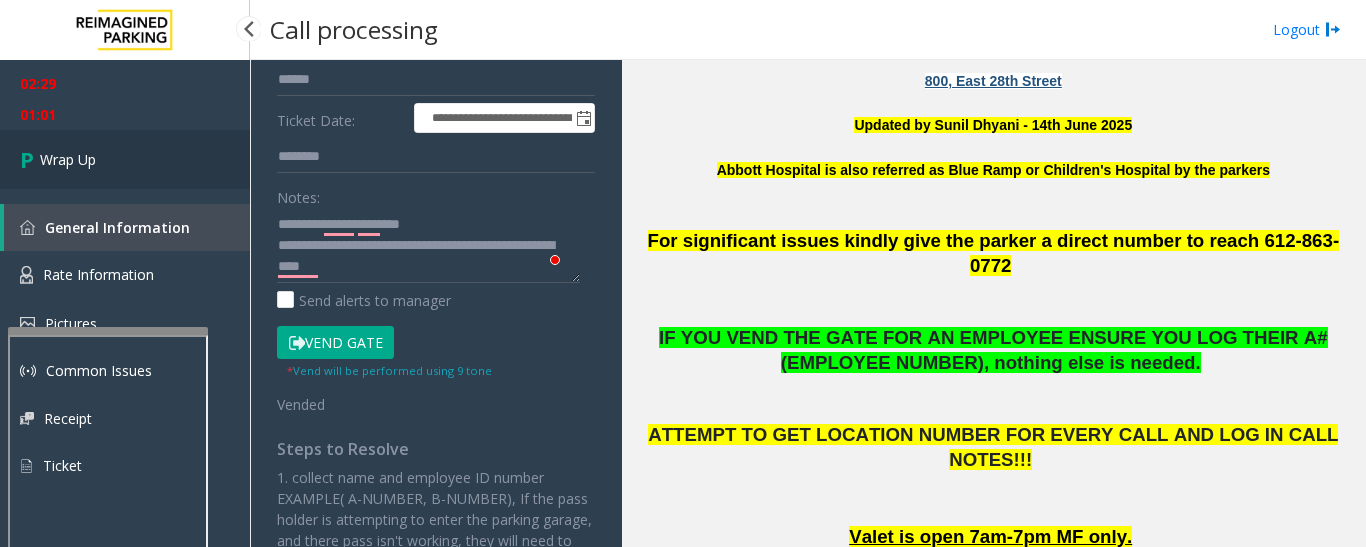 click on "Wrap Up" at bounding box center (68, 159) 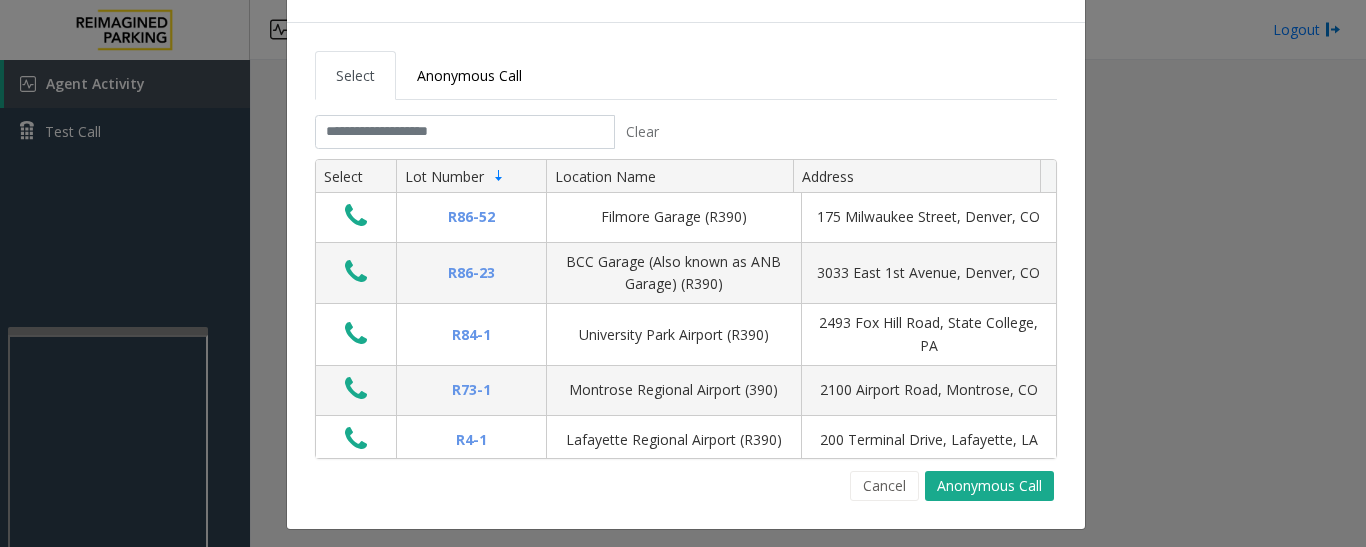 scroll, scrollTop: 70, scrollLeft: 0, axis: vertical 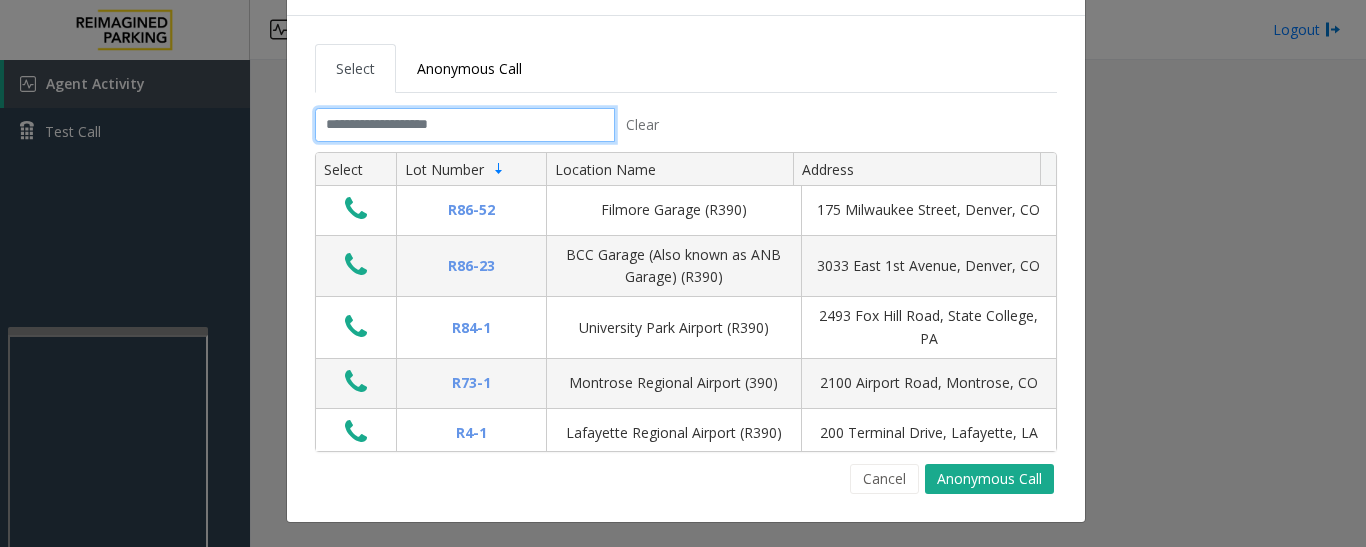 click 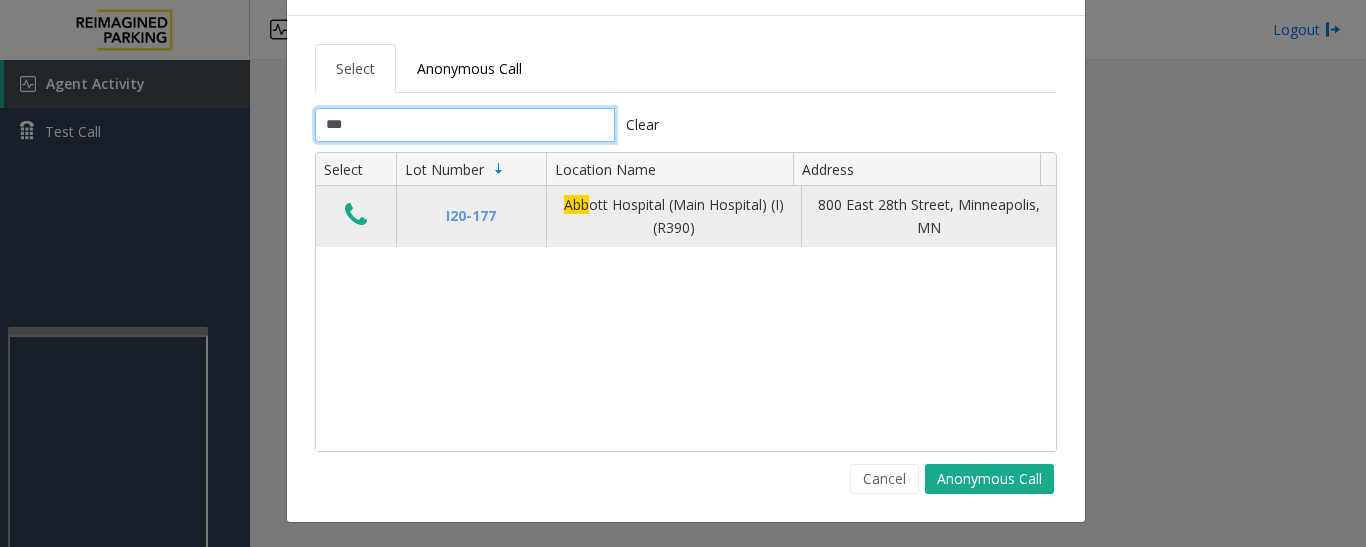 type on "***" 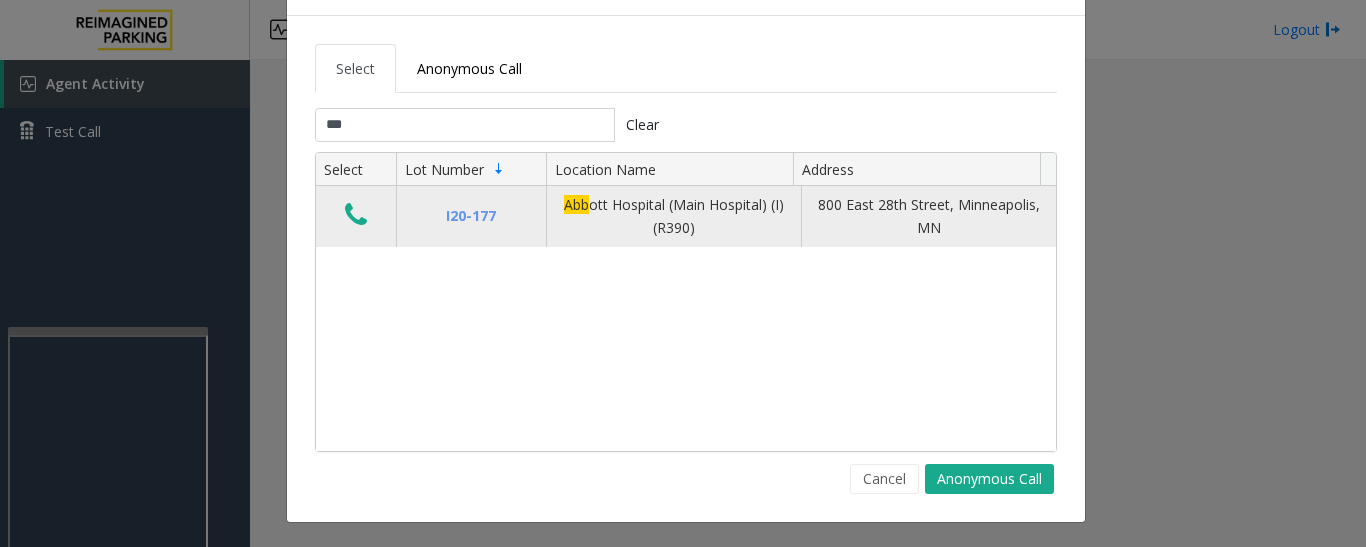 click on "I20-177" 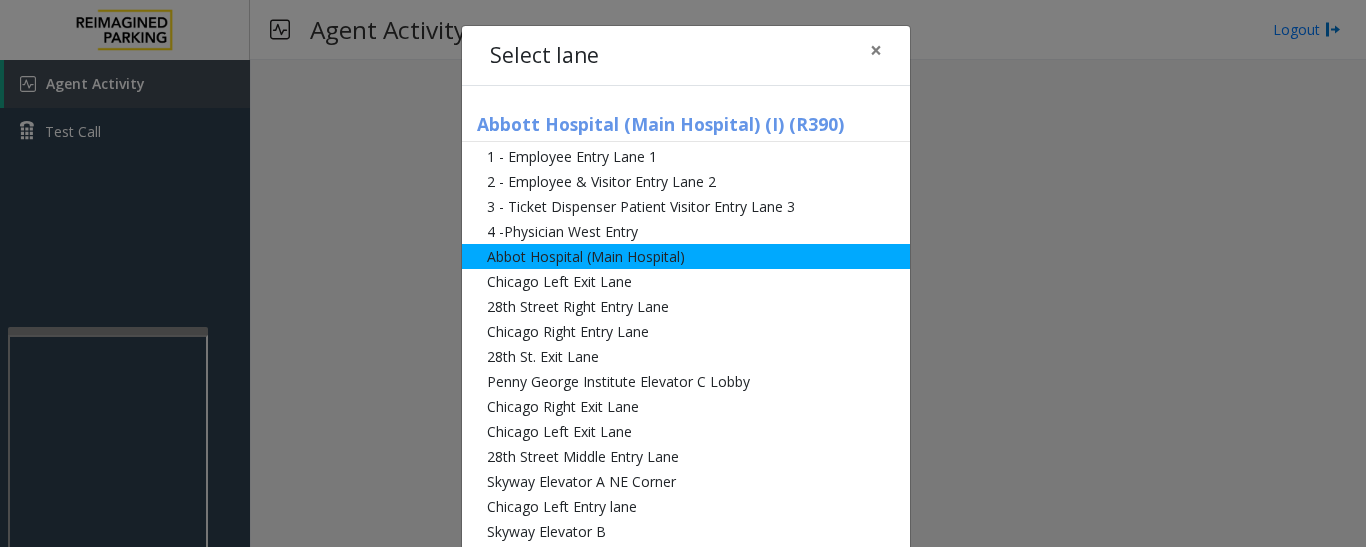 click on "Abbot Hospital (Main Hospital)" 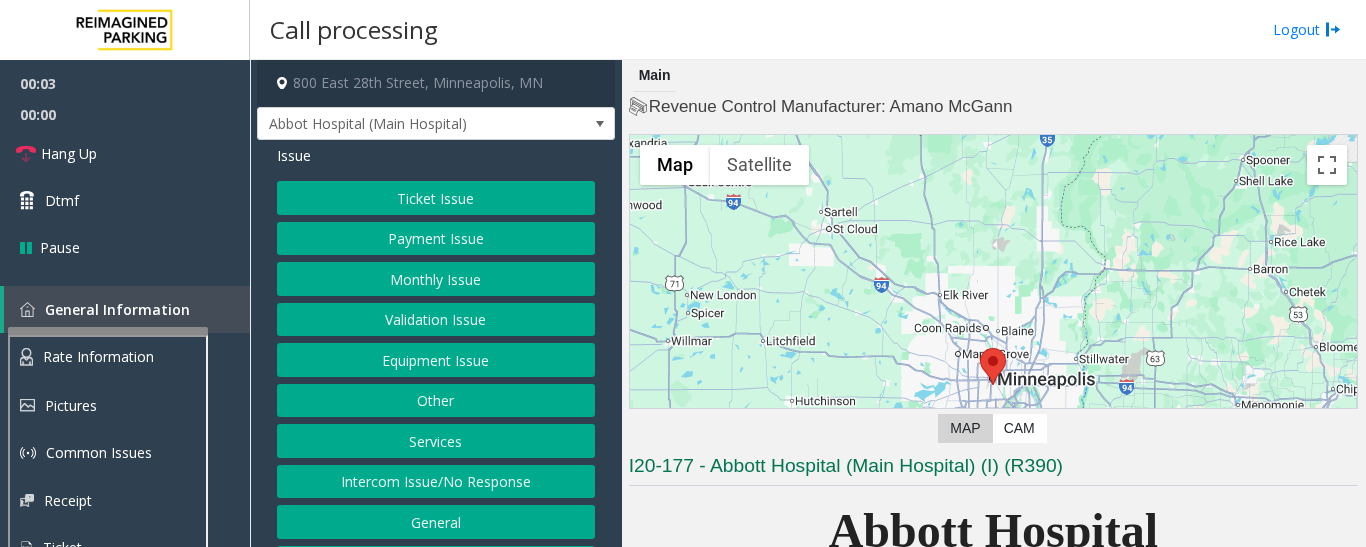 click on "Monthly Issue" 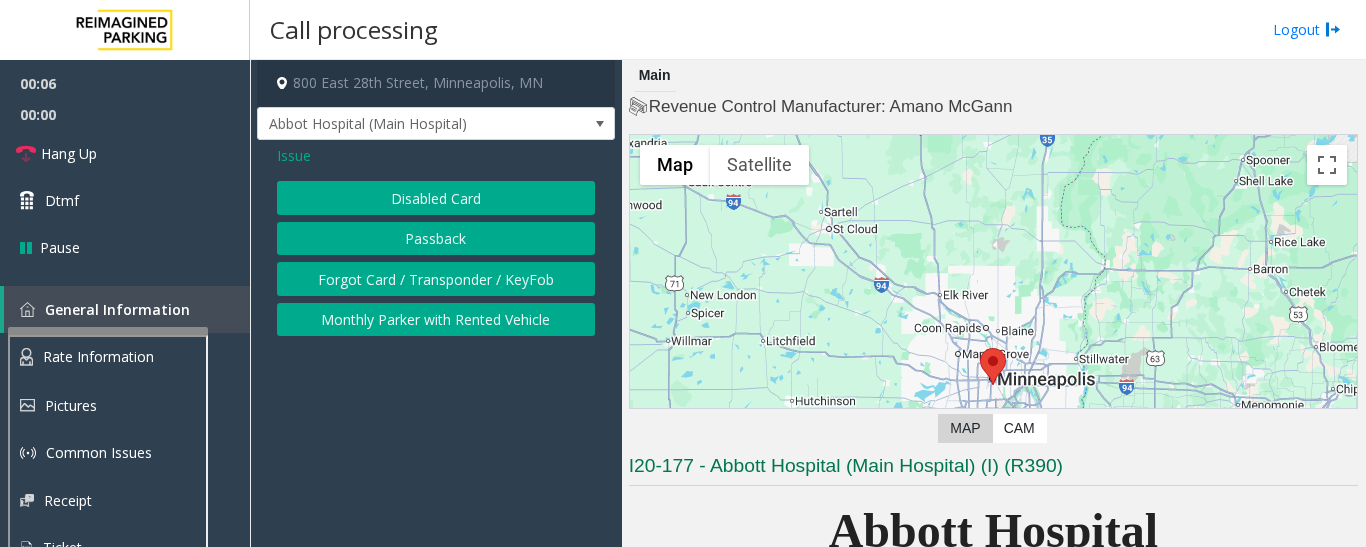 click on "Disabled Card" 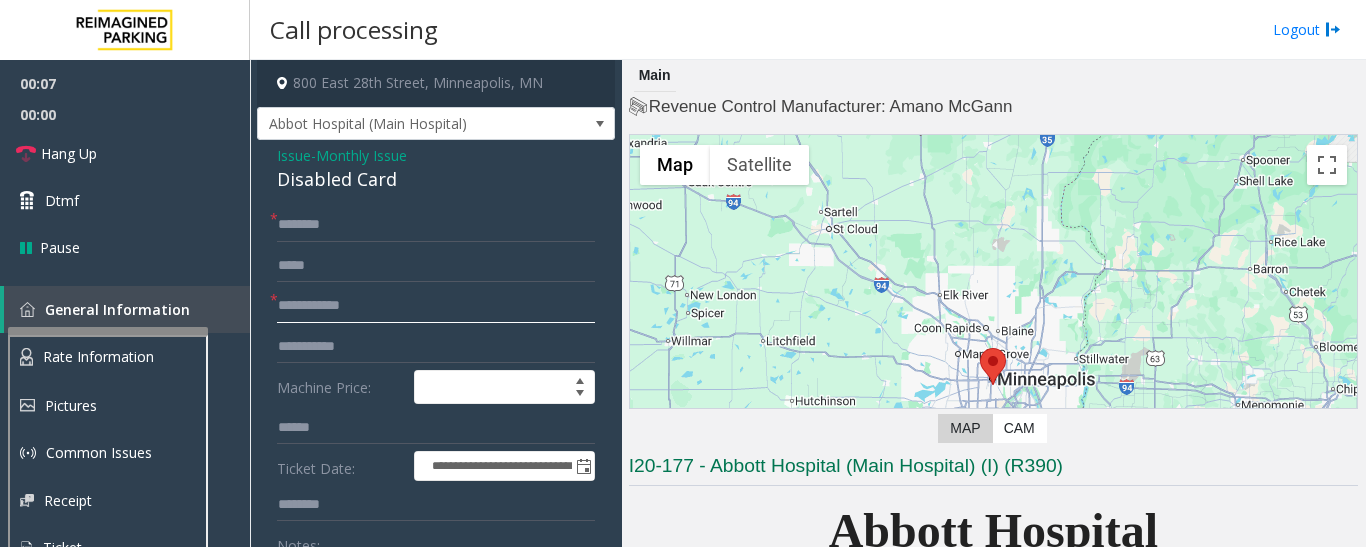 click 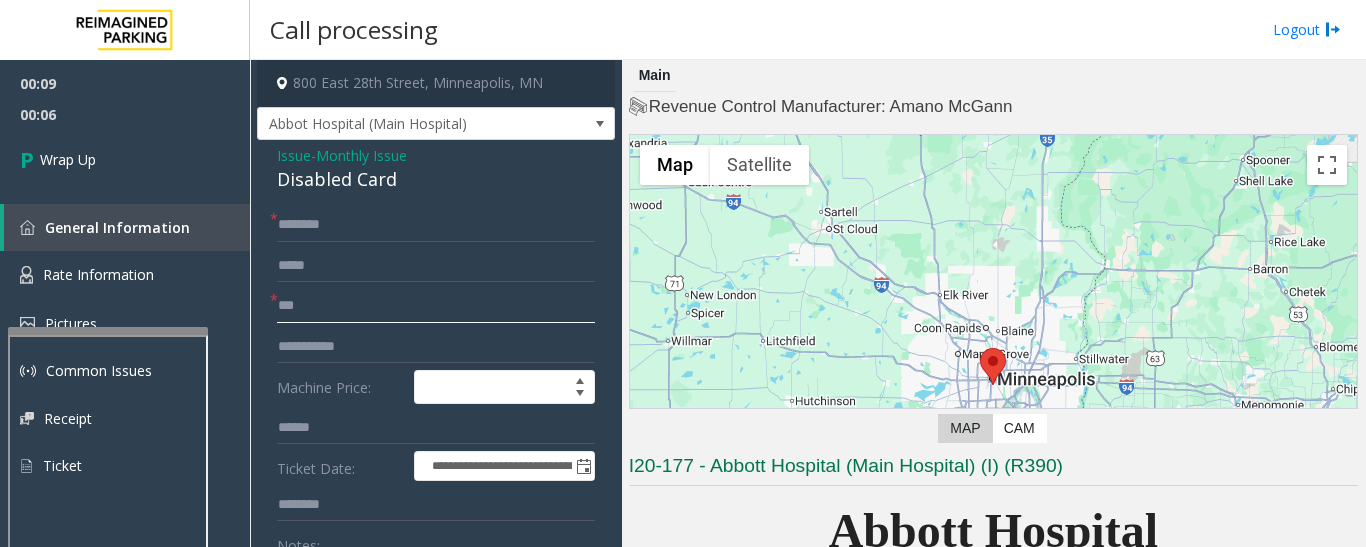 click on "***" 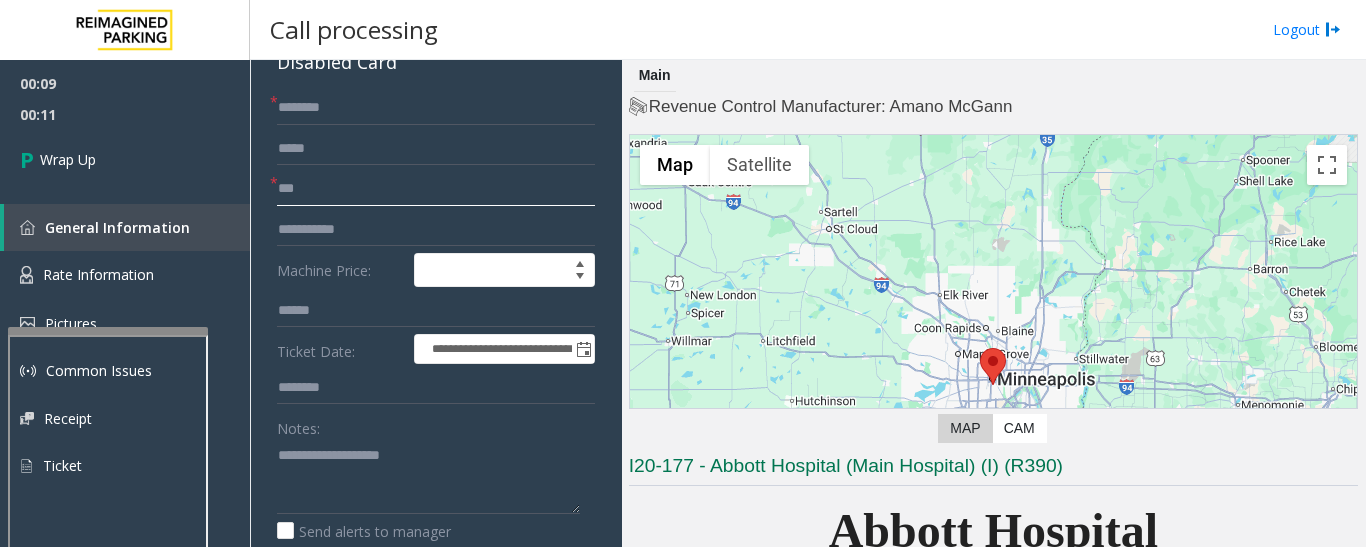 scroll, scrollTop: 309, scrollLeft: 0, axis: vertical 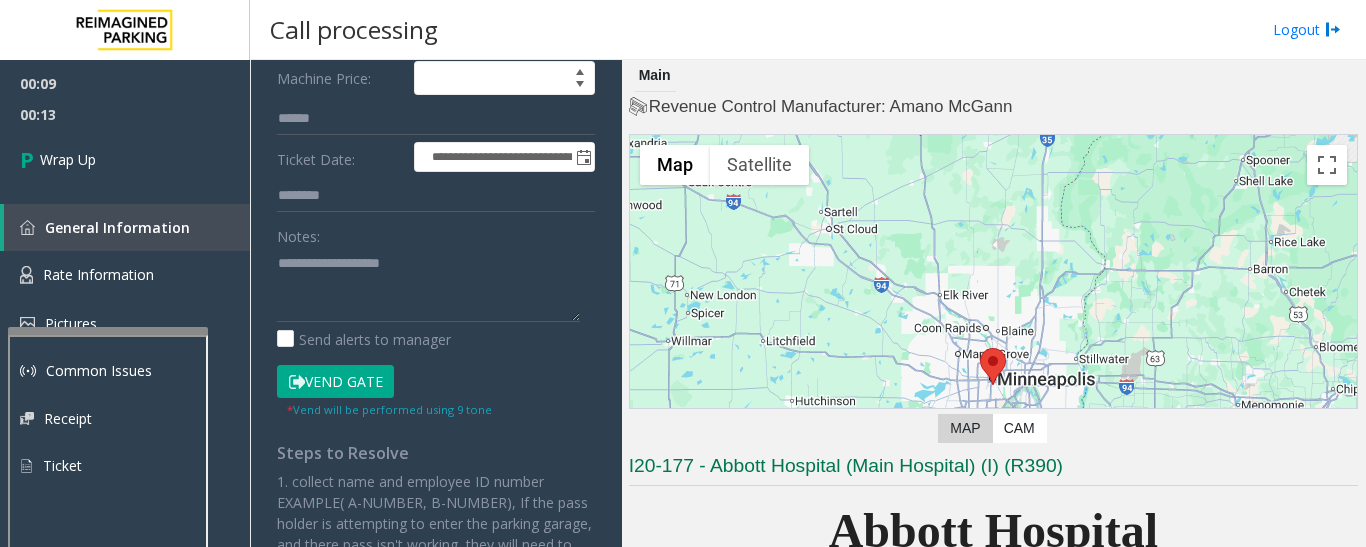 type on "***" 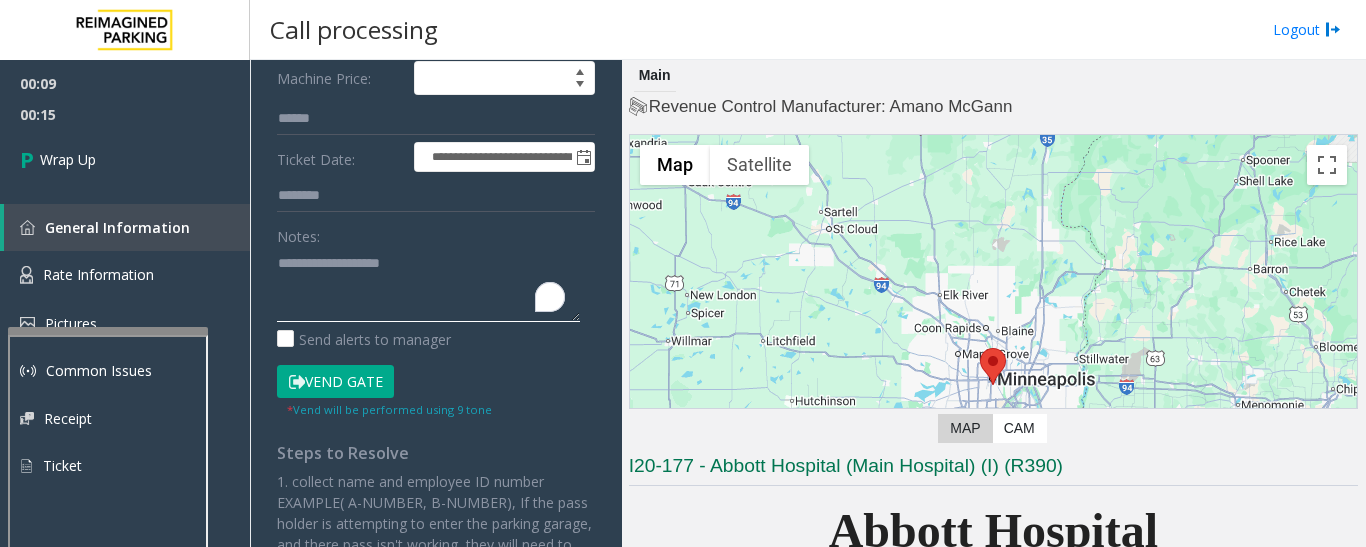 click 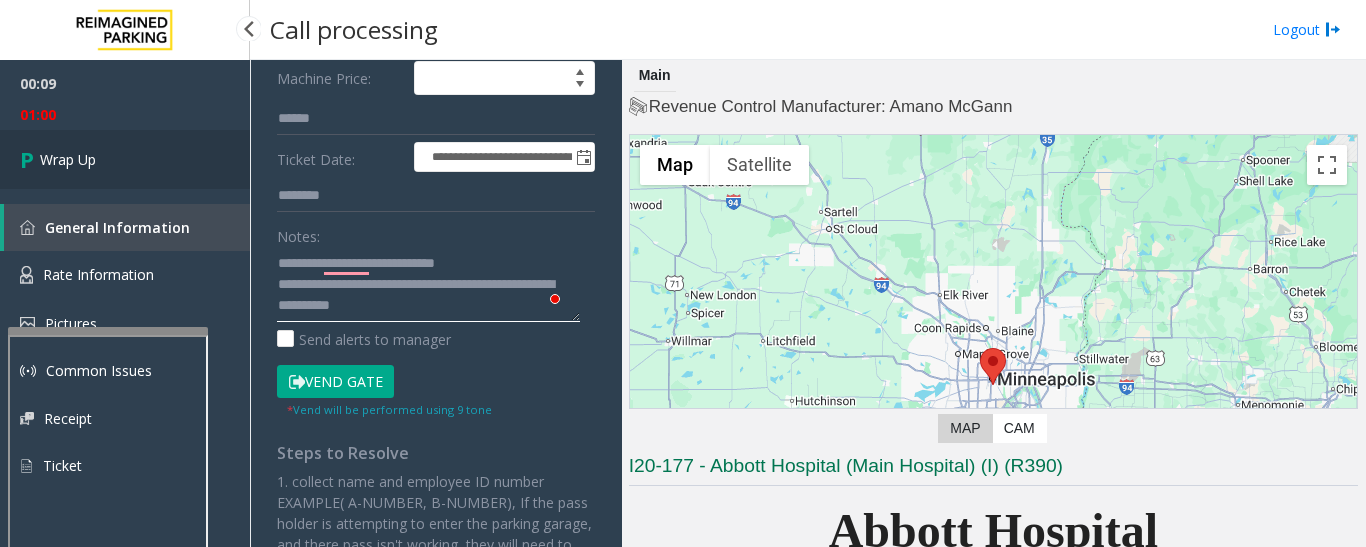 type on "**********" 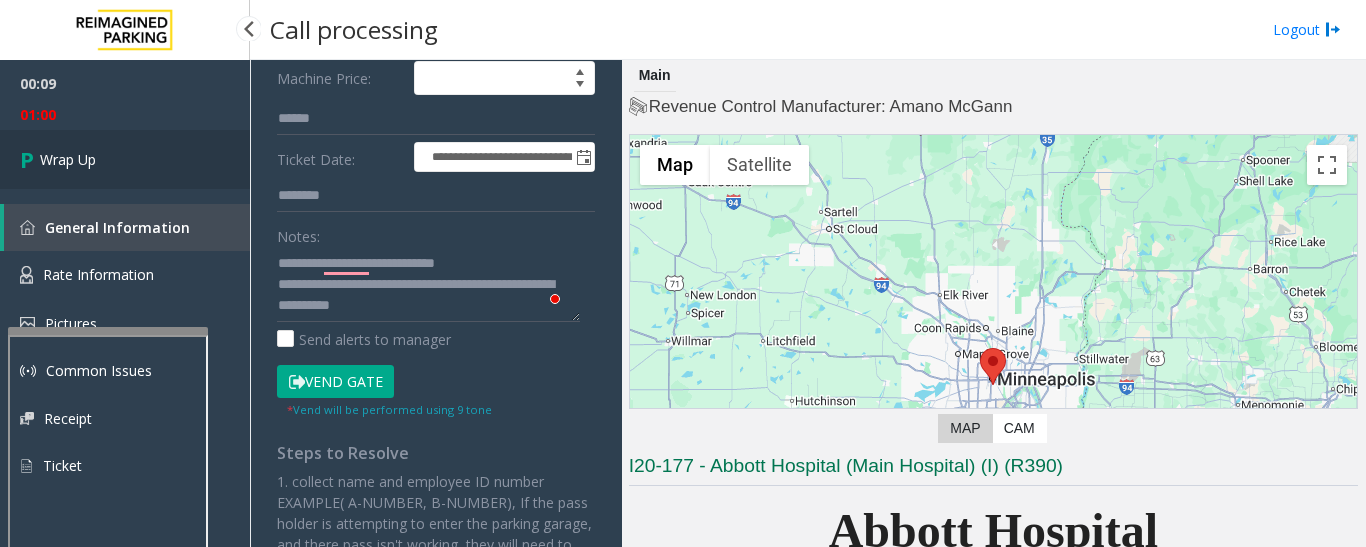 click on "Wrap Up" at bounding box center [68, 159] 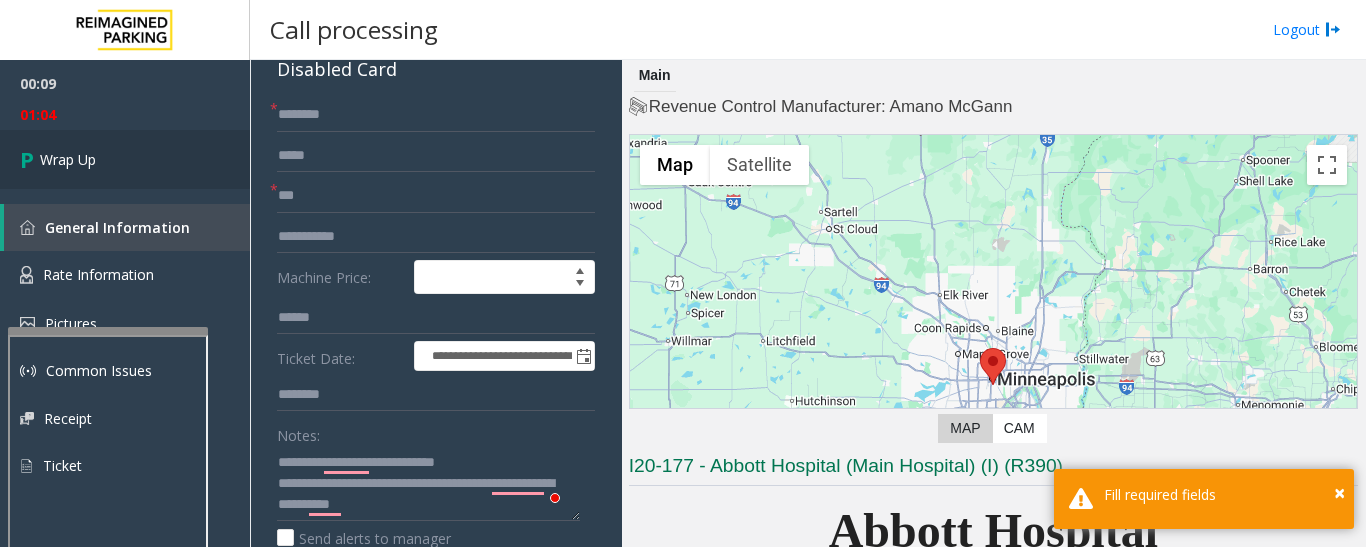 scroll, scrollTop: 109, scrollLeft: 0, axis: vertical 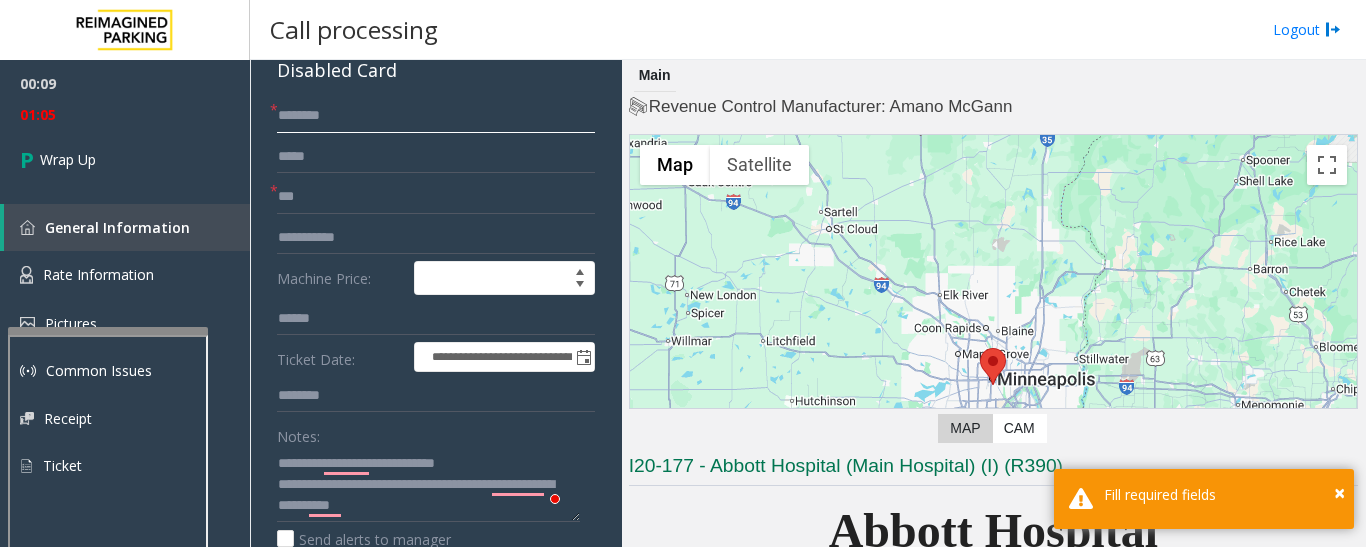click 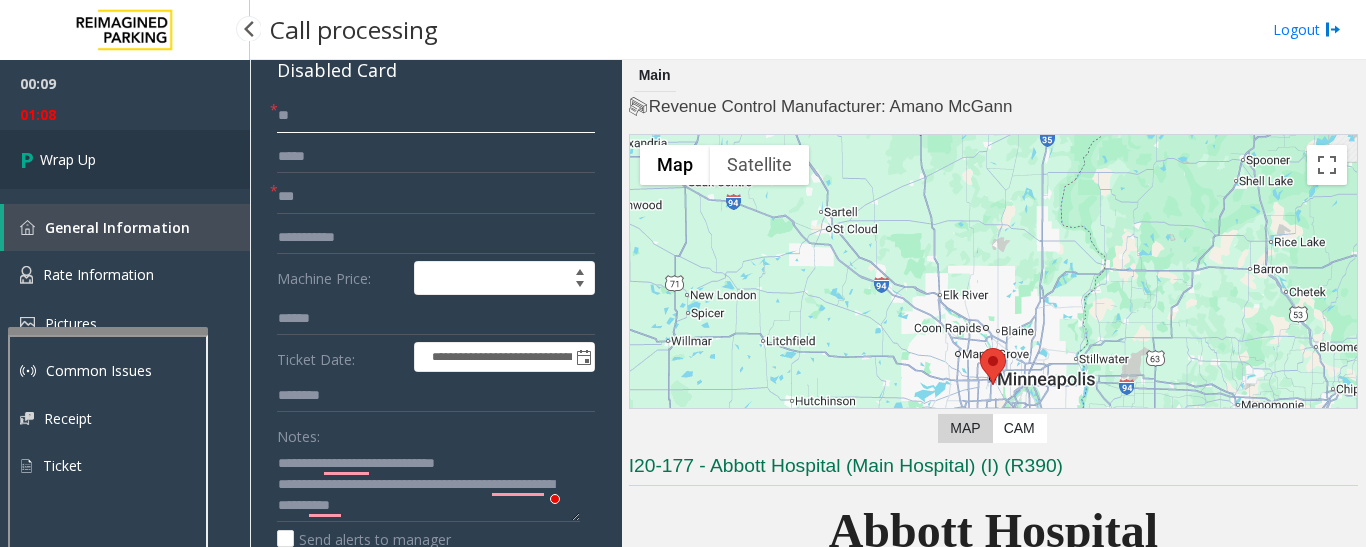 type on "**" 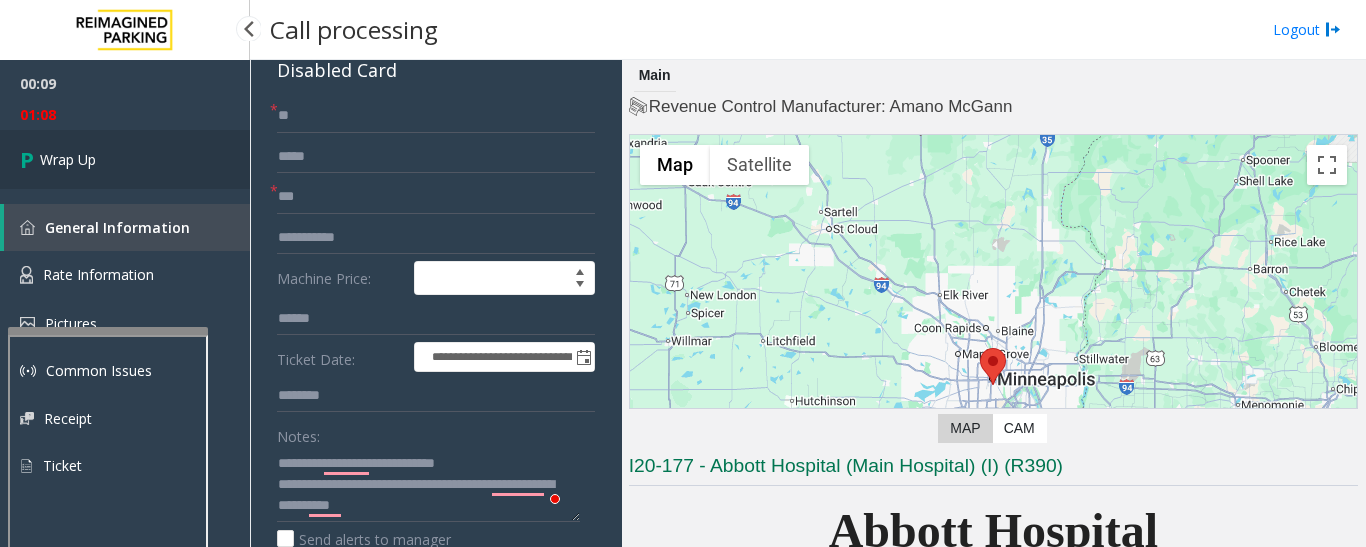 click on "Wrap Up" at bounding box center [68, 159] 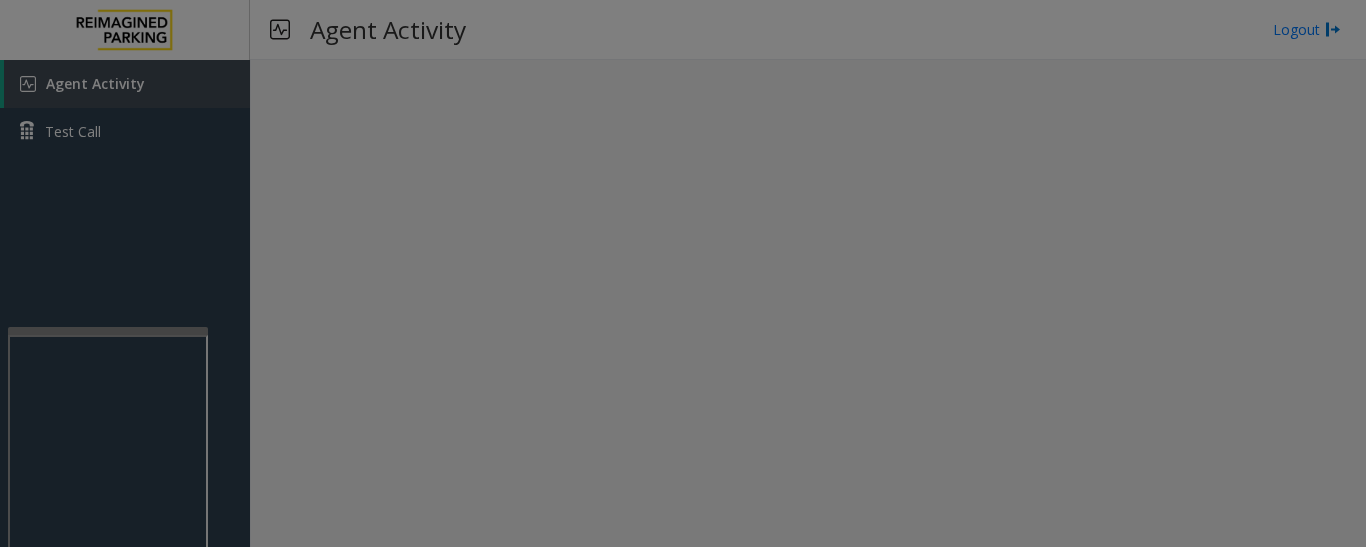 scroll, scrollTop: 0, scrollLeft: 0, axis: both 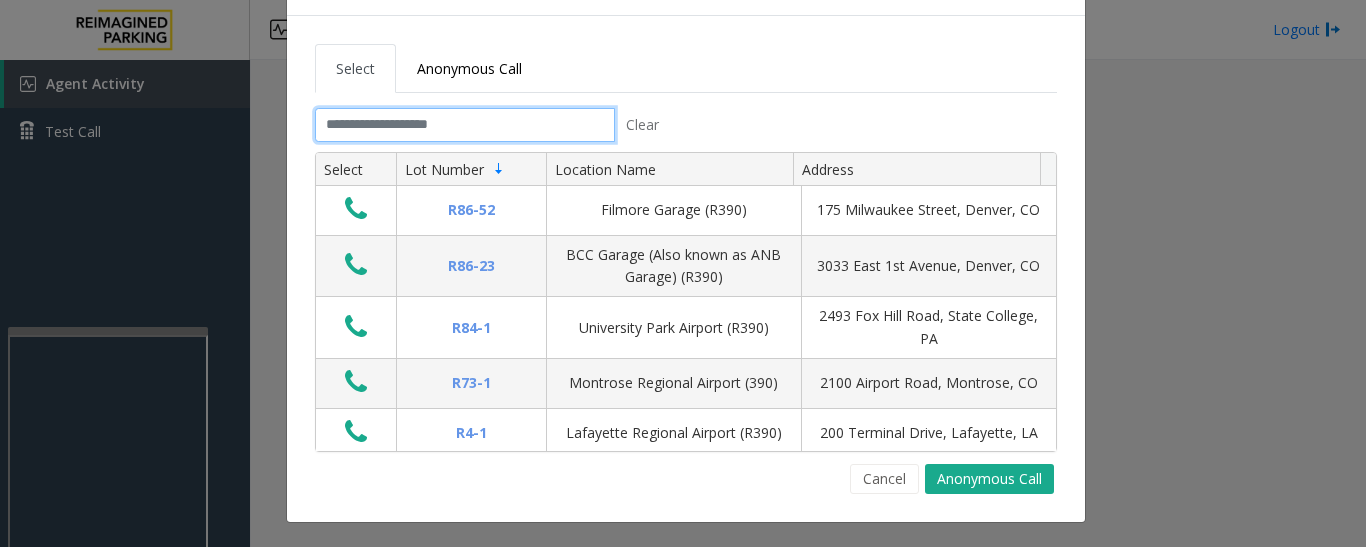 click 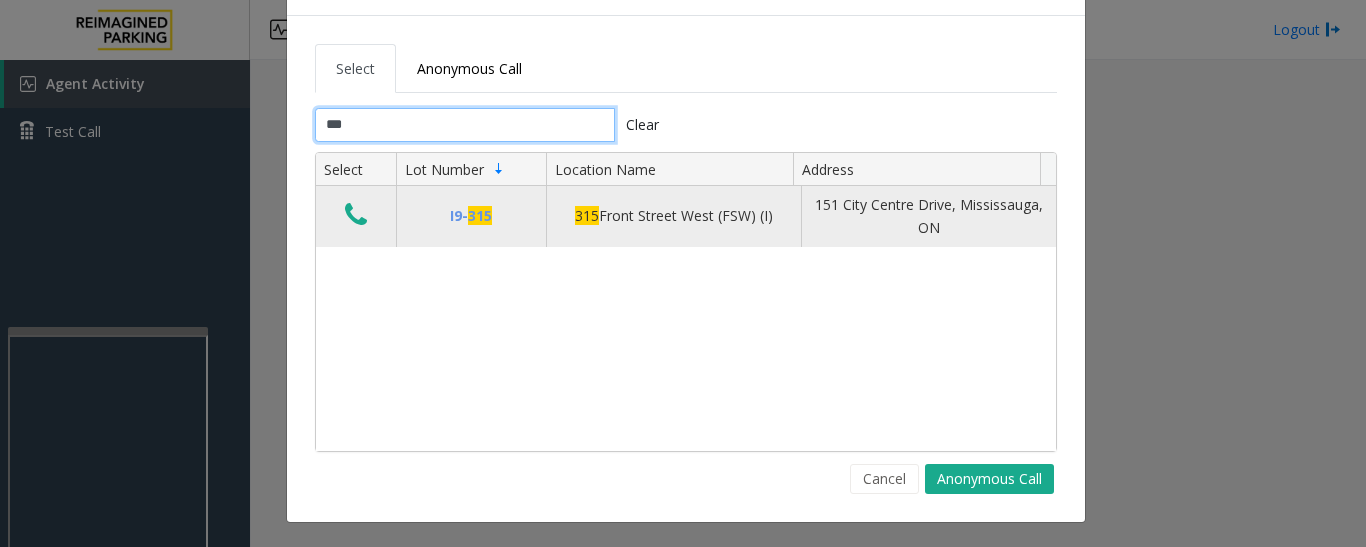 type on "***" 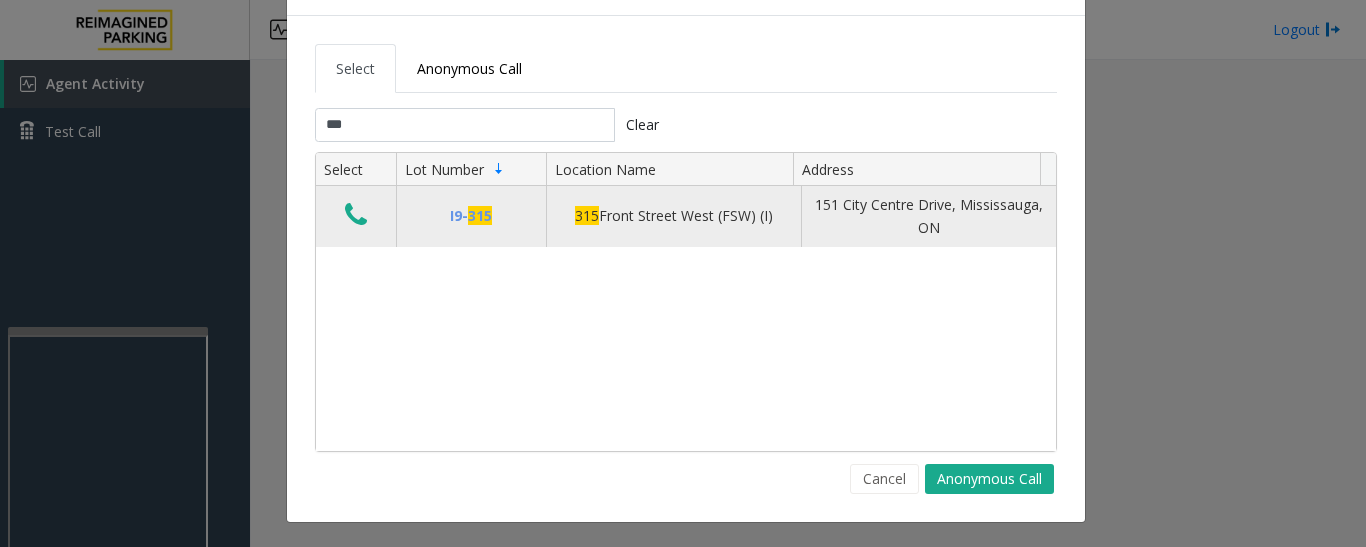 click 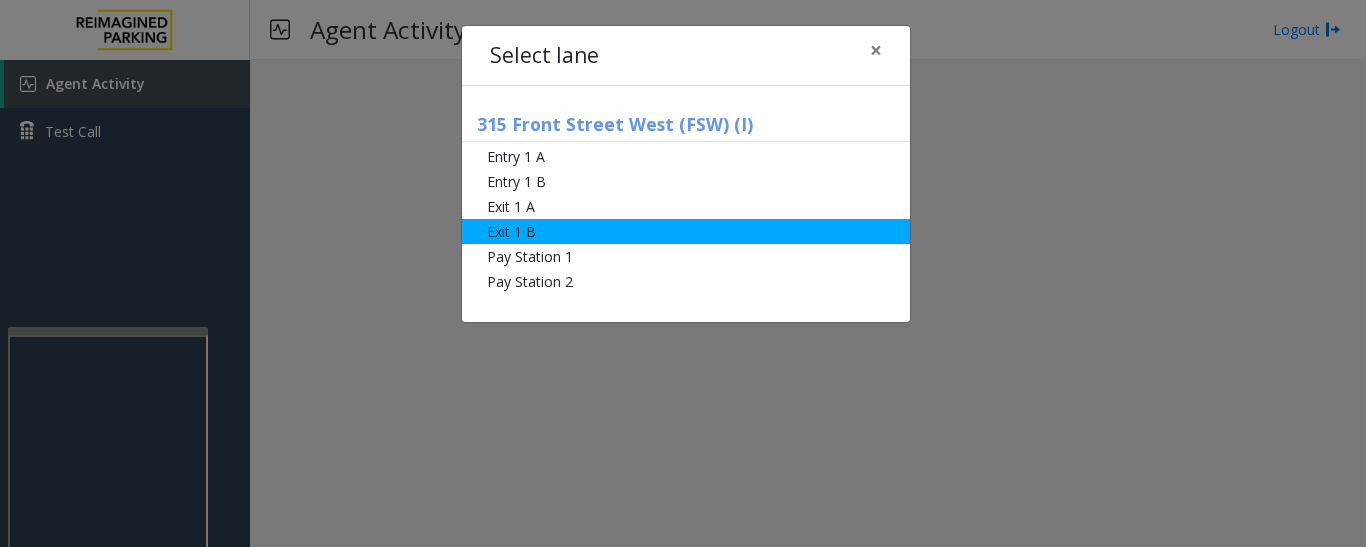 click on "Exit 1 B" 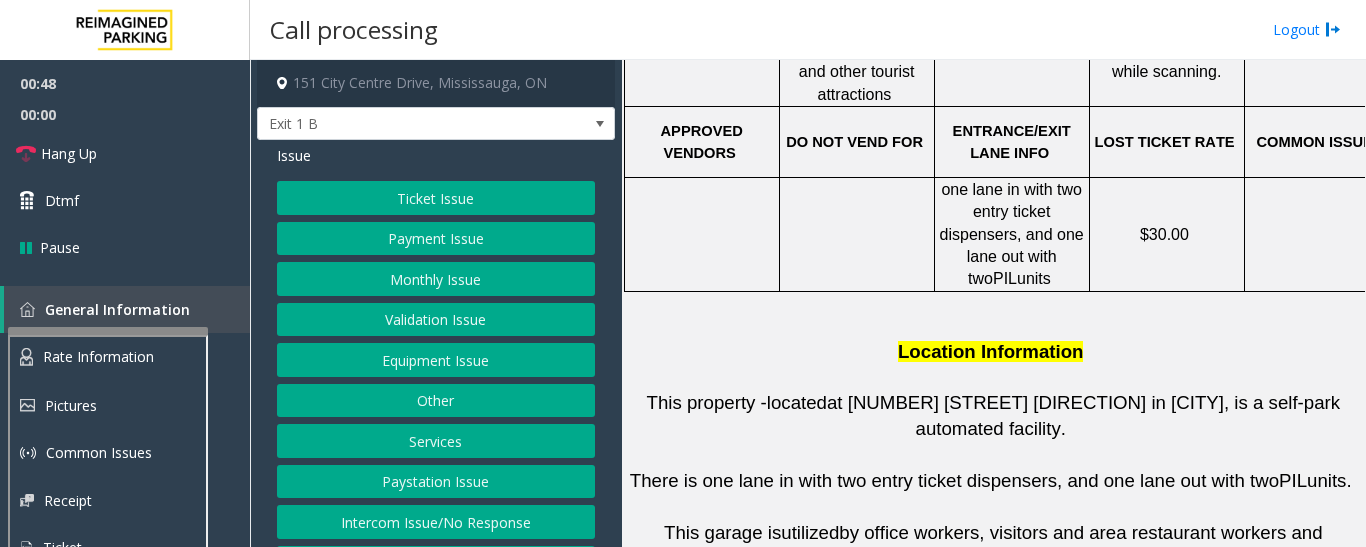 scroll, scrollTop: 1100, scrollLeft: 0, axis: vertical 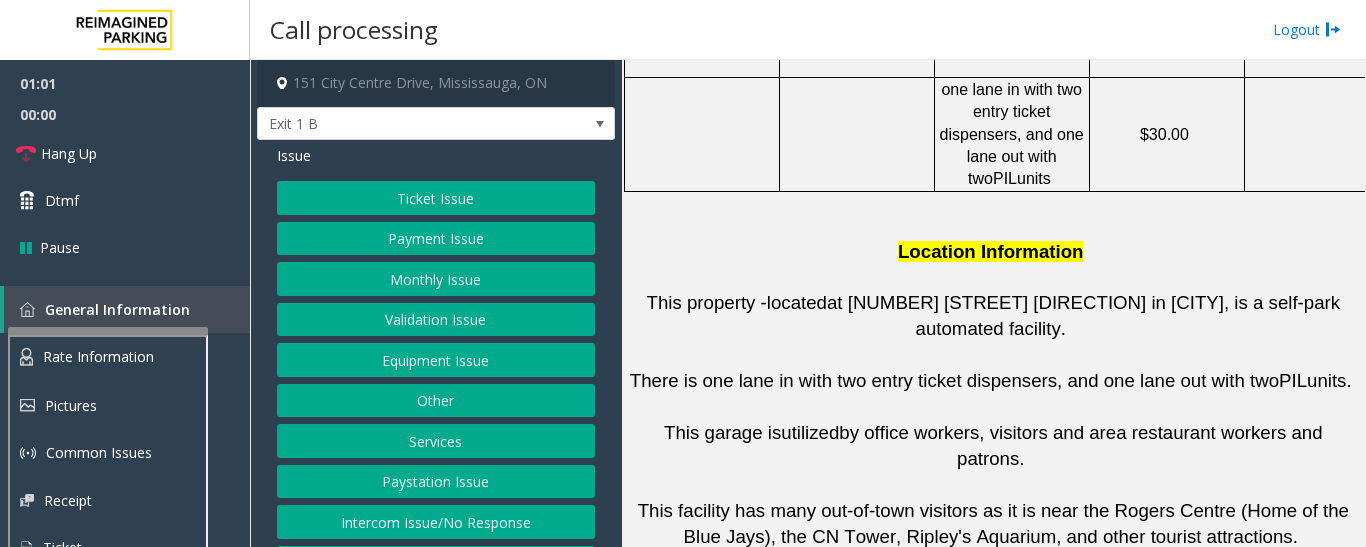 click on "Services" 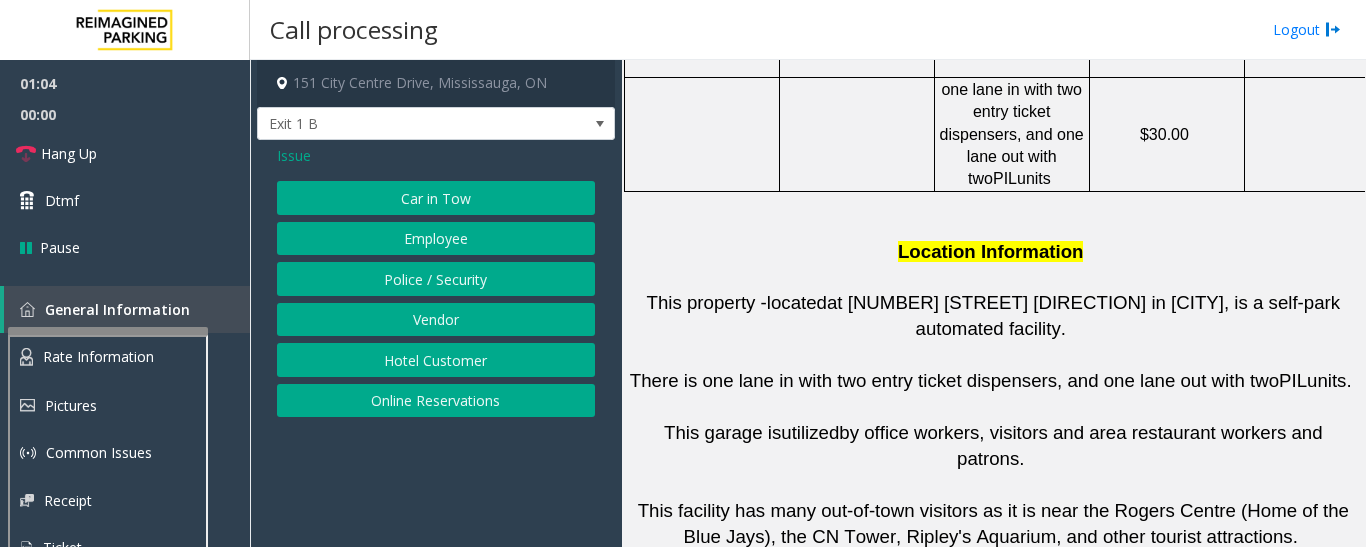 click on "Online Reservations" 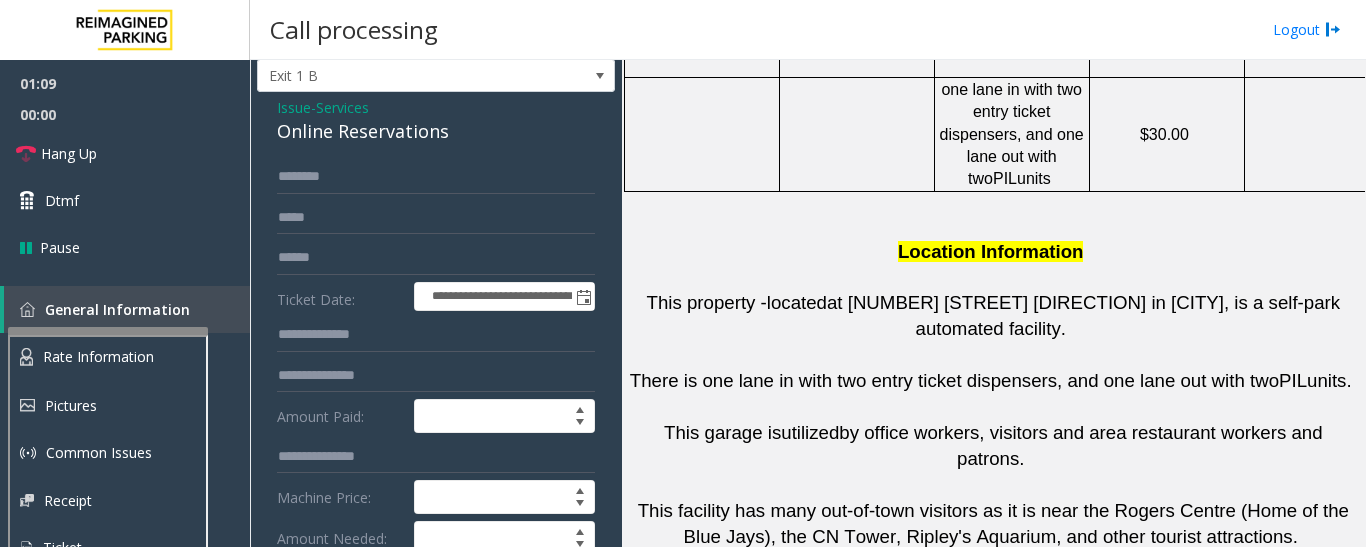 scroll, scrollTop: 68, scrollLeft: 0, axis: vertical 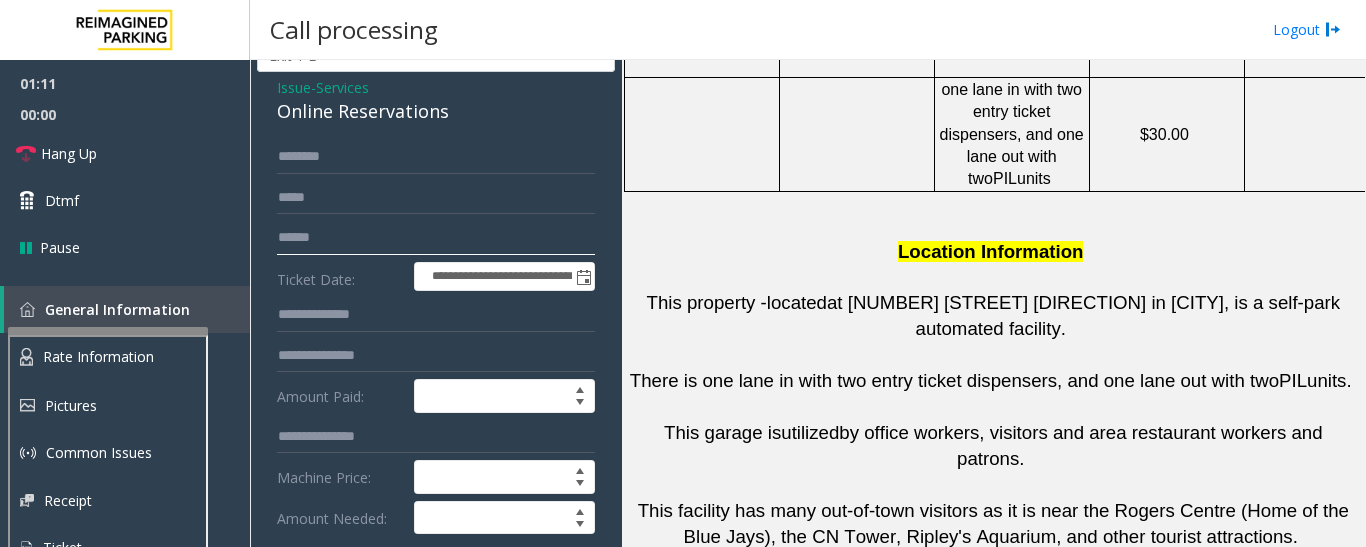 click 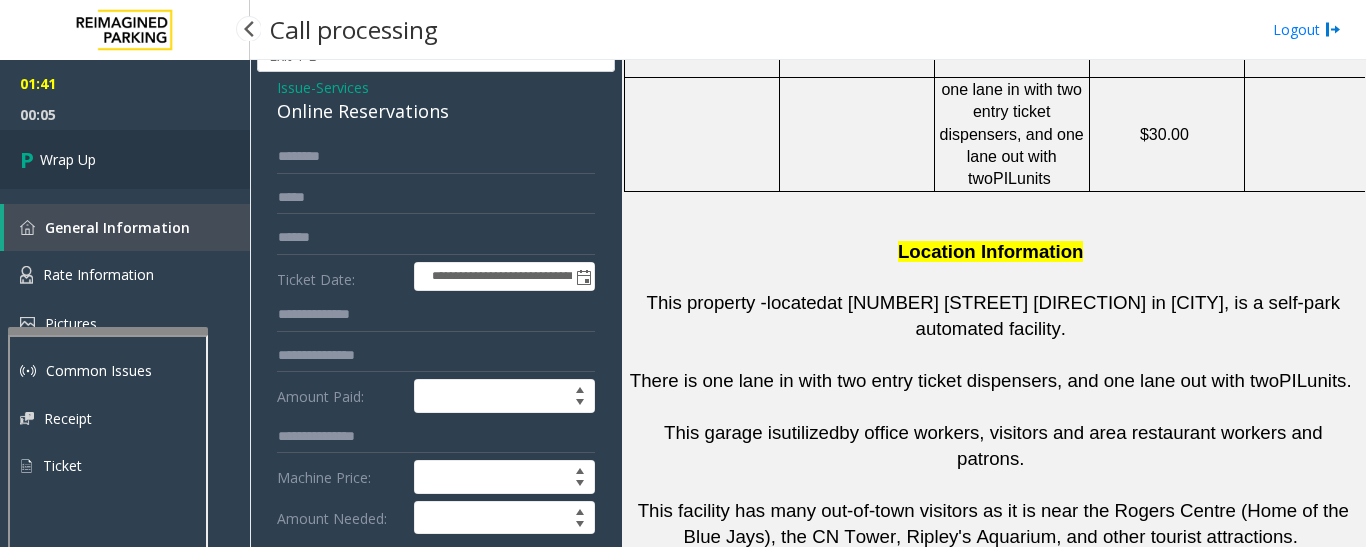 click on "Wrap Up" at bounding box center [68, 159] 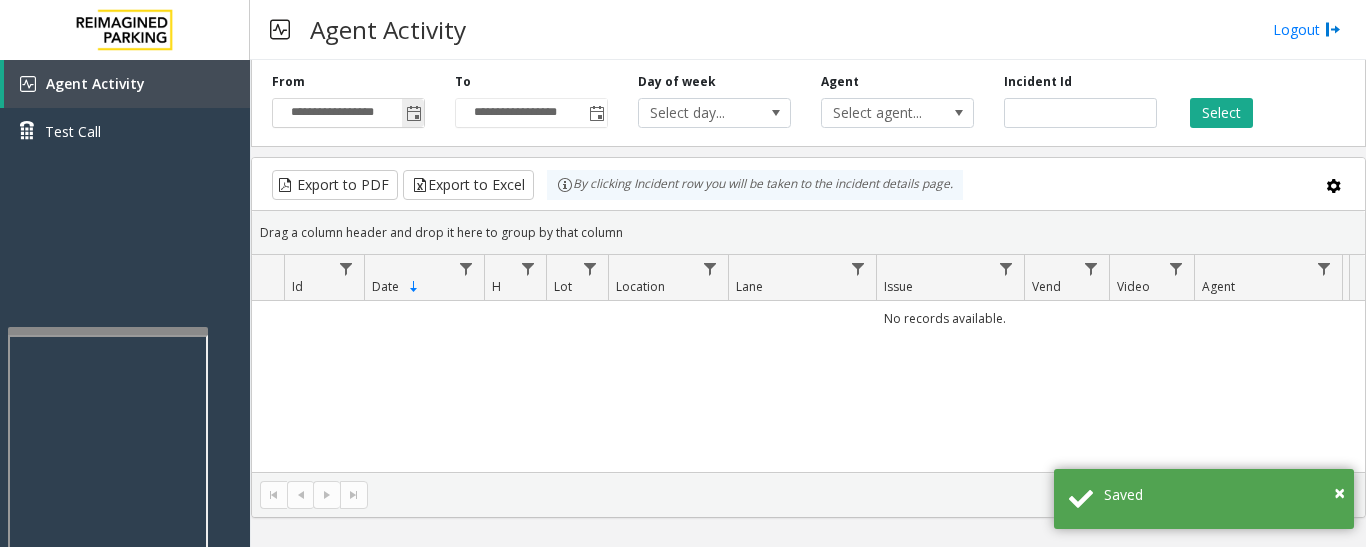 click 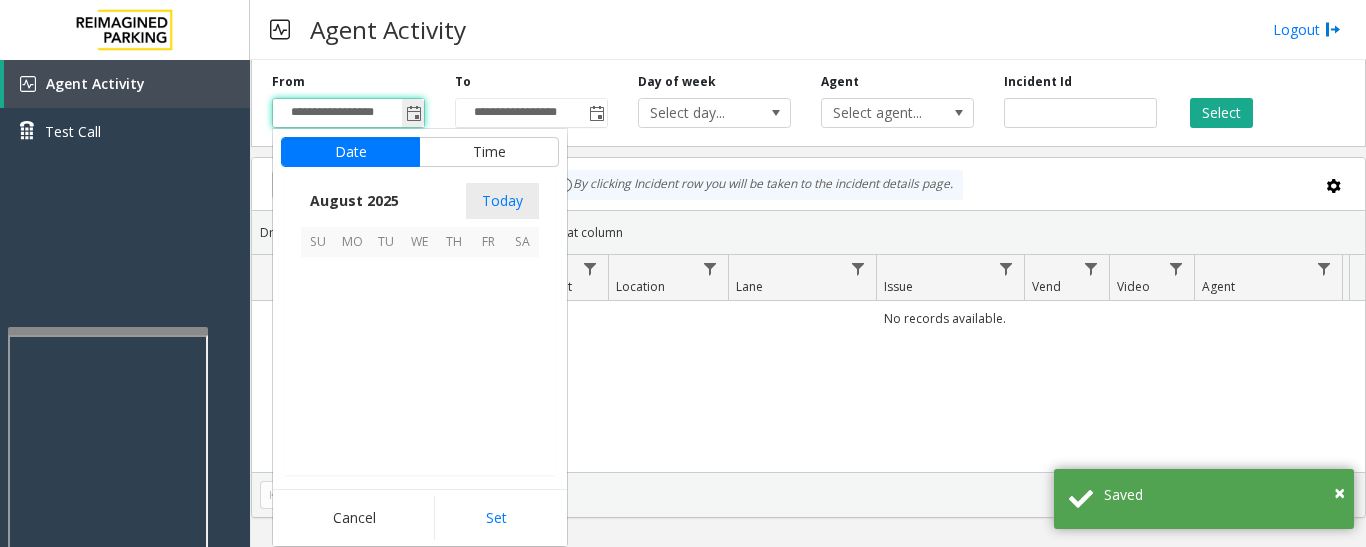 scroll, scrollTop: 358666, scrollLeft: 0, axis: vertical 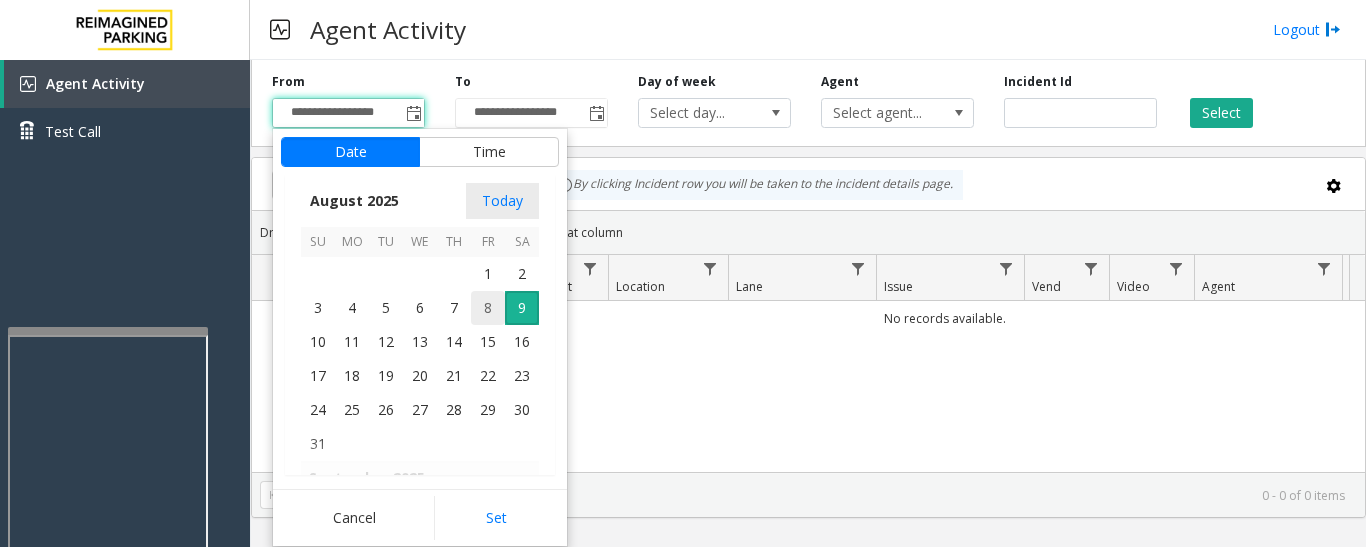 click on "8" at bounding box center [488, 308] 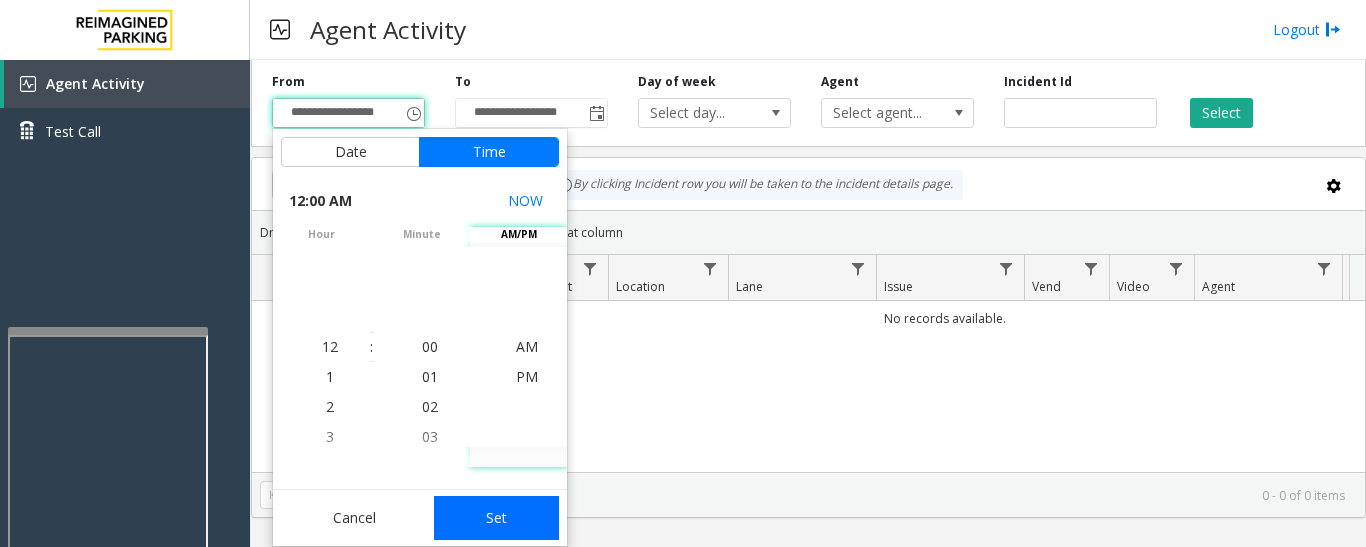 click on "Set" 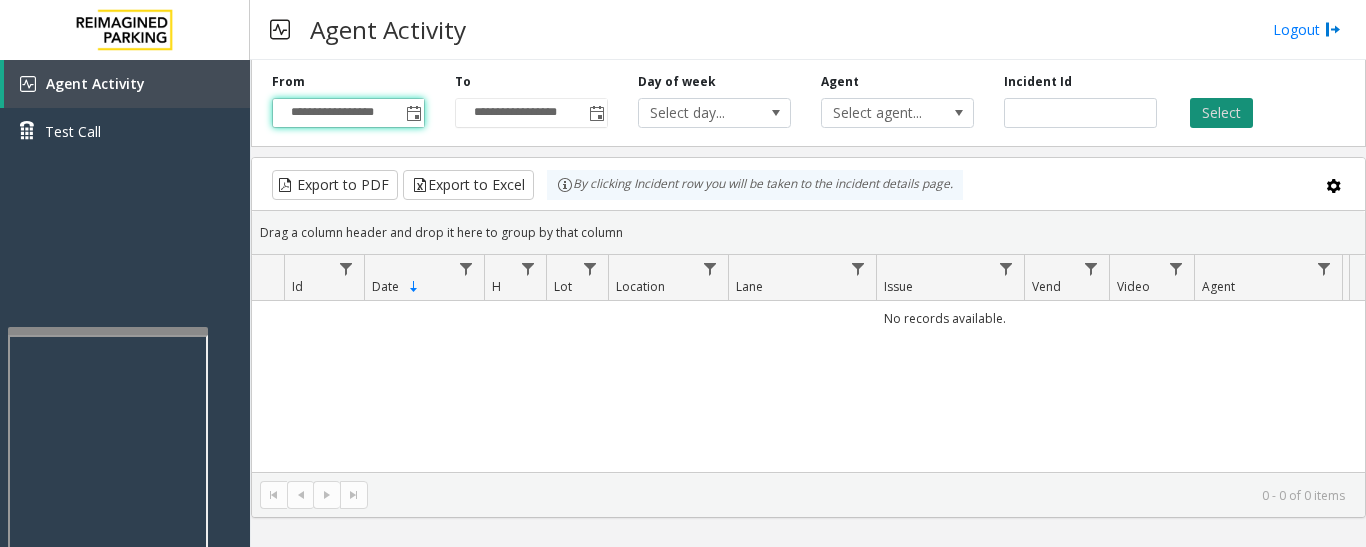 click on "Select" 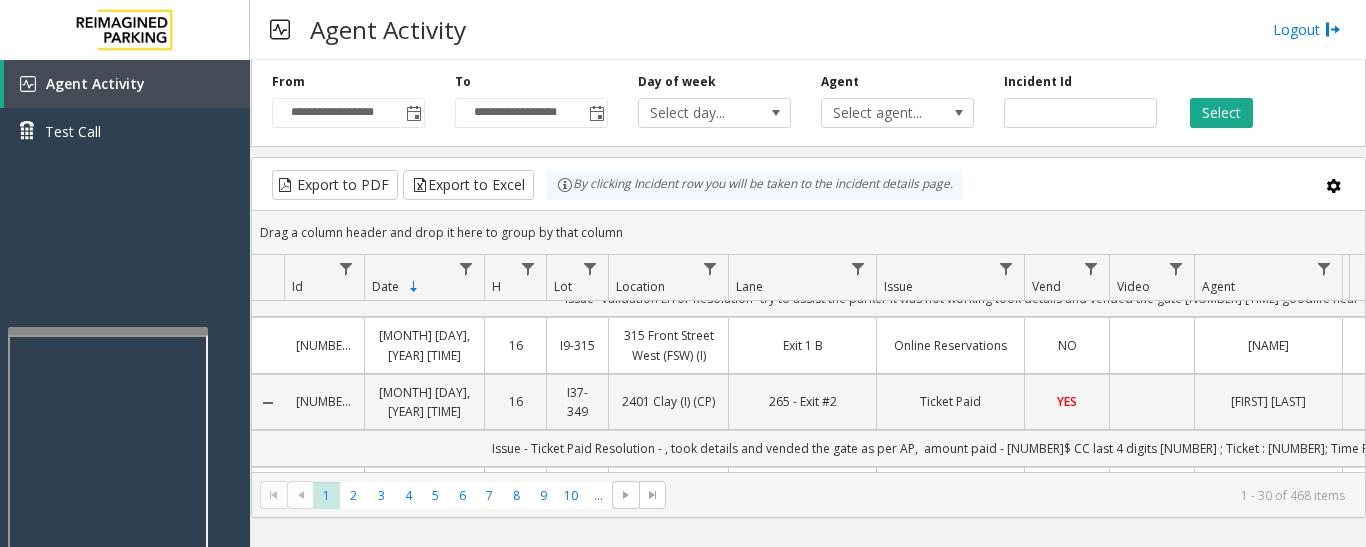 scroll, scrollTop: 200, scrollLeft: 0, axis: vertical 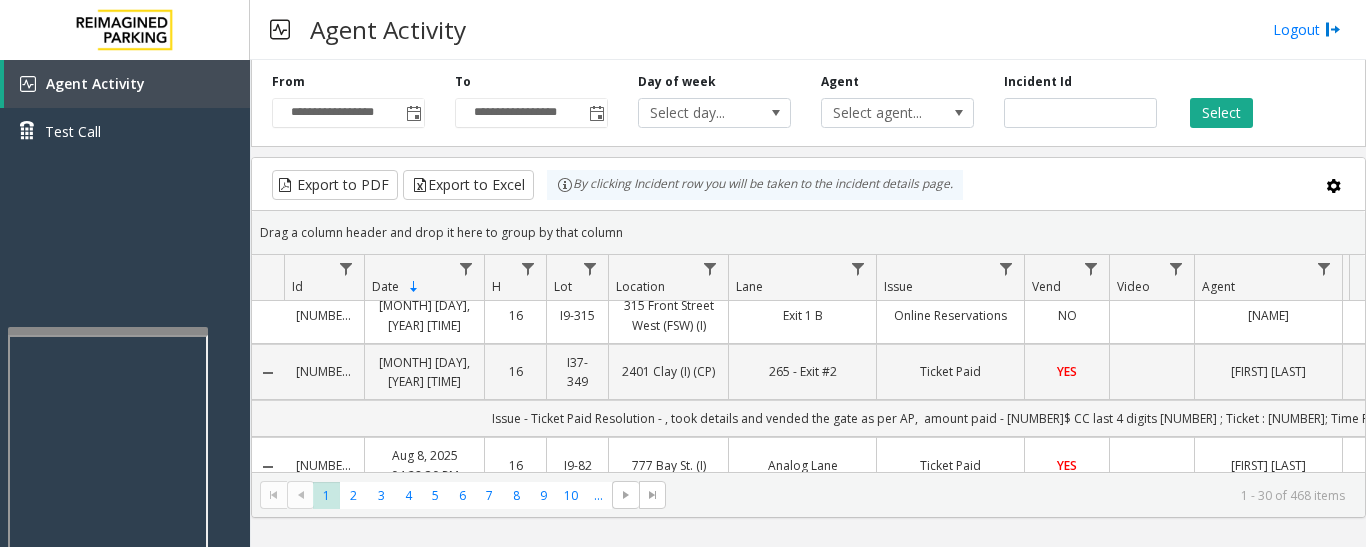 click on "Aug 8, 2025 04:29:18 PM" 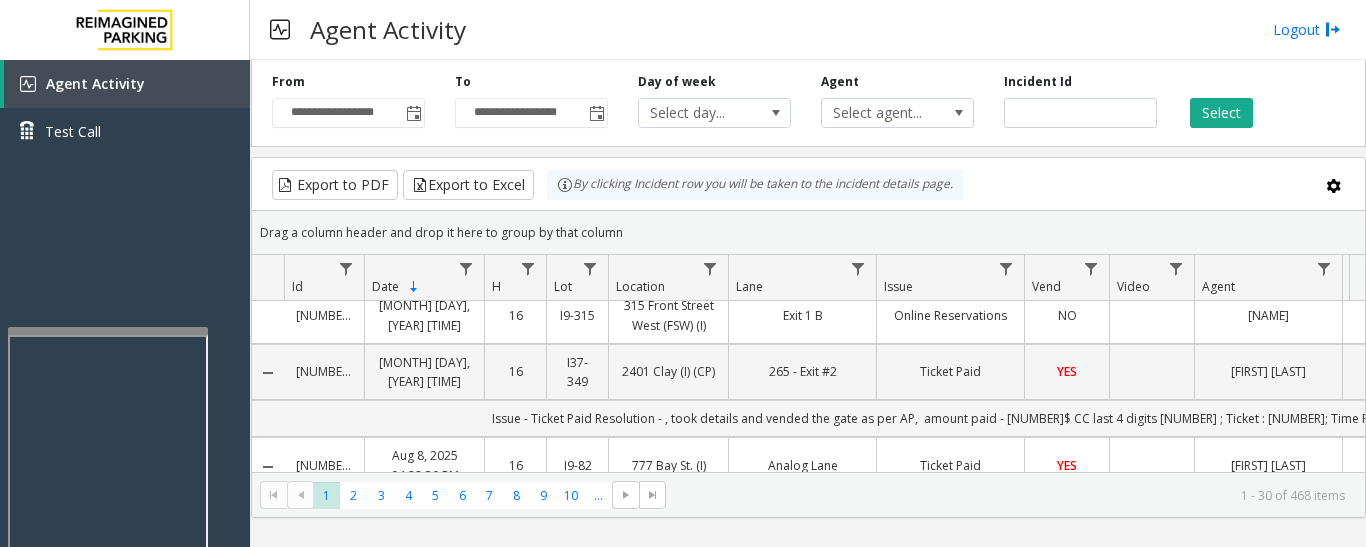 click on "Aug 8, 2025 04:29:18 PM" 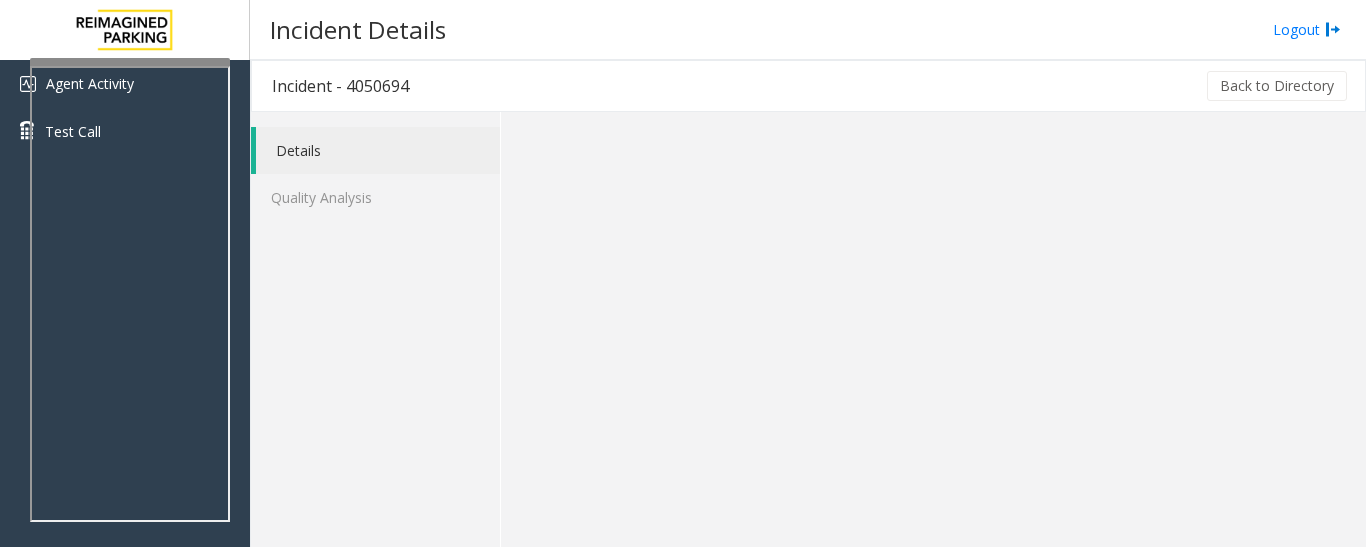 scroll, scrollTop: 0, scrollLeft: 0, axis: both 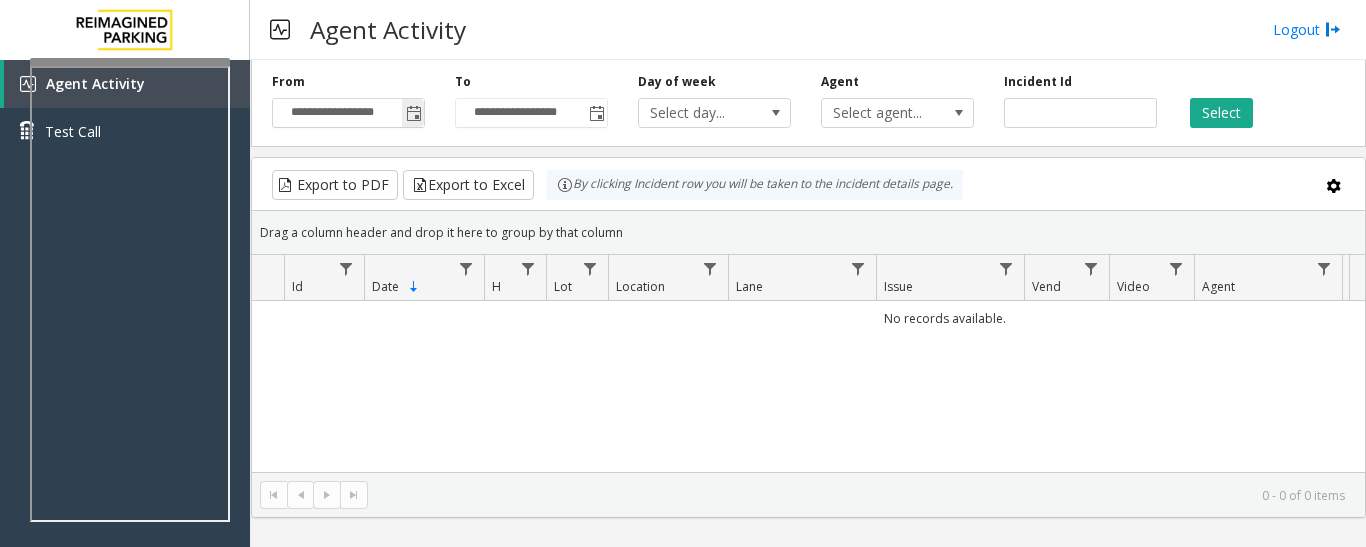 click 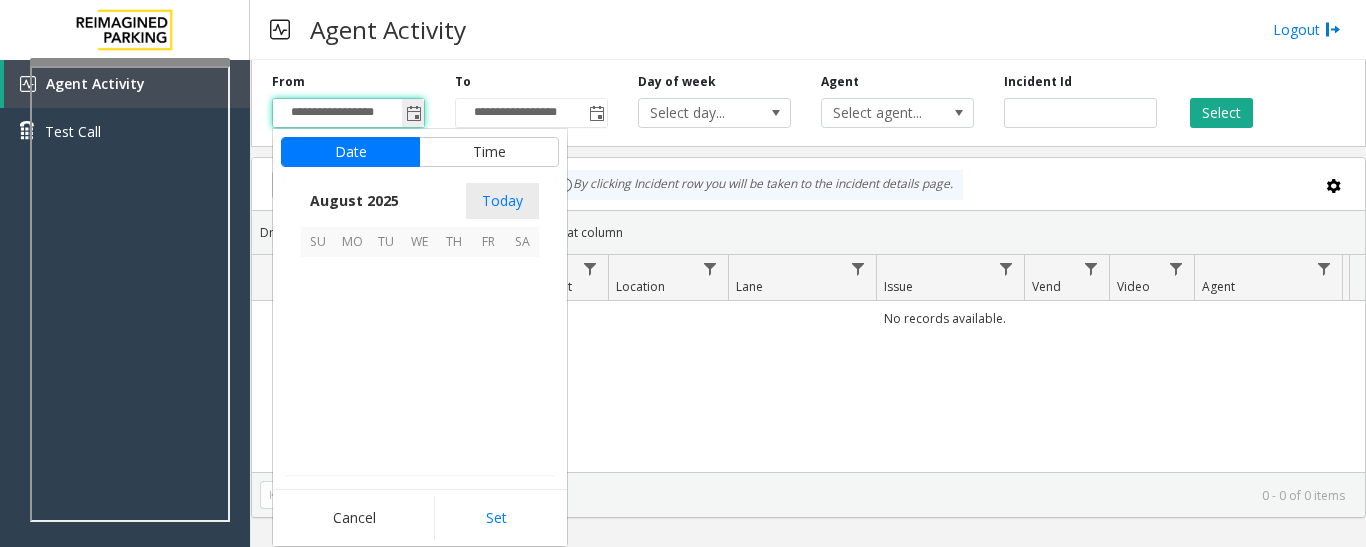 scroll, scrollTop: 358666, scrollLeft: 0, axis: vertical 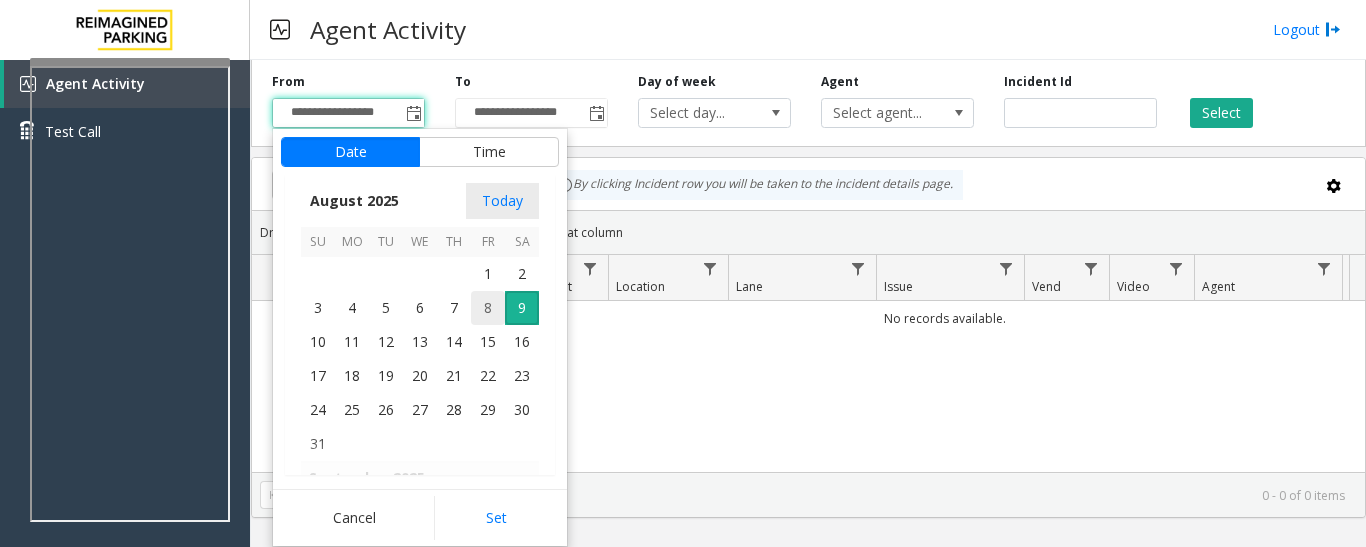 click on "8" at bounding box center [488, 308] 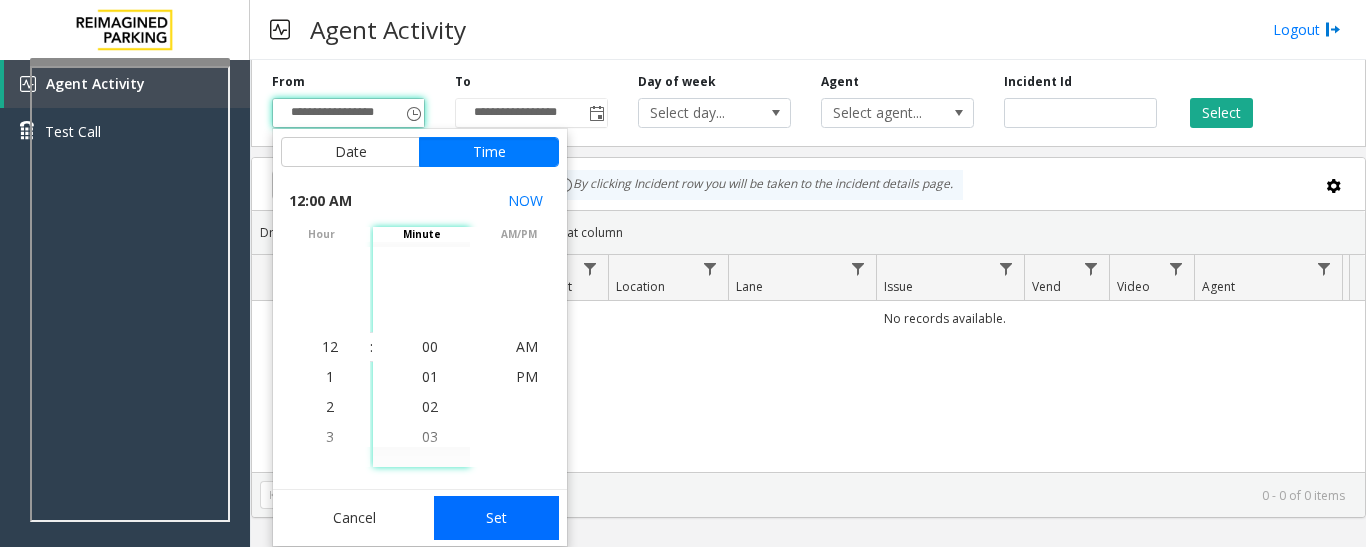 click on "Set" 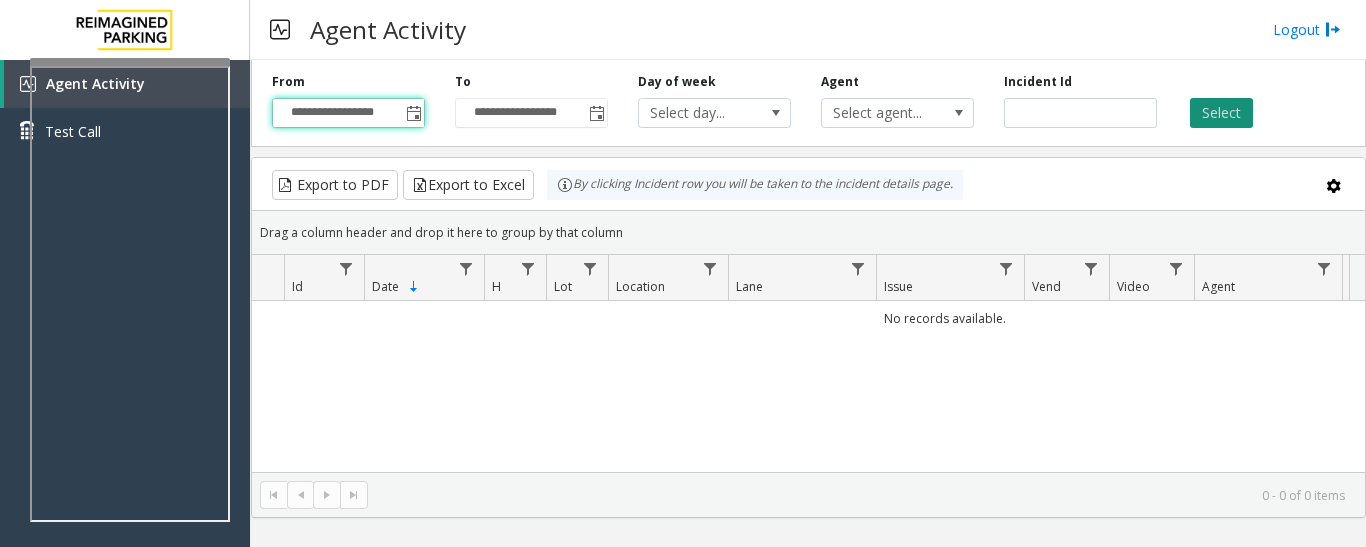 click on "Select" 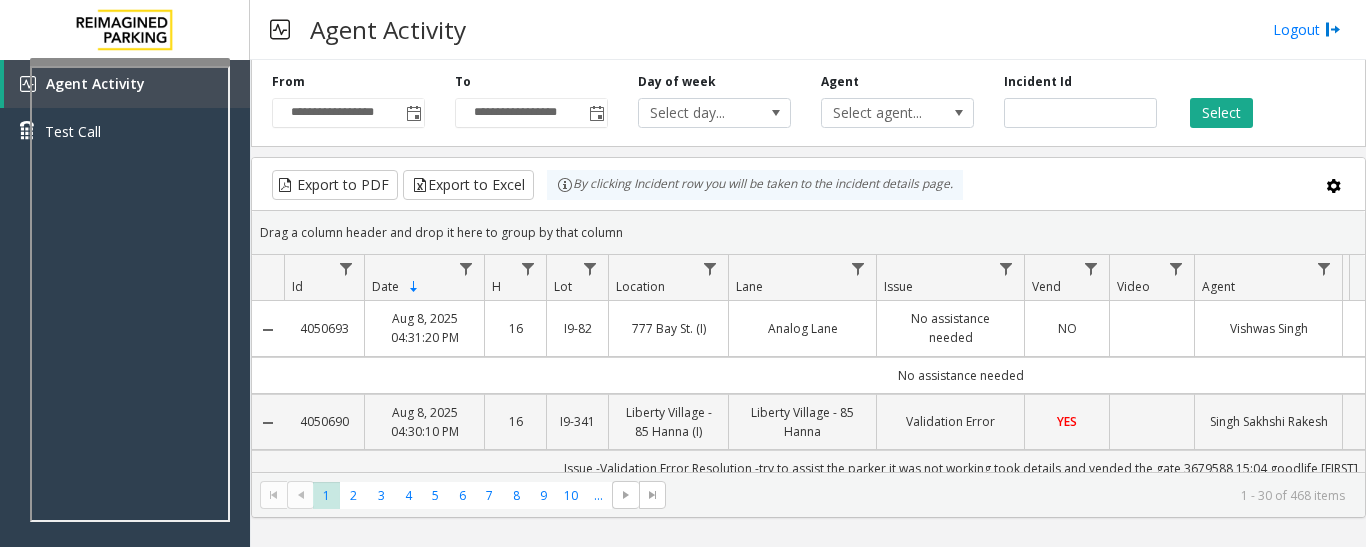 scroll, scrollTop: 100, scrollLeft: 0, axis: vertical 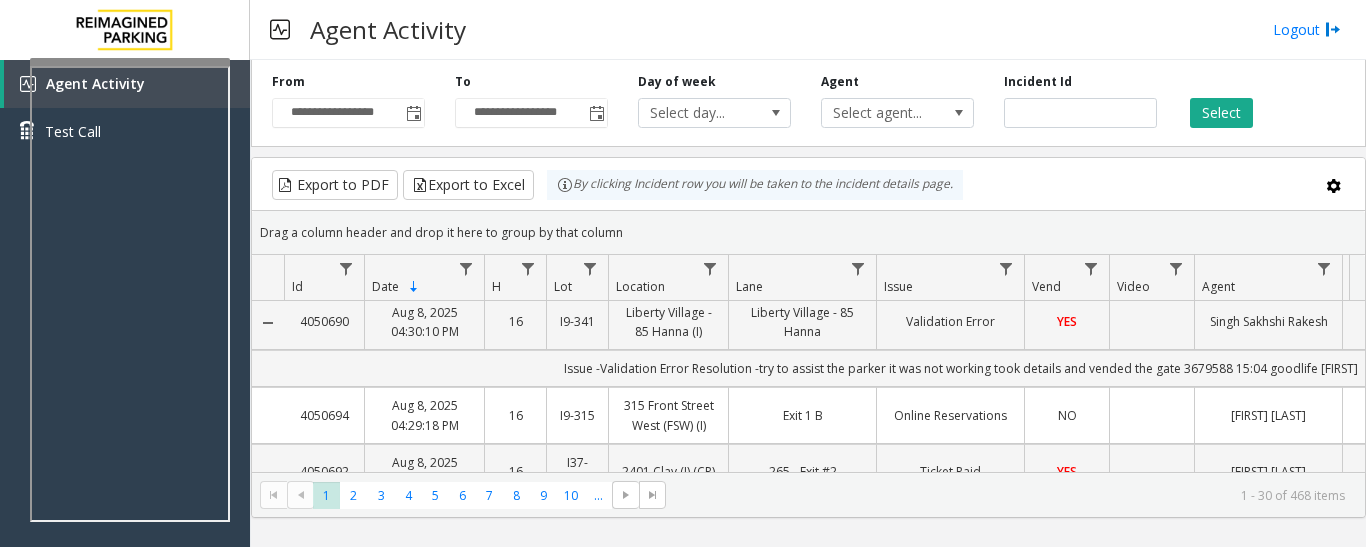 click on "[NUMBER]" 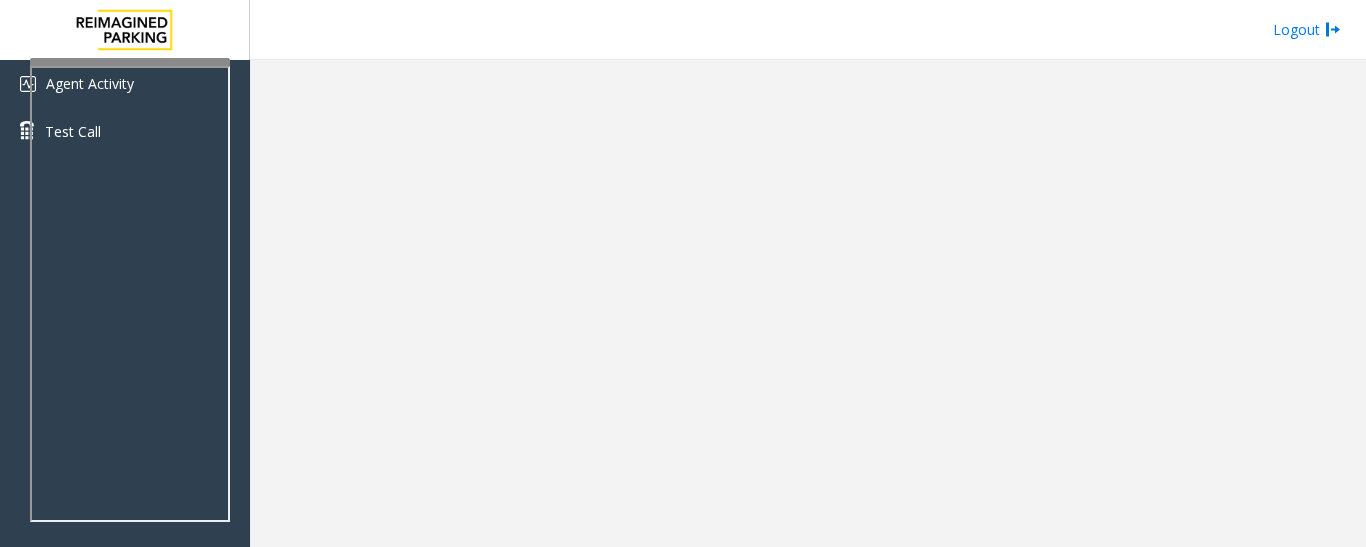 scroll, scrollTop: 0, scrollLeft: 0, axis: both 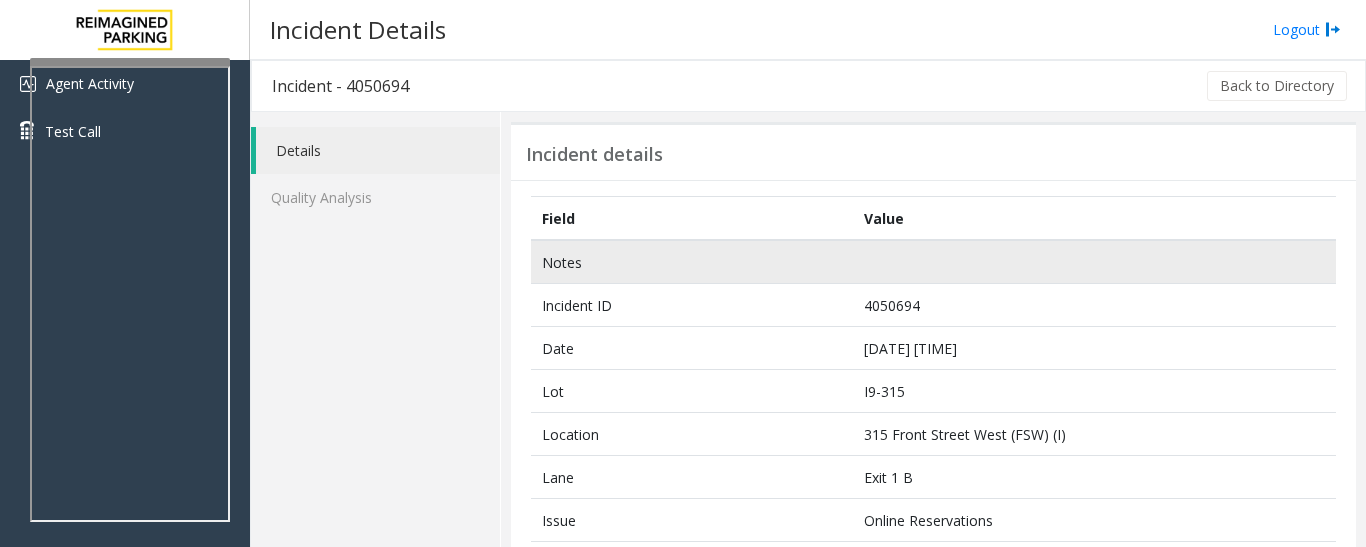 click 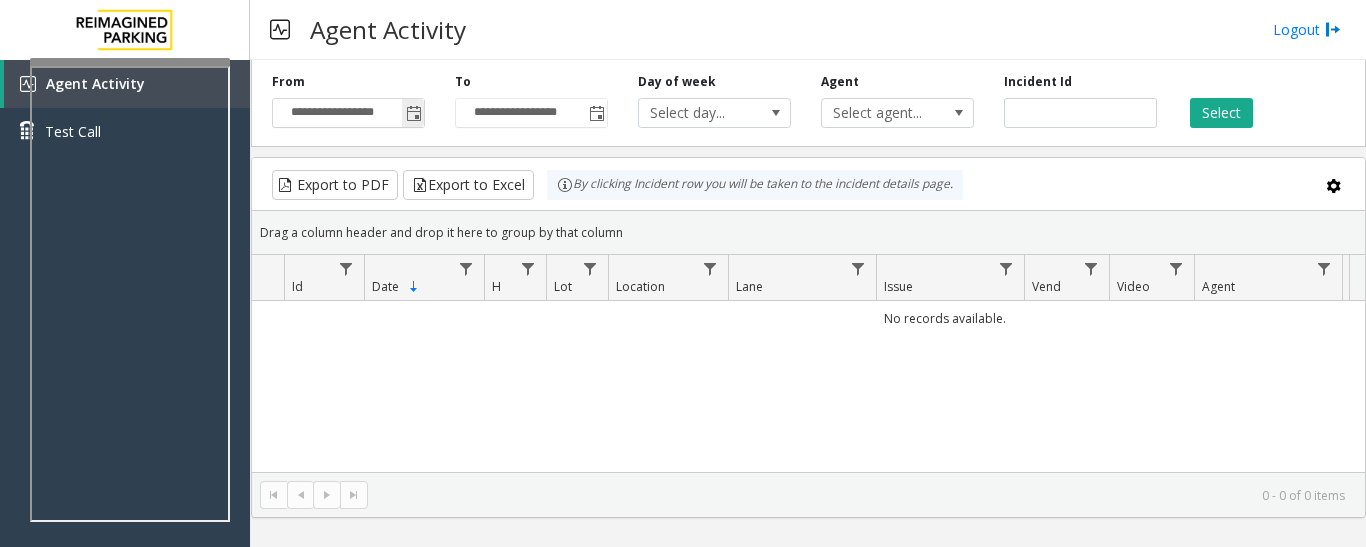 click 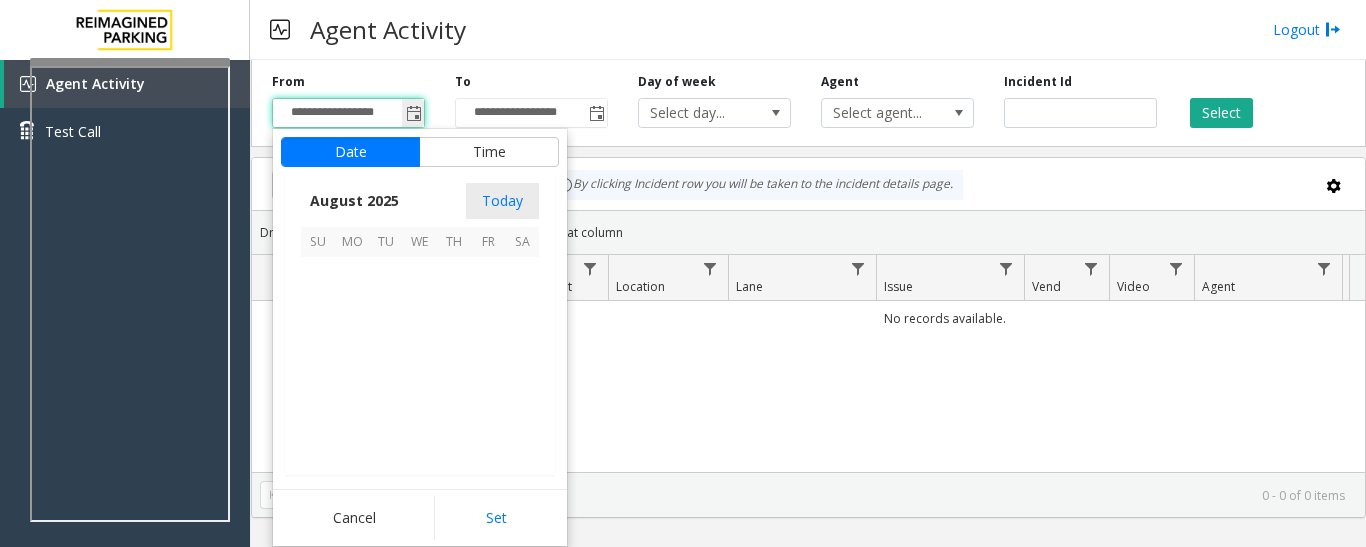 scroll, scrollTop: 358666, scrollLeft: 0, axis: vertical 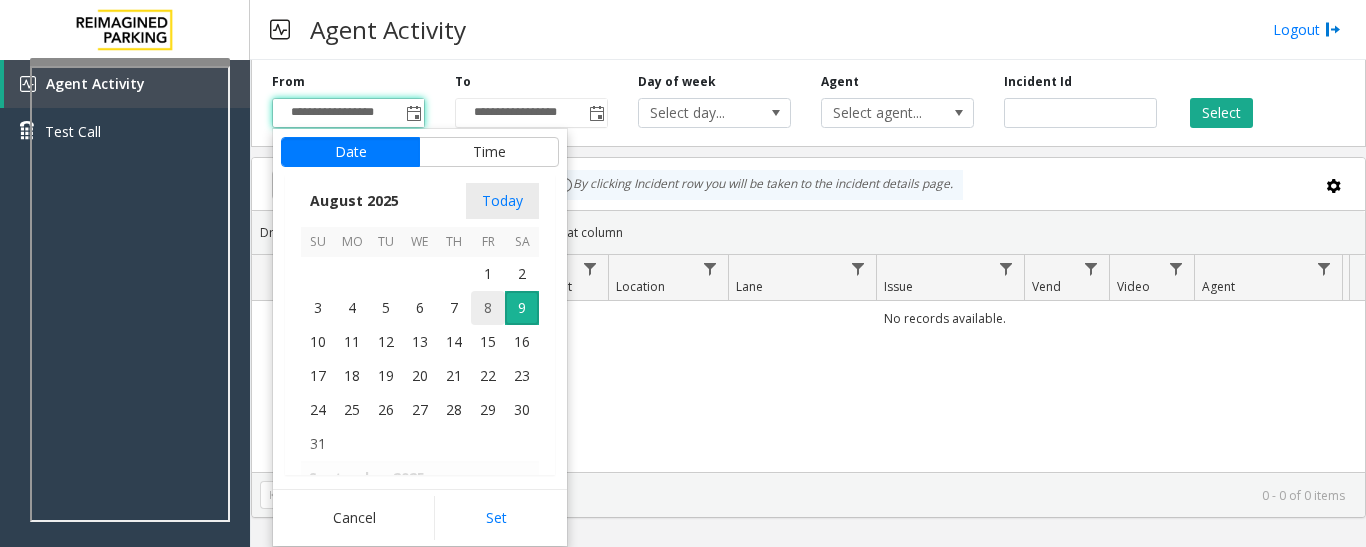 click on "8" at bounding box center [488, 308] 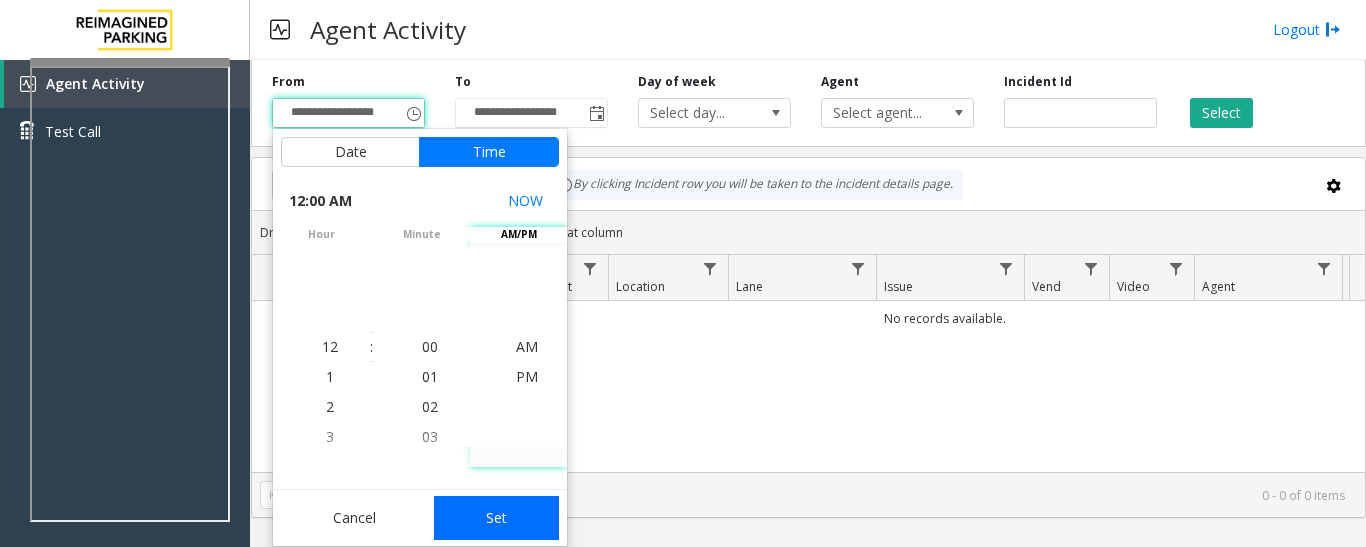 click on "Set" 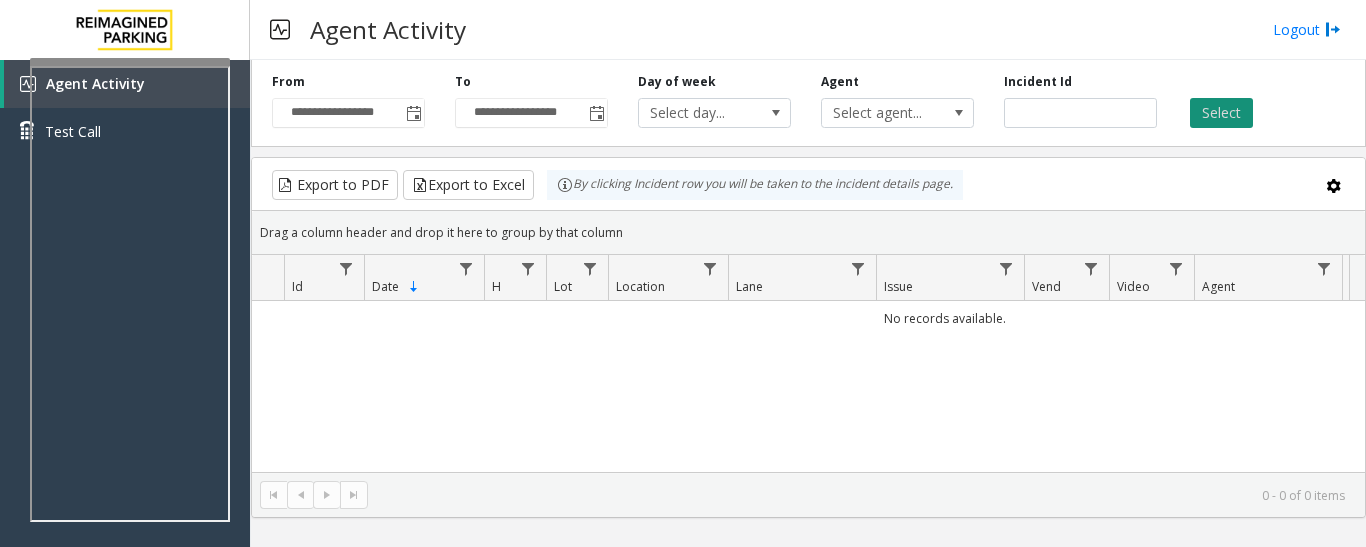 click on "Select" 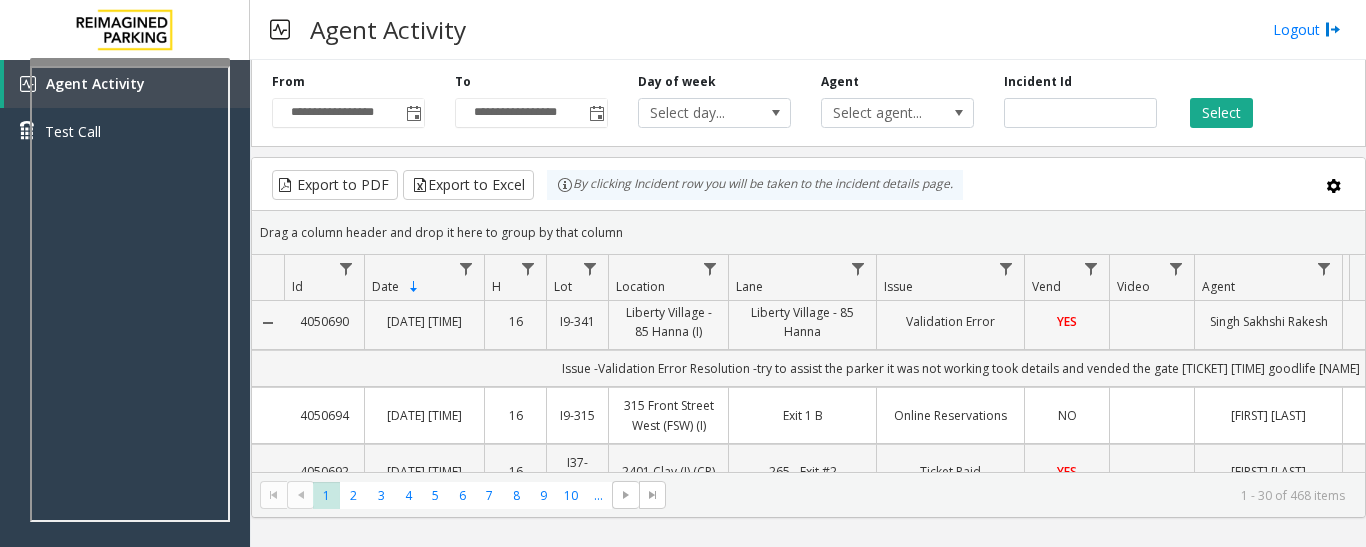 scroll, scrollTop: 200, scrollLeft: 0, axis: vertical 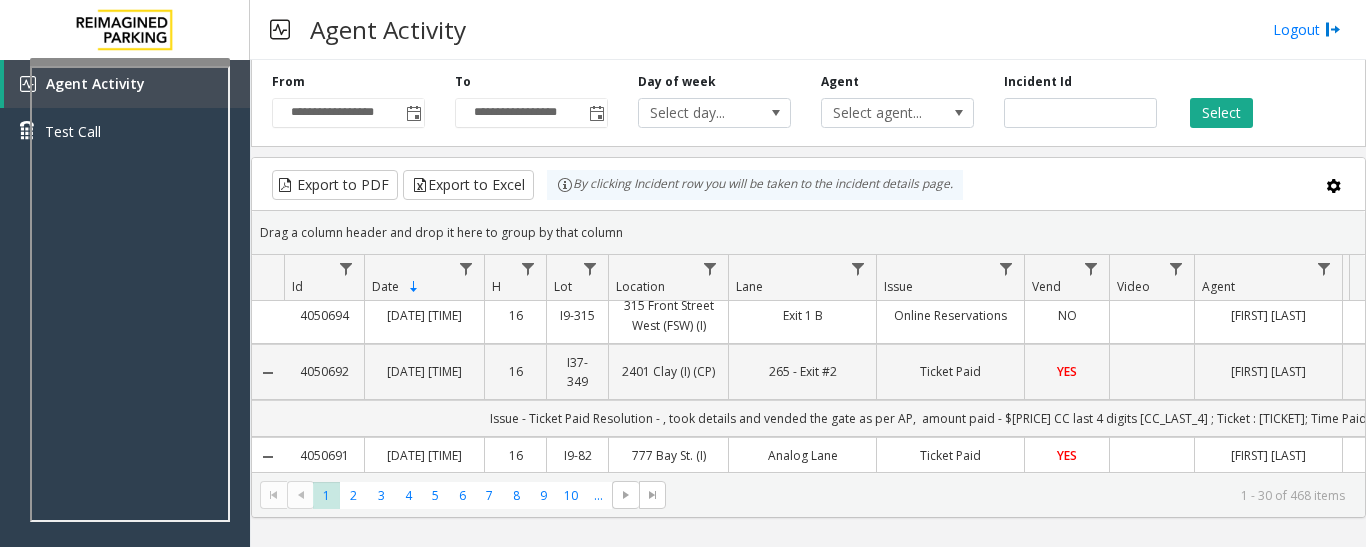 click on "315 Front Street West	(FSW) (I)" 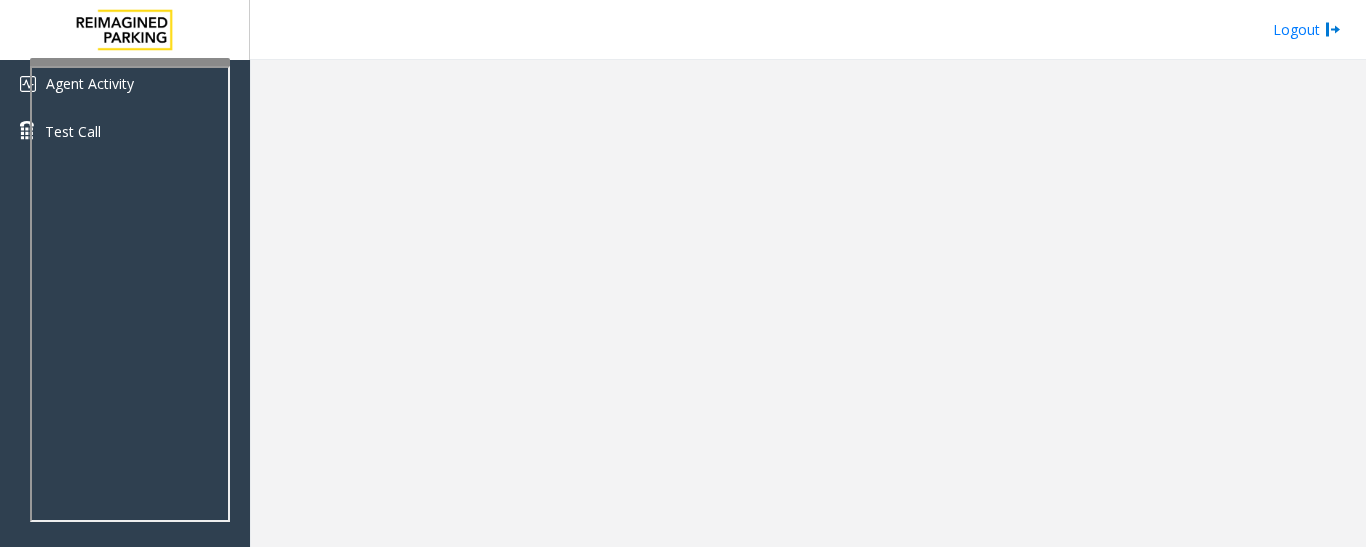 scroll, scrollTop: 0, scrollLeft: 0, axis: both 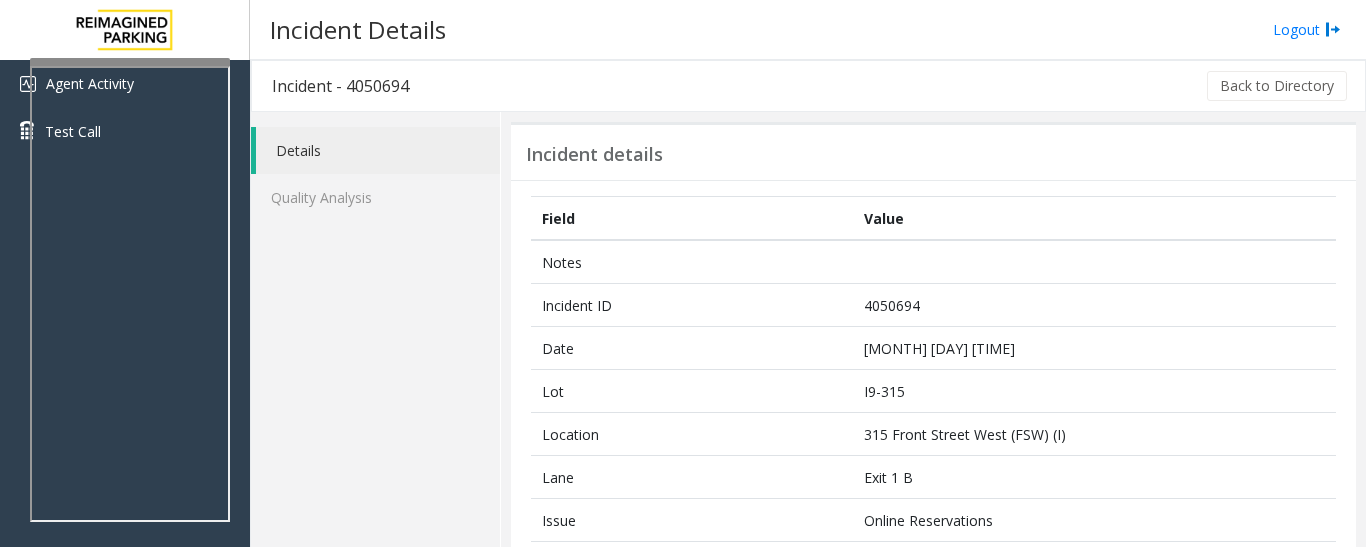 click on "Details Quality Analysis" 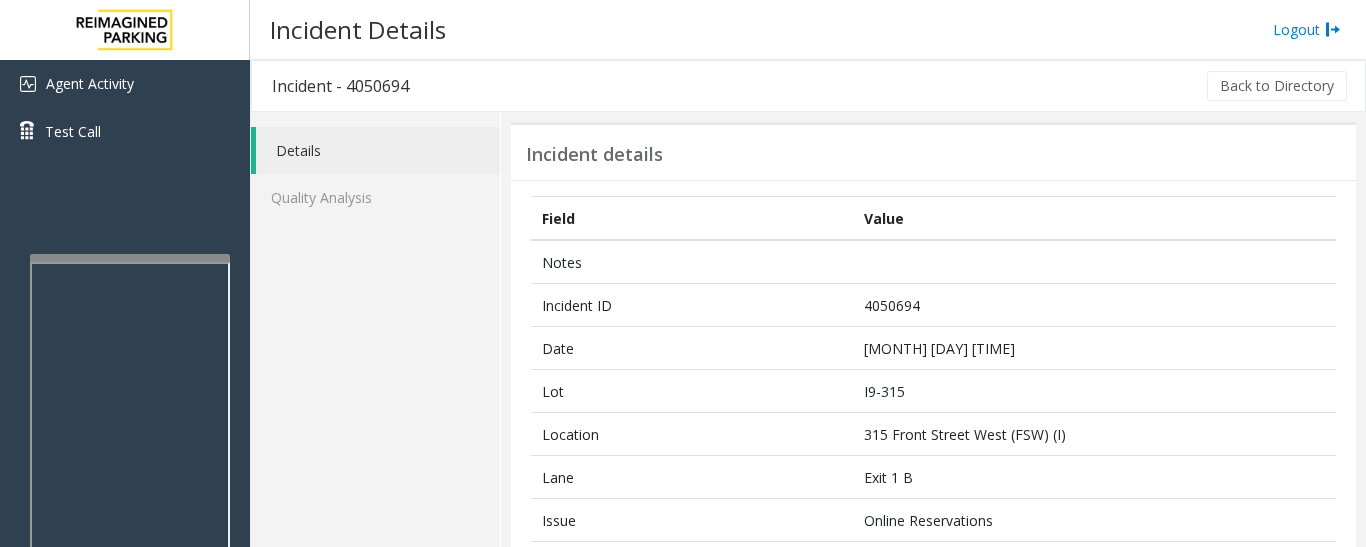 click at bounding box center (130, 258) 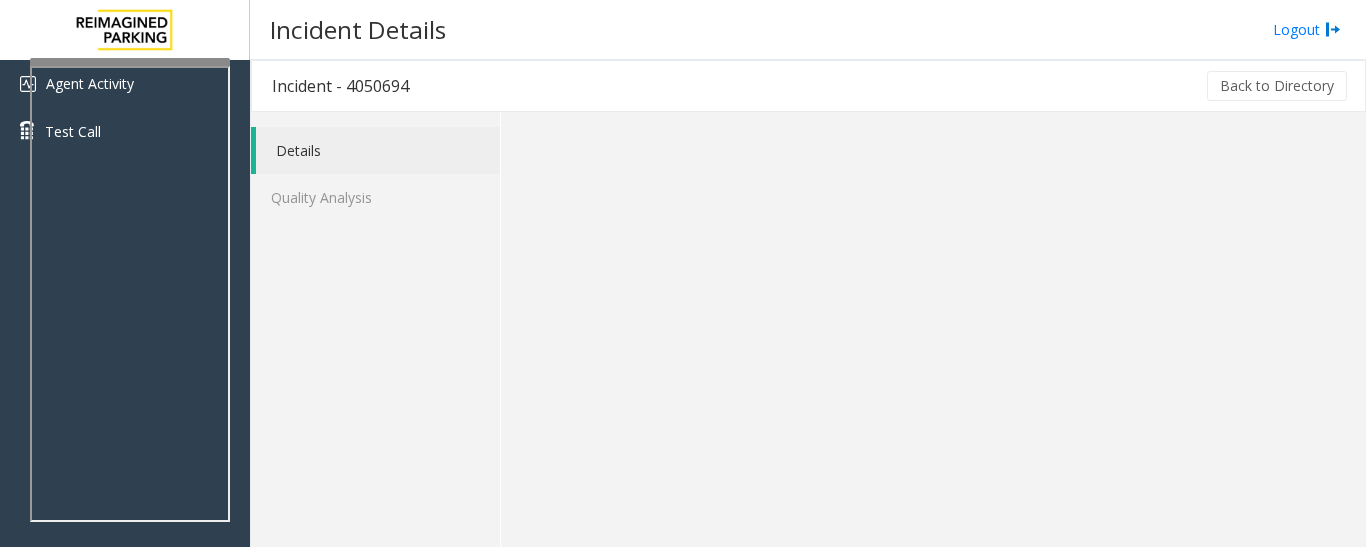 scroll, scrollTop: 0, scrollLeft: 0, axis: both 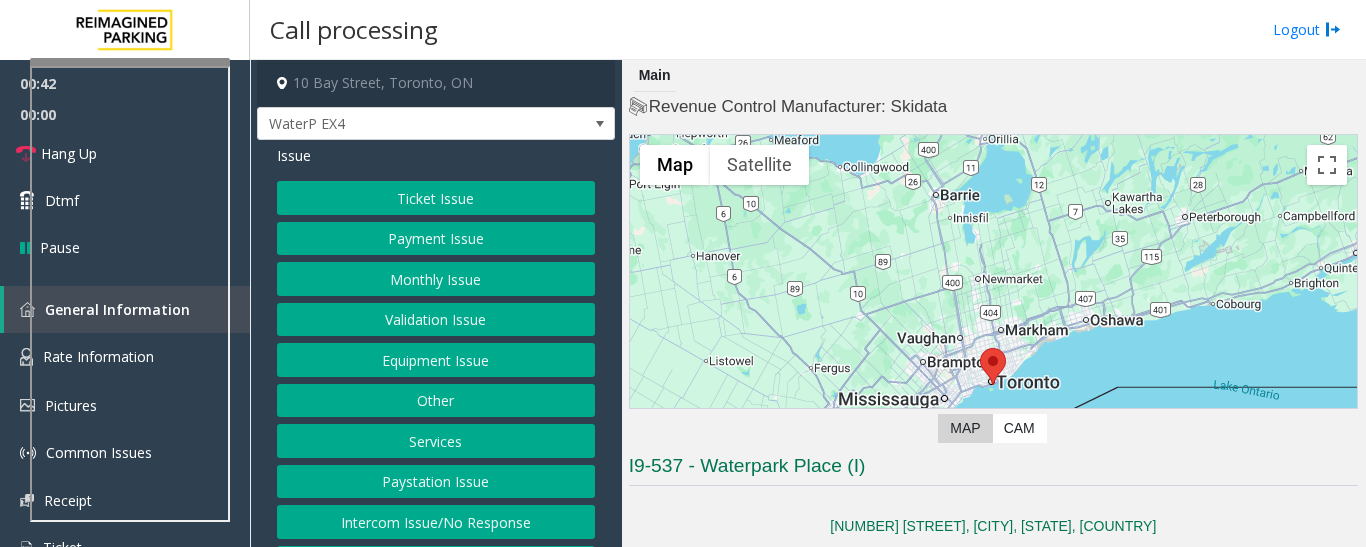 click on "Intercom Issue/No Response" 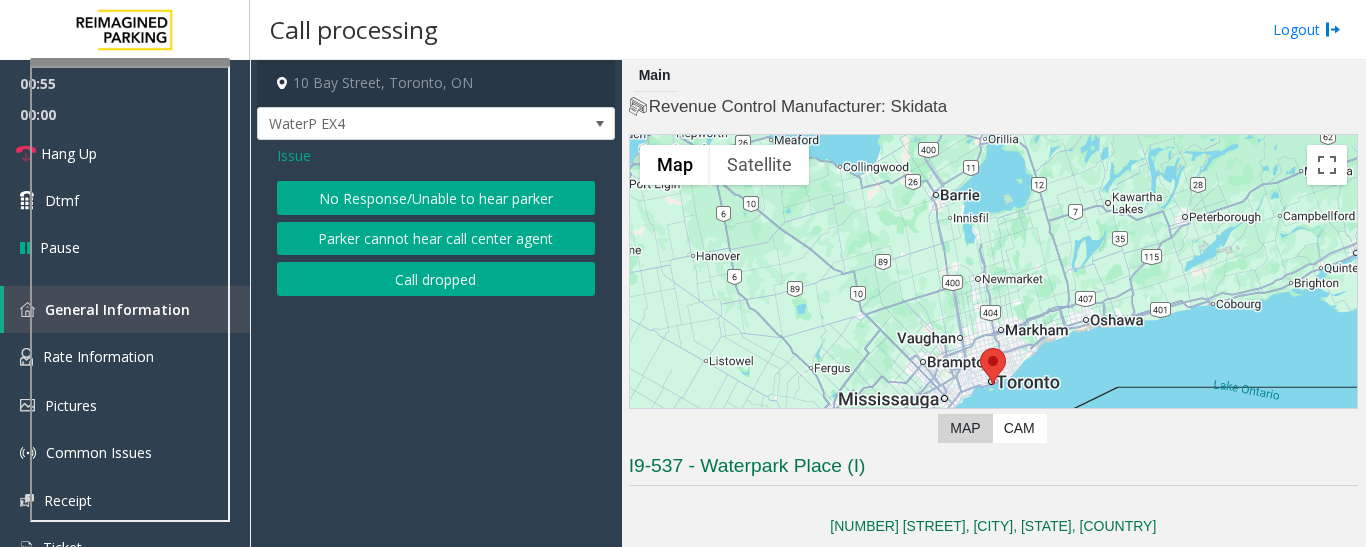 click on "No Response/Unable to hear parker" 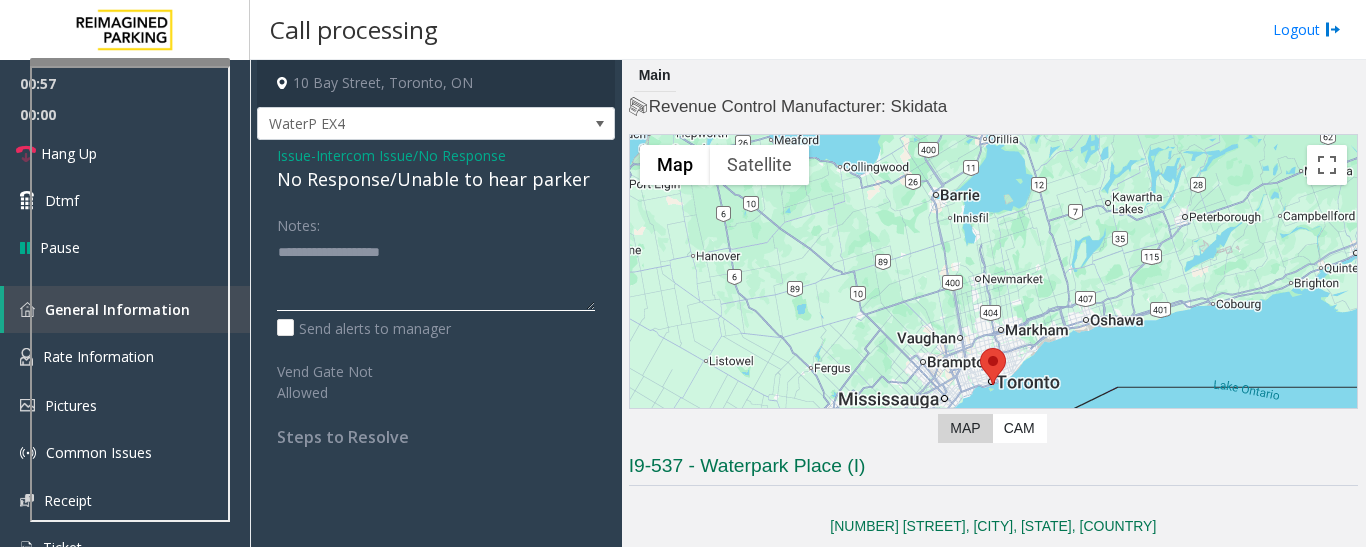 click 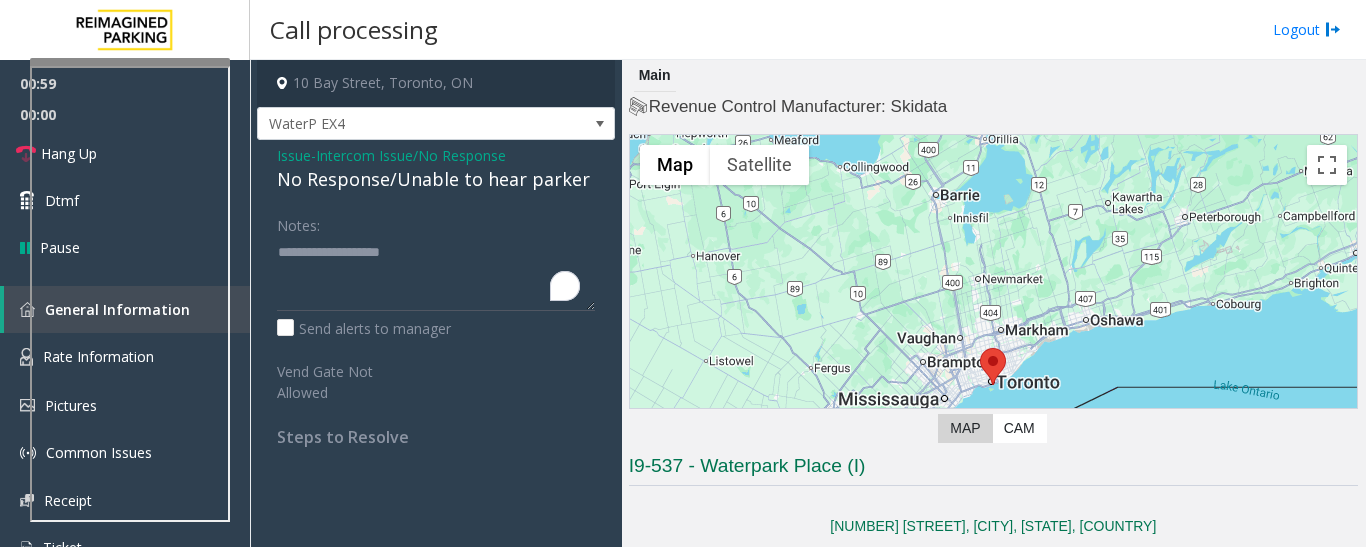 click on "No Response/Unable to hear parker" 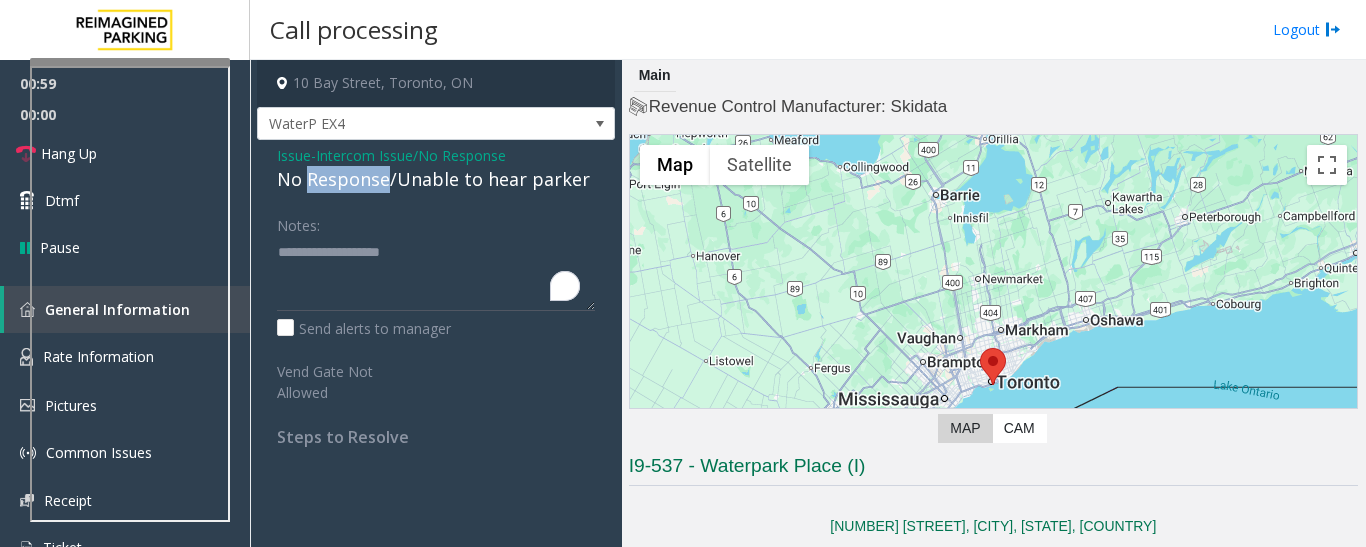 click on "No Response/Unable to hear parker" 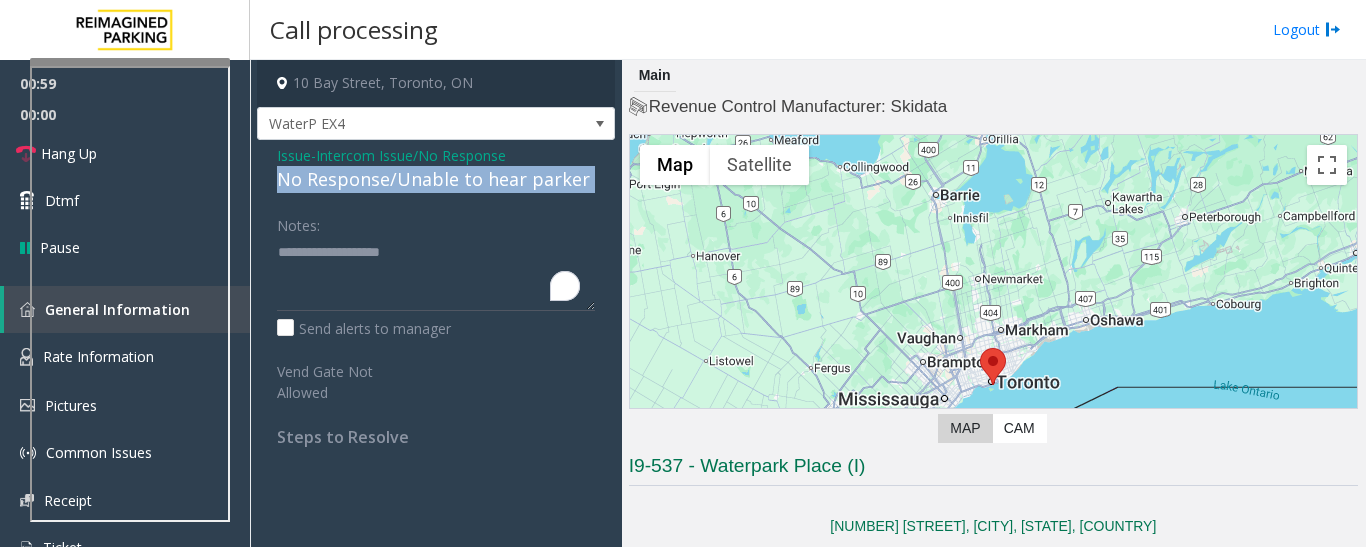 click on "No Response/Unable to hear parker" 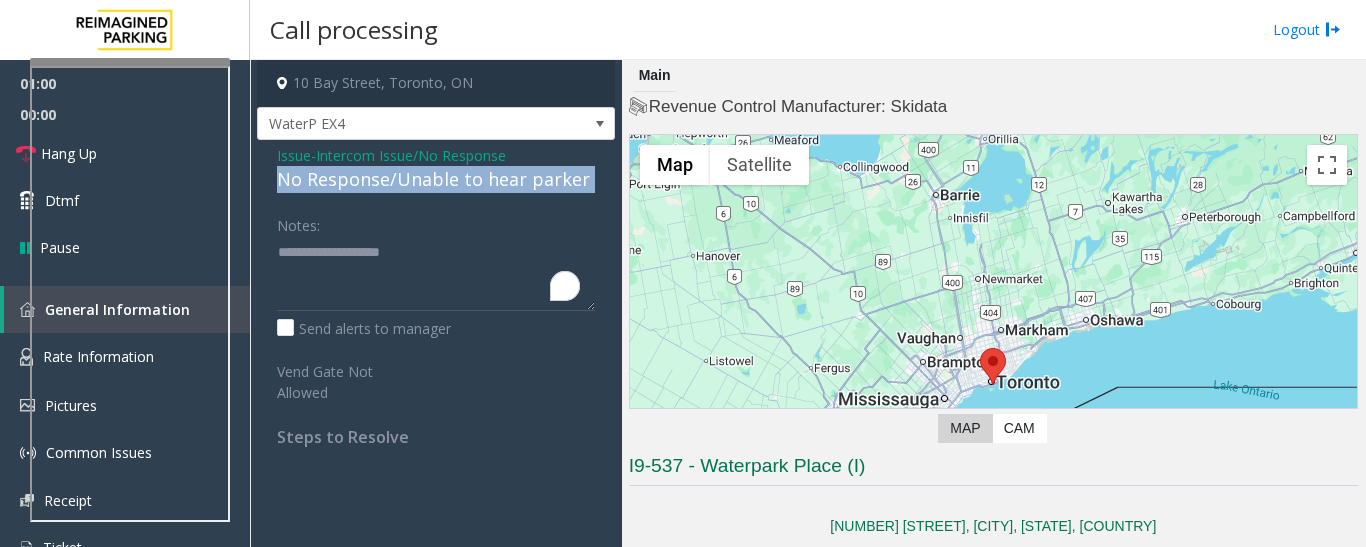 copy on "No Response/Unable to hear parker" 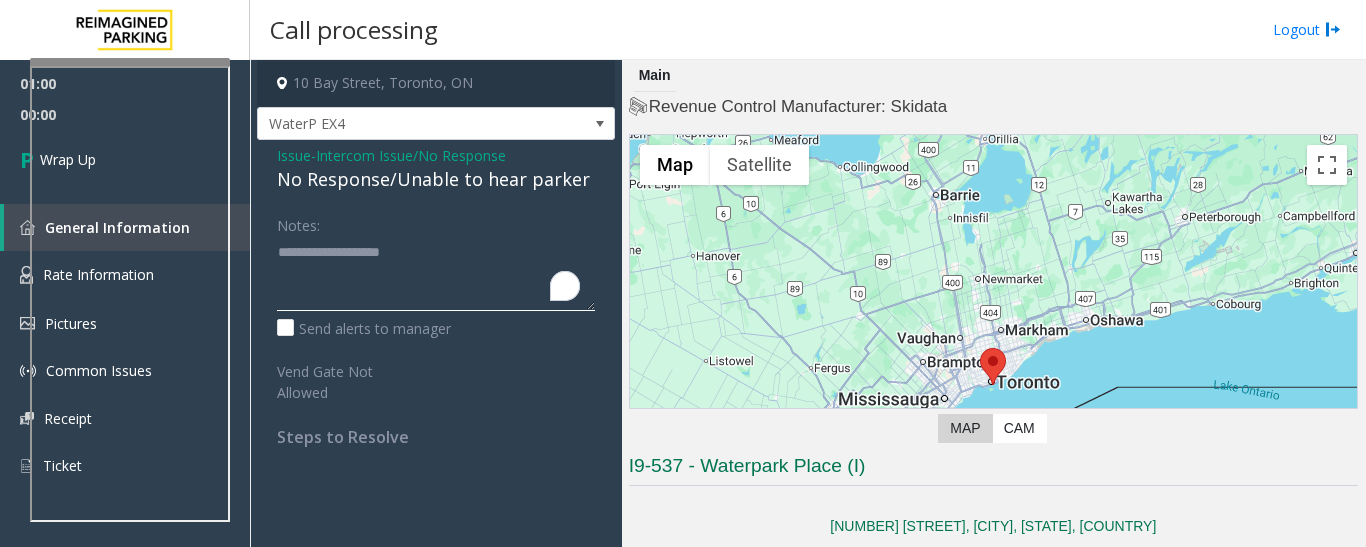 click 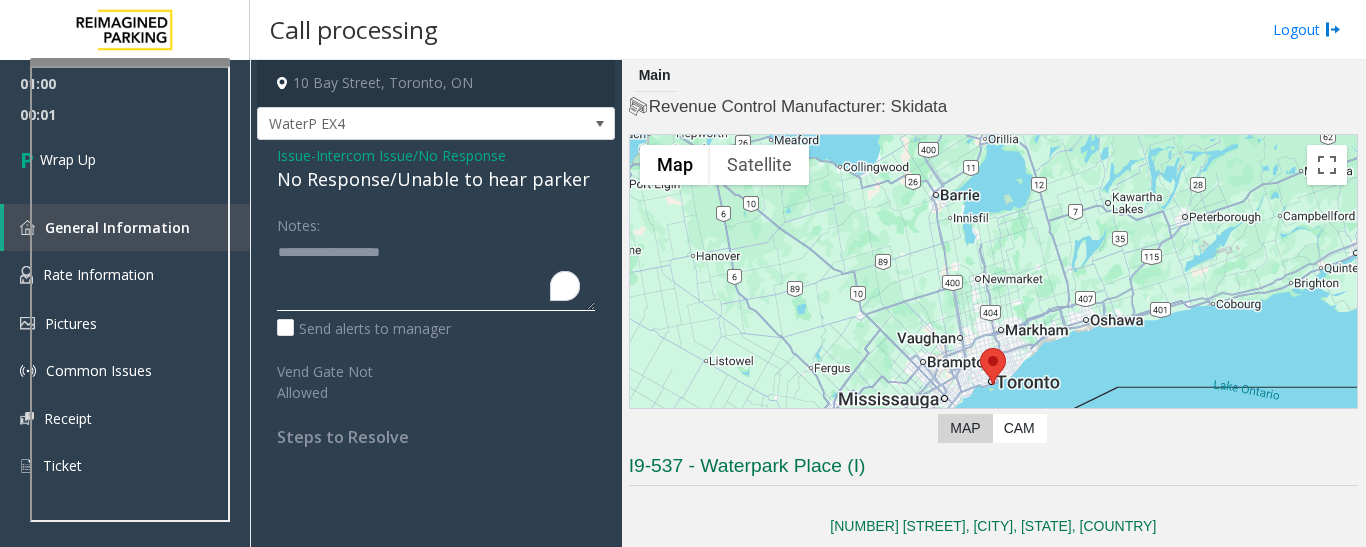paste on "**********" 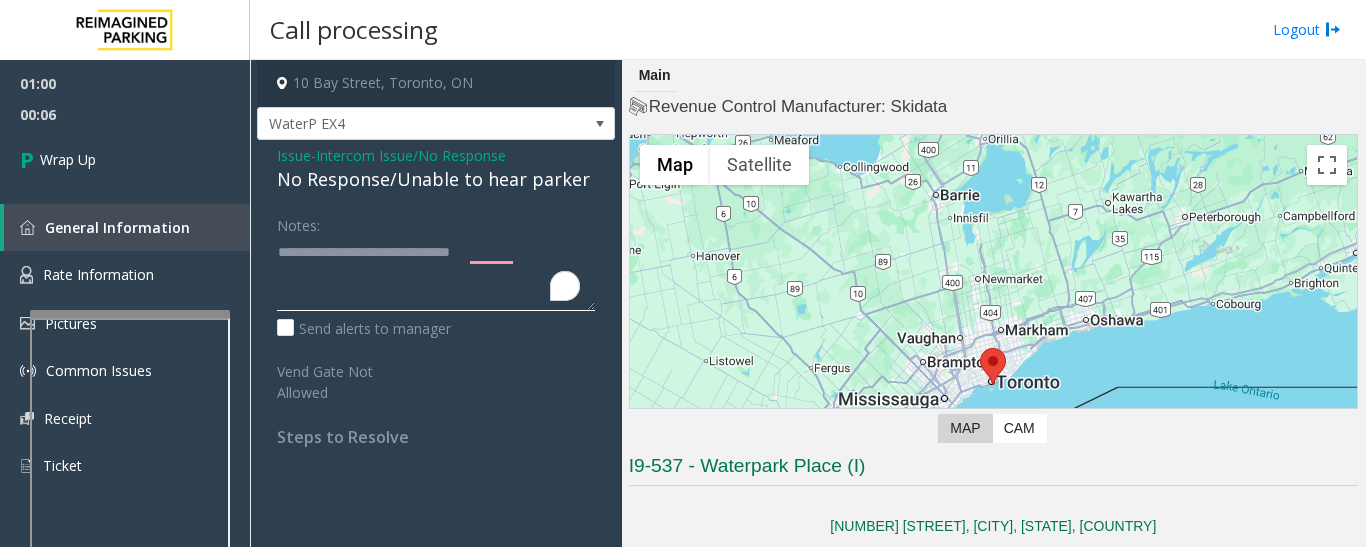 click at bounding box center (130, 544) 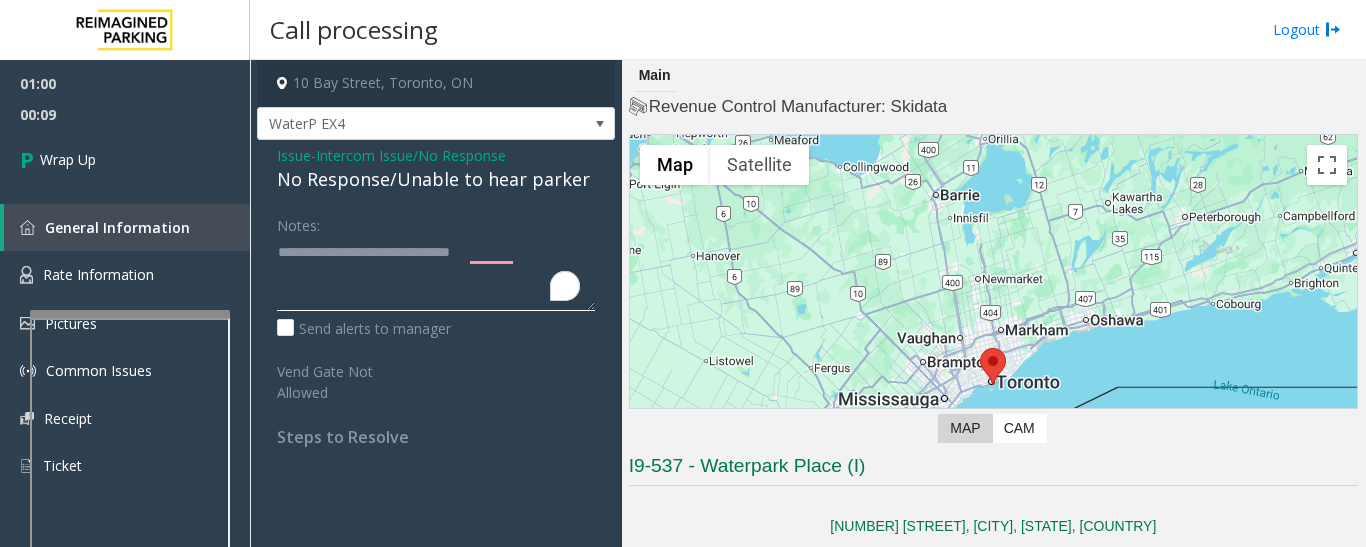 click 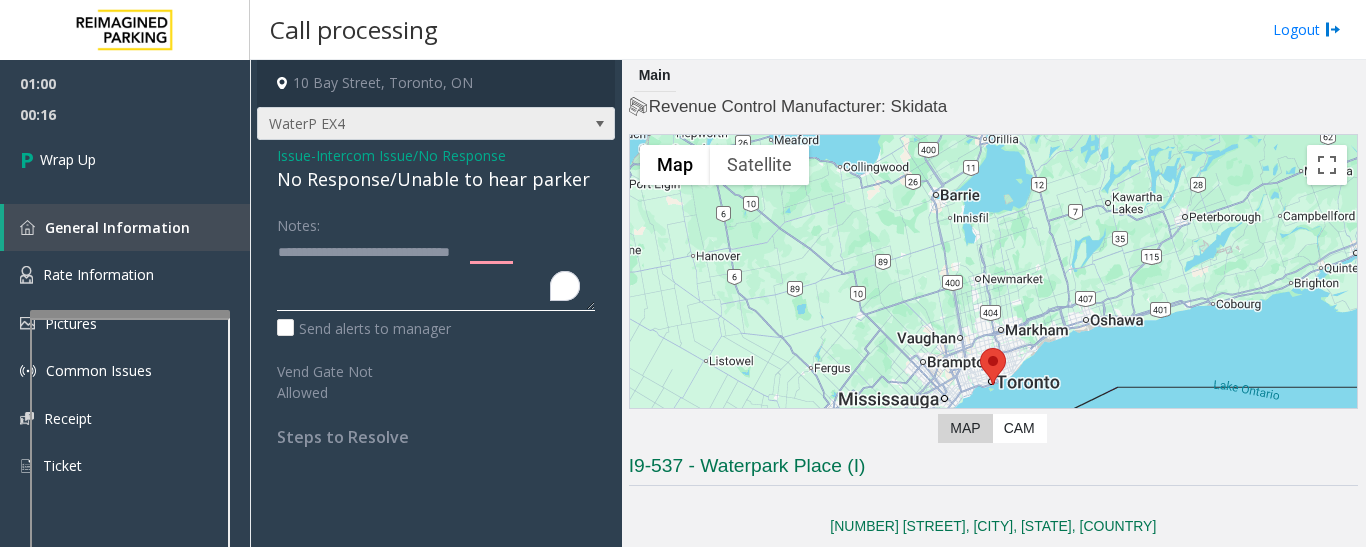 type on "**********" 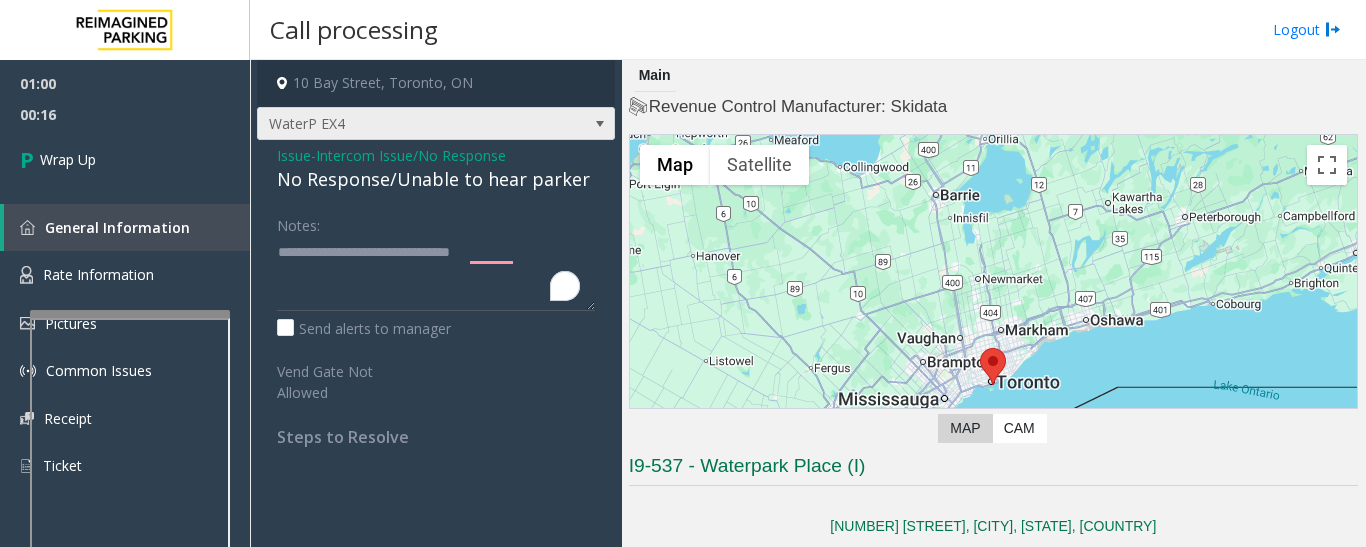 click on "WaterP EX4" at bounding box center [400, 124] 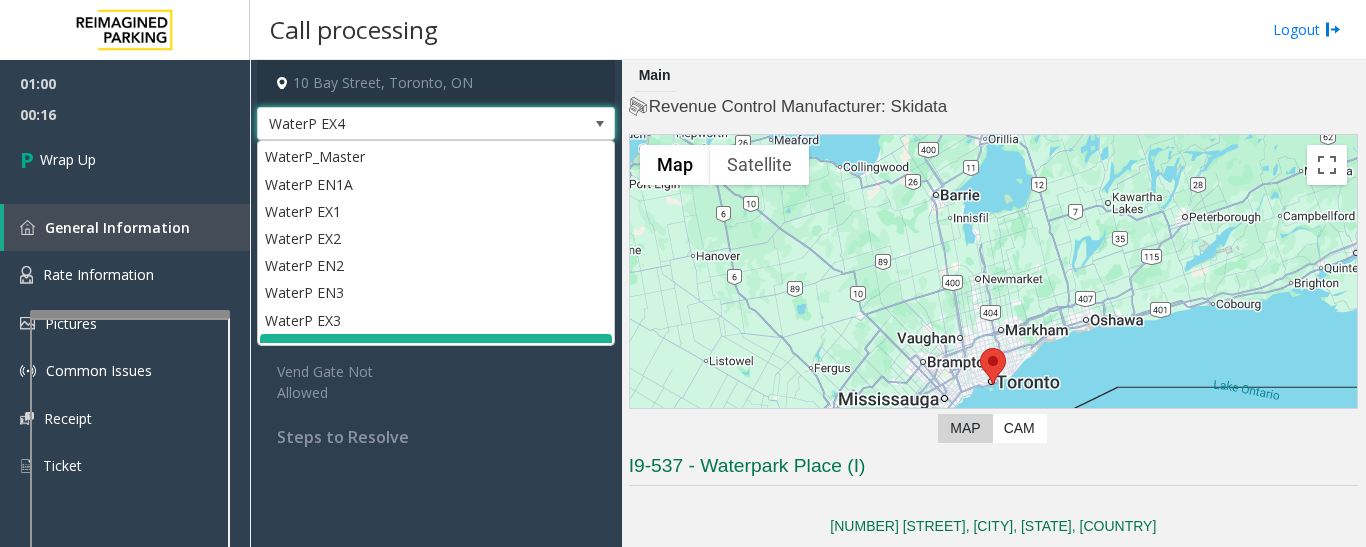 scroll, scrollTop: 17, scrollLeft: 0, axis: vertical 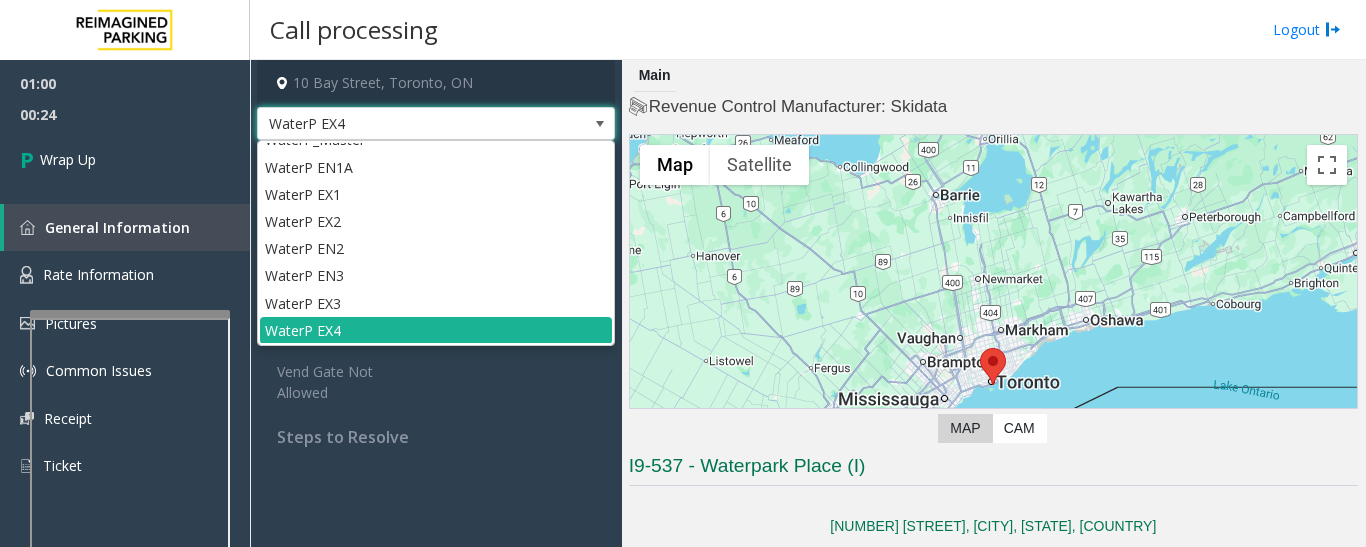 click on "Issue  -  Intercom Issue/No Response No Response/Unable to hear parker Notes:                      Send alerts to manager  Vend Gate Not Allowed  Steps to Resolve" 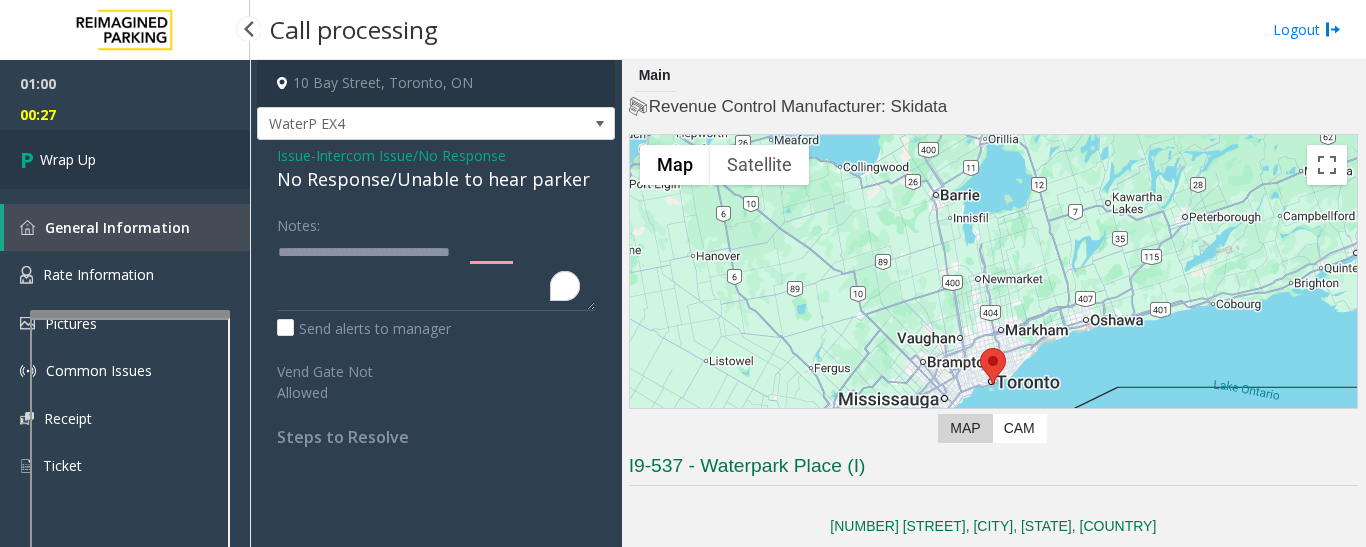 click on "Wrap Up" at bounding box center [68, 159] 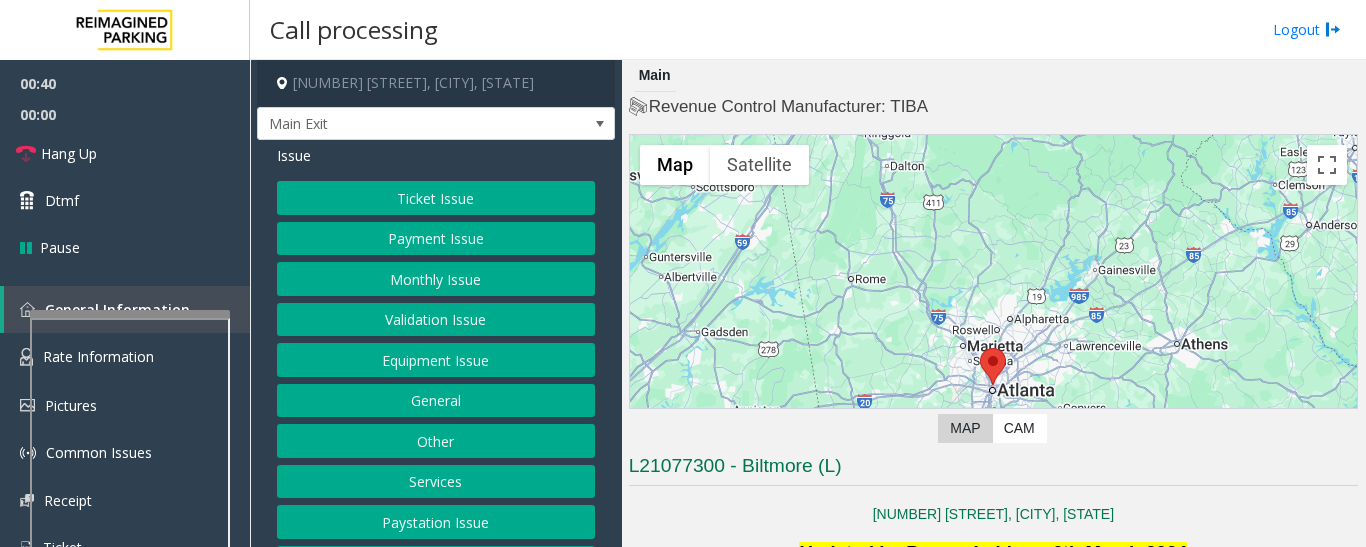 click on "Monthly Issue" 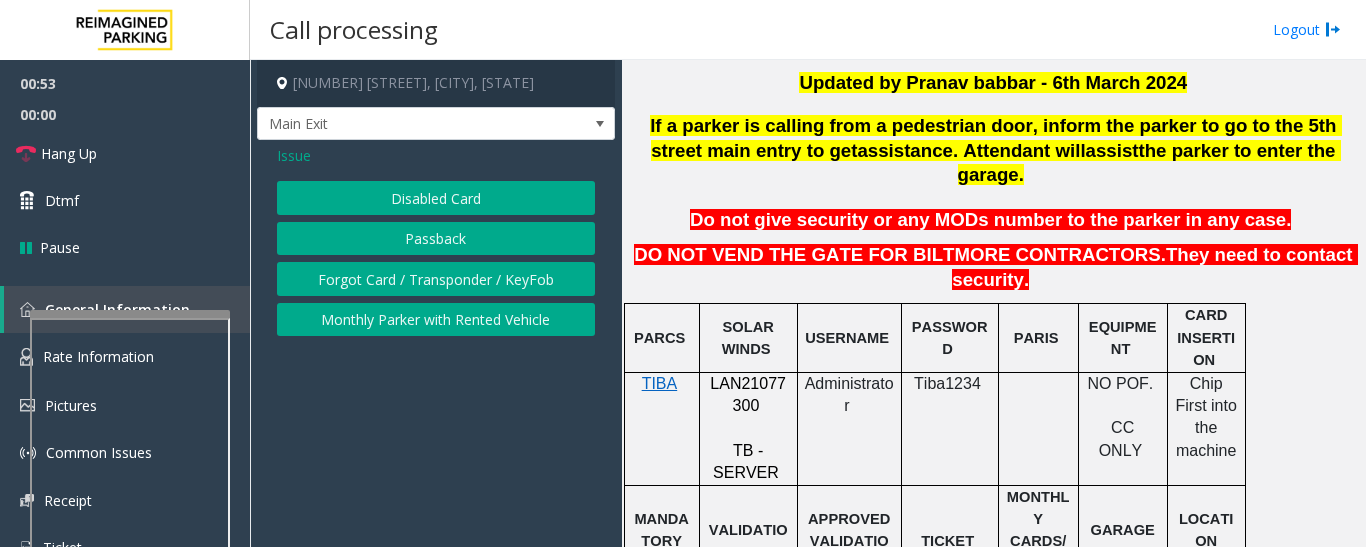 scroll, scrollTop: 500, scrollLeft: 0, axis: vertical 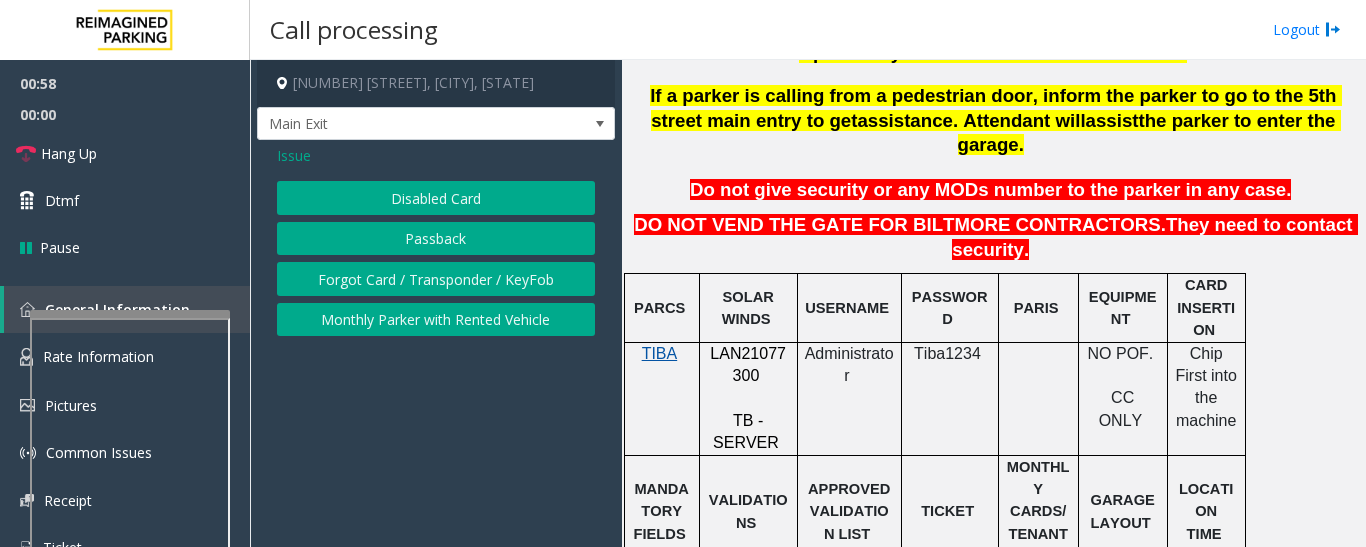 click on "TIBA" 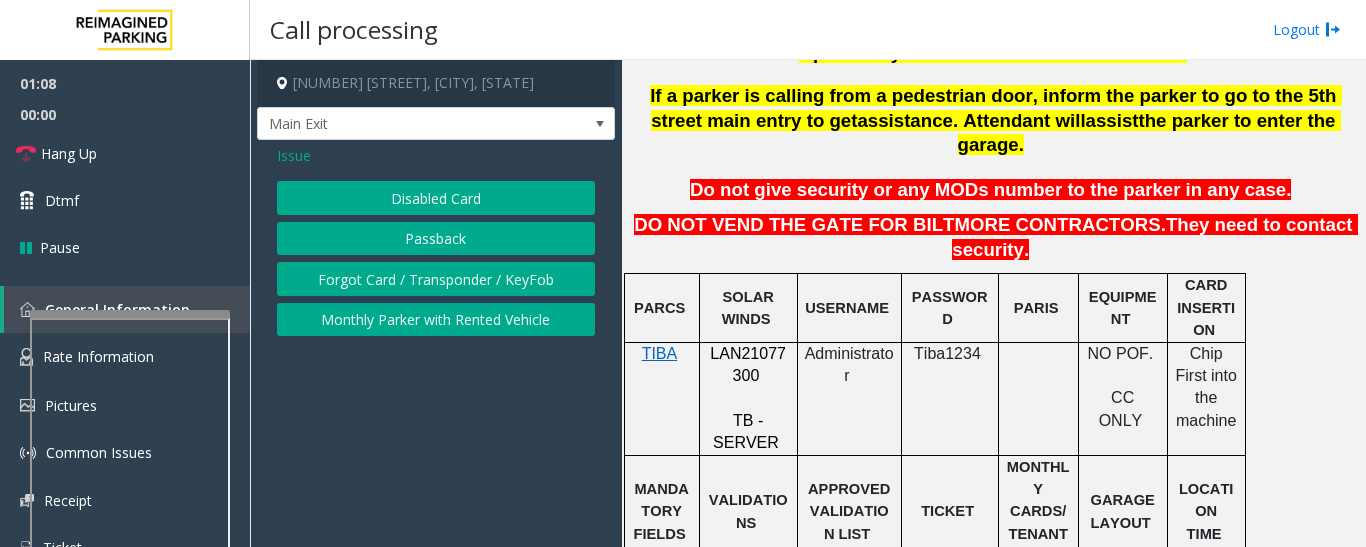 click on "LAN21077300" 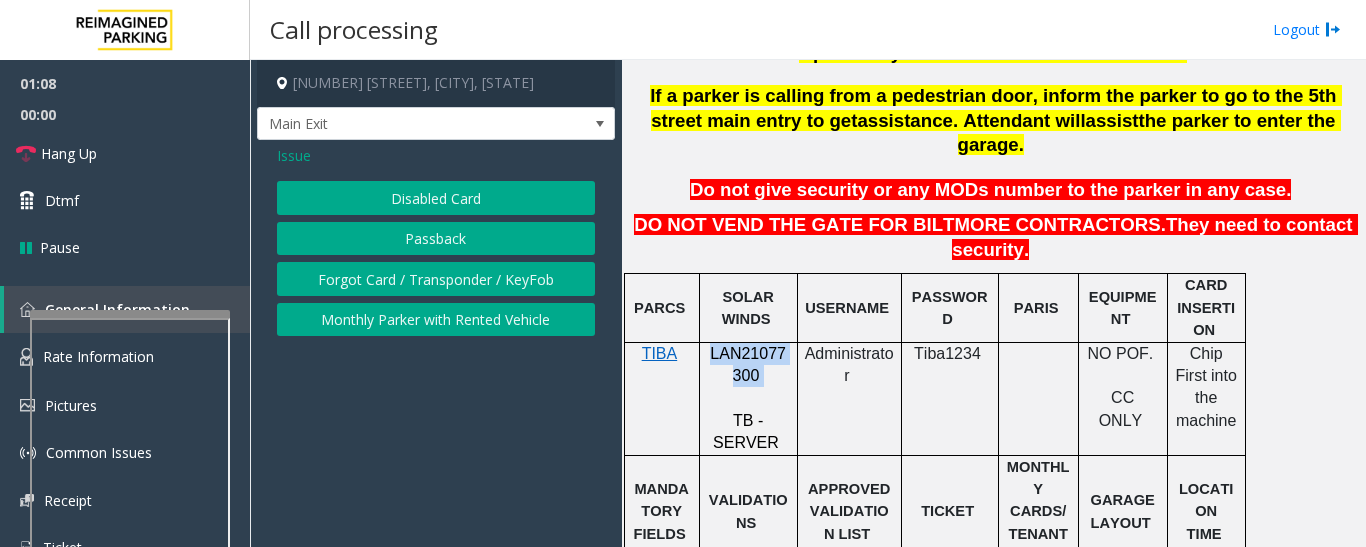 click on "LAN21077300" 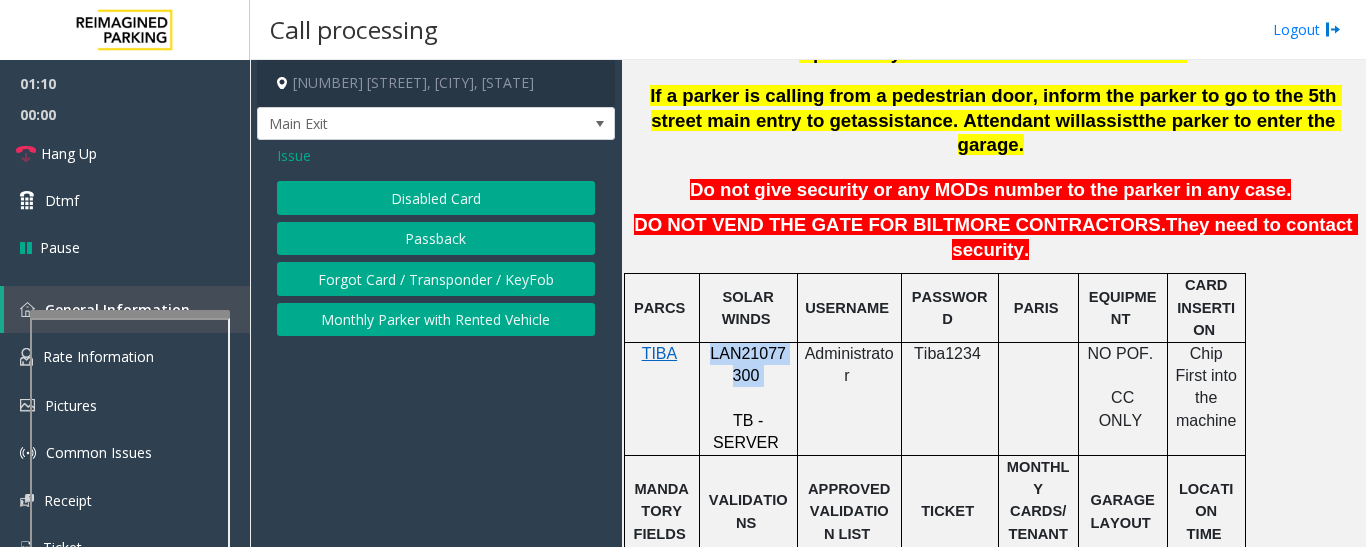 copy on "LAN21077300" 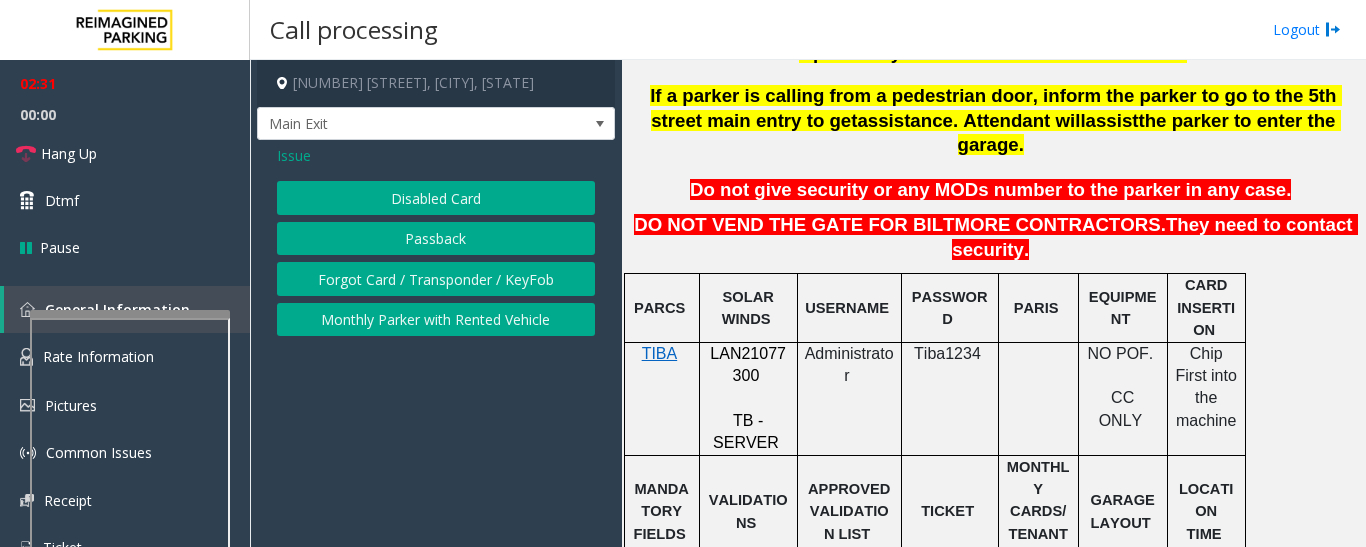 click on "Tiba1234" 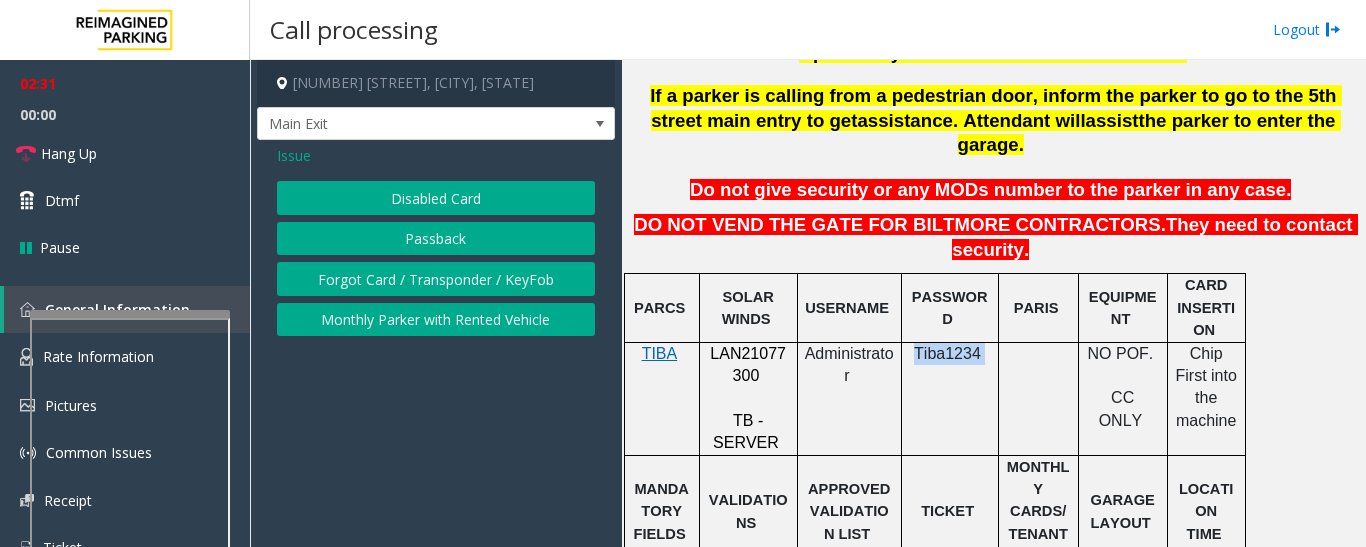 click on "Tiba1234" 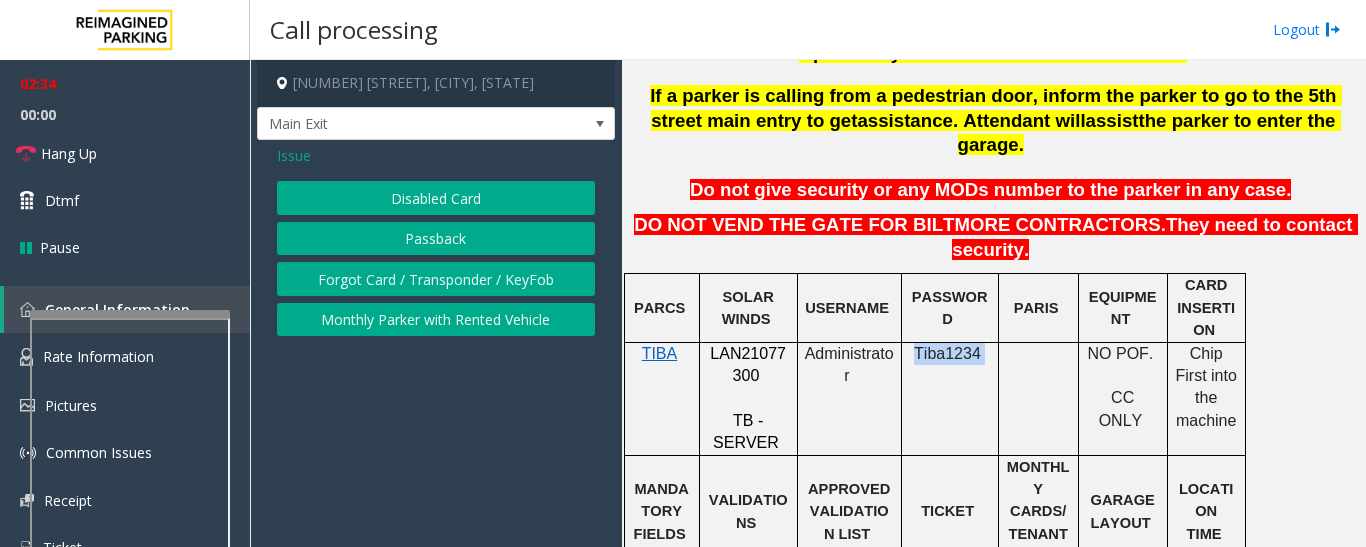 copy on "Tiba1234" 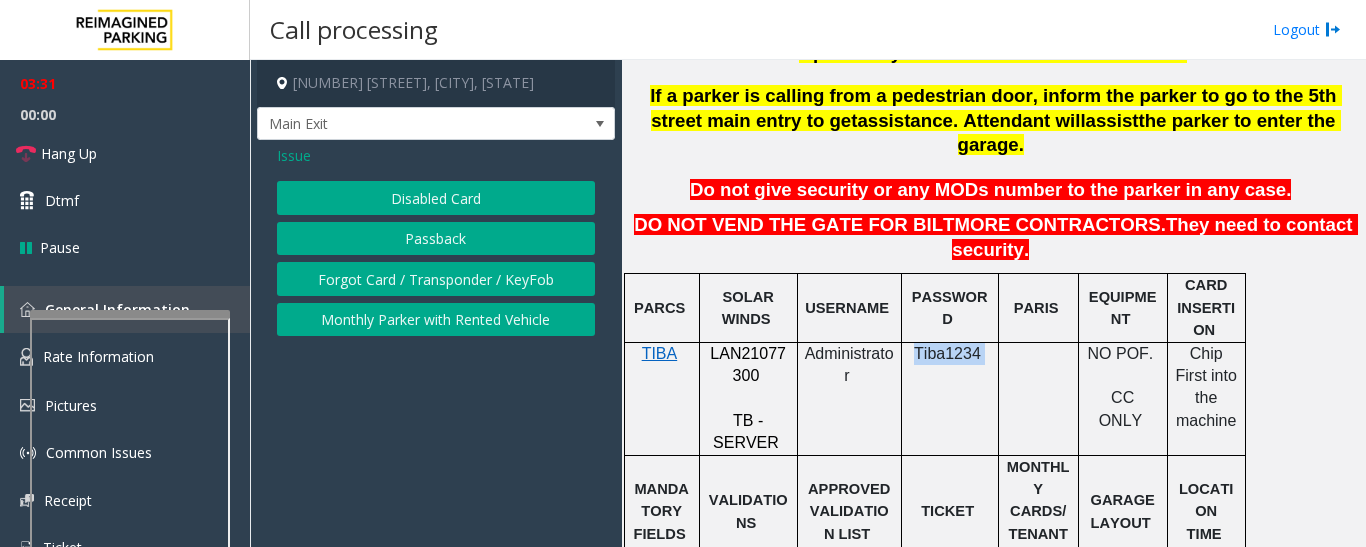 click on "Tiba1234" 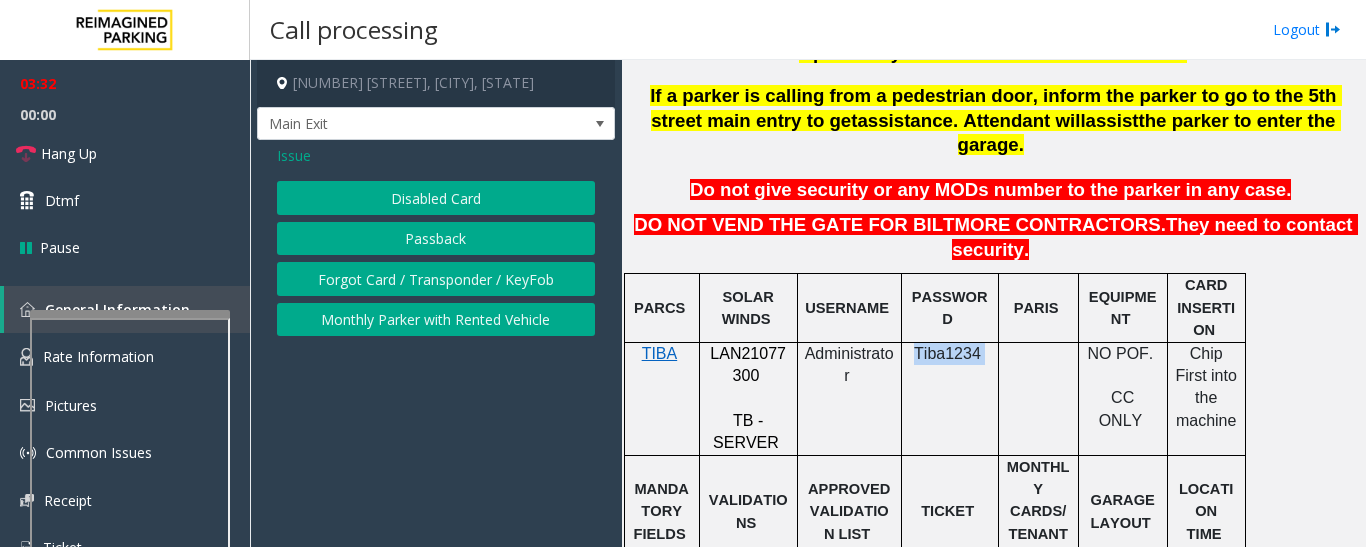 click on "Tiba1234" 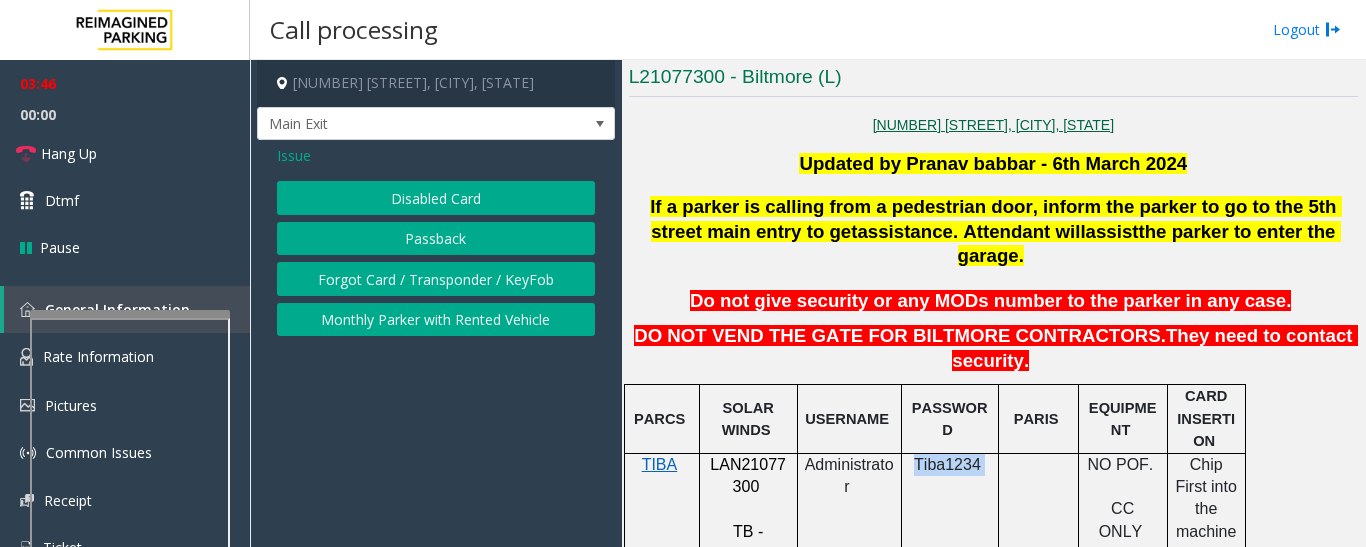 scroll, scrollTop: 400, scrollLeft: 0, axis: vertical 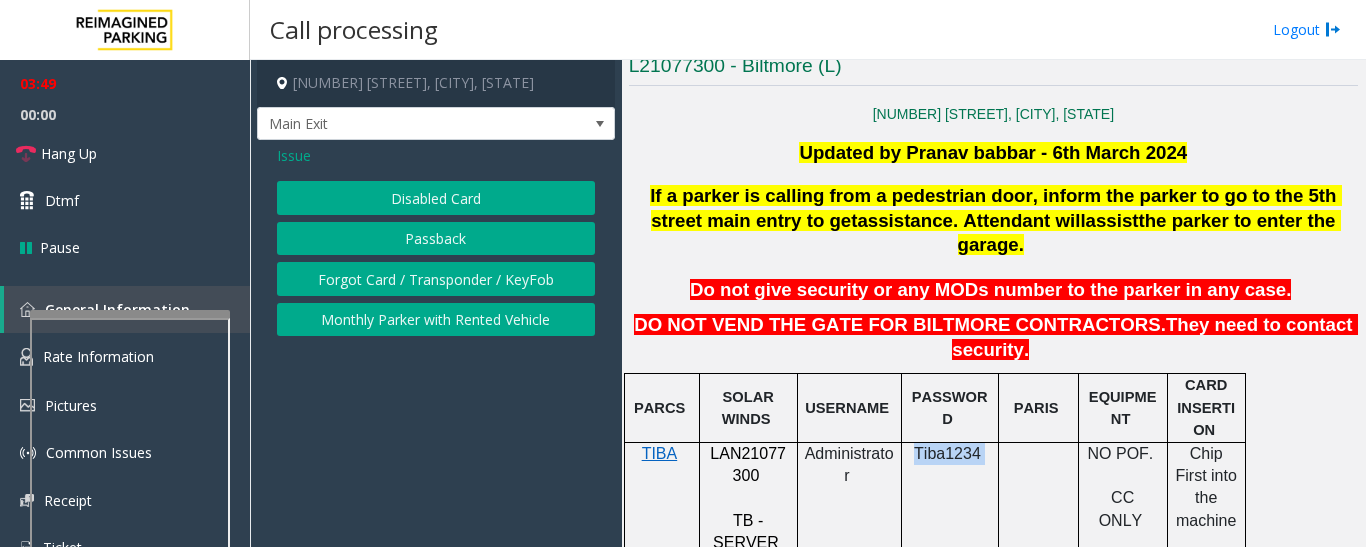 click on "Disabled Card" 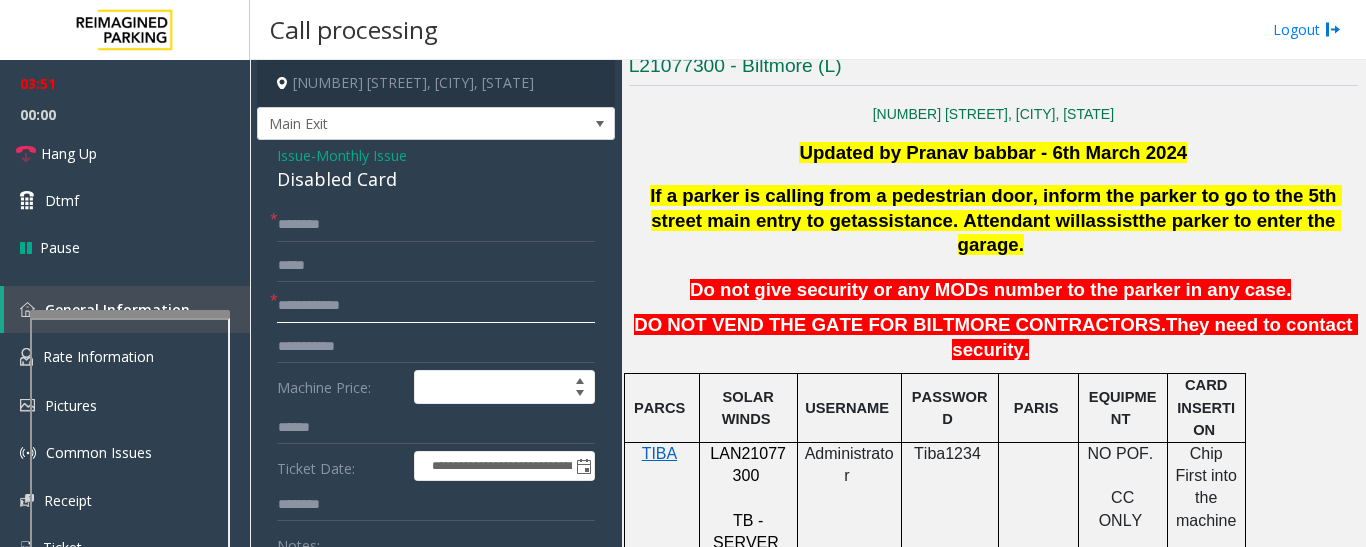 click 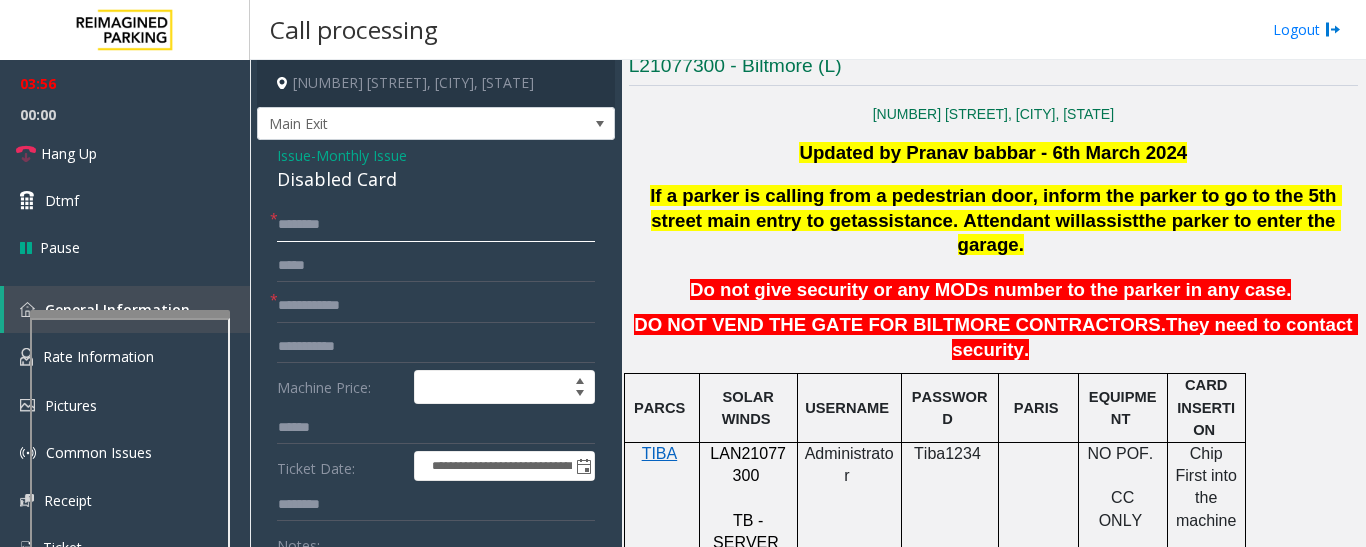 click 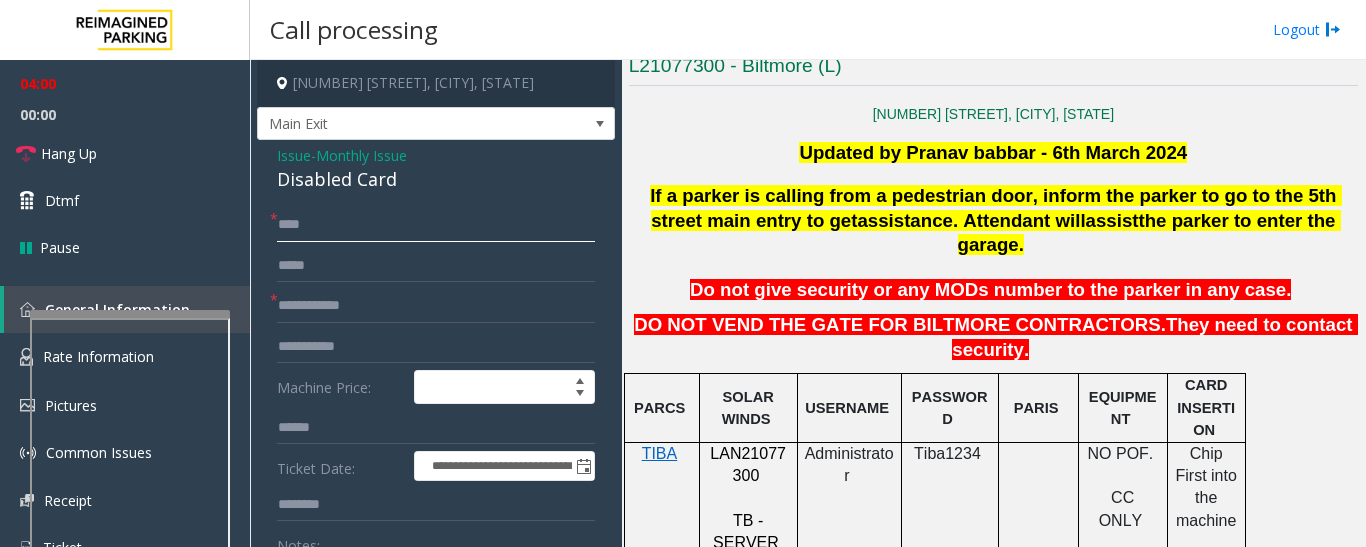 type on "****" 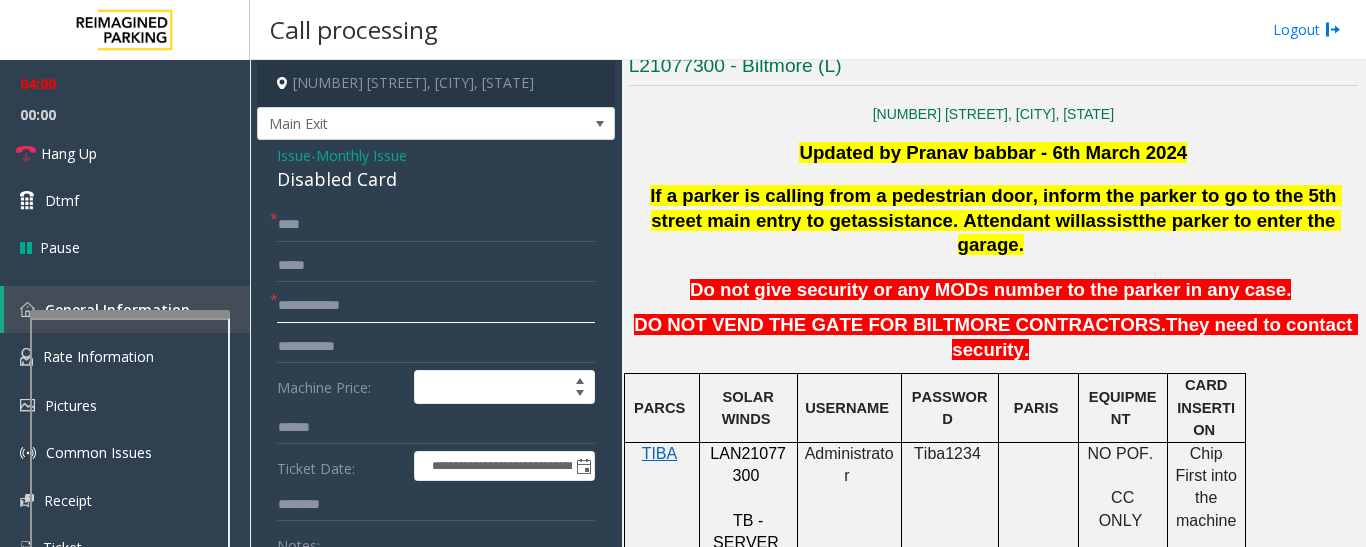 click 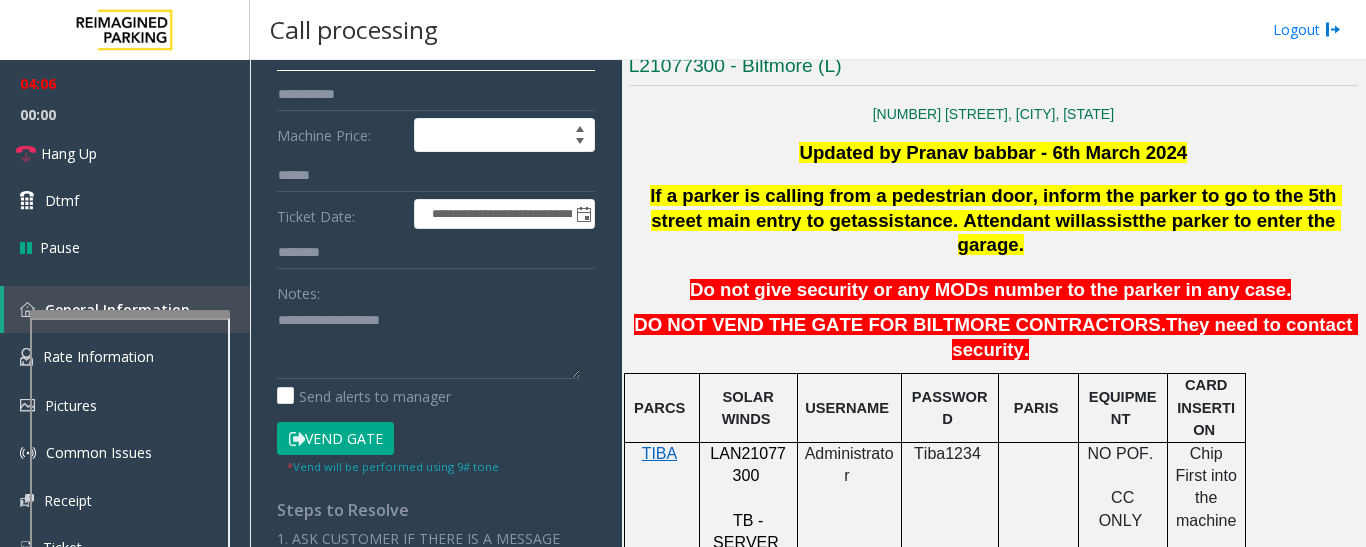 scroll, scrollTop: 300, scrollLeft: 0, axis: vertical 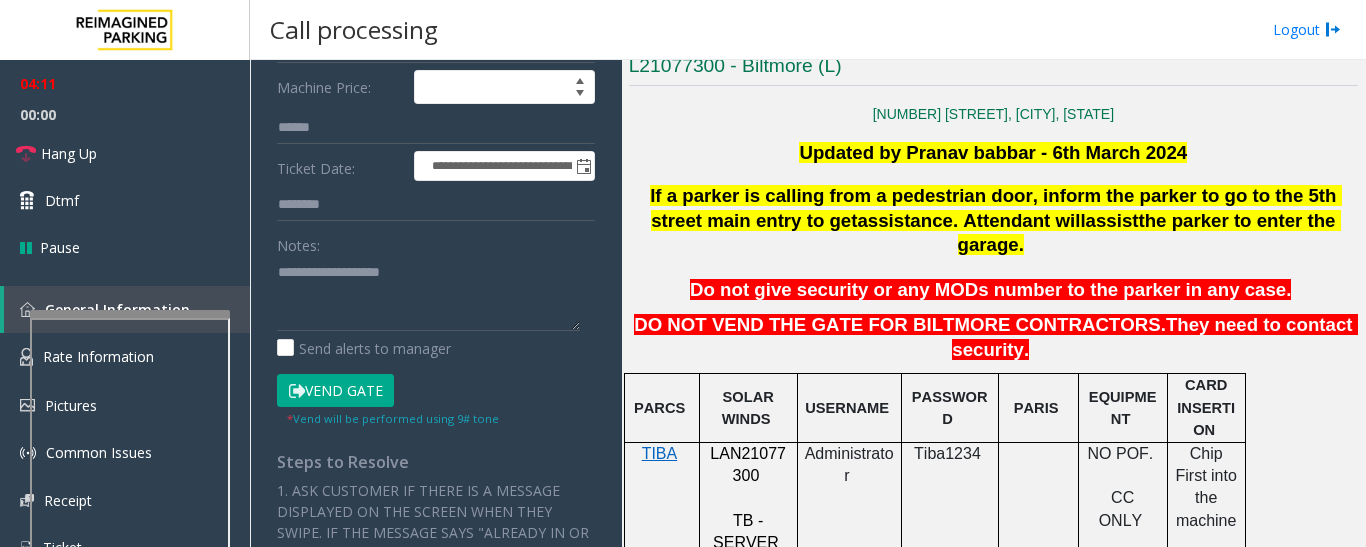 type on "******" 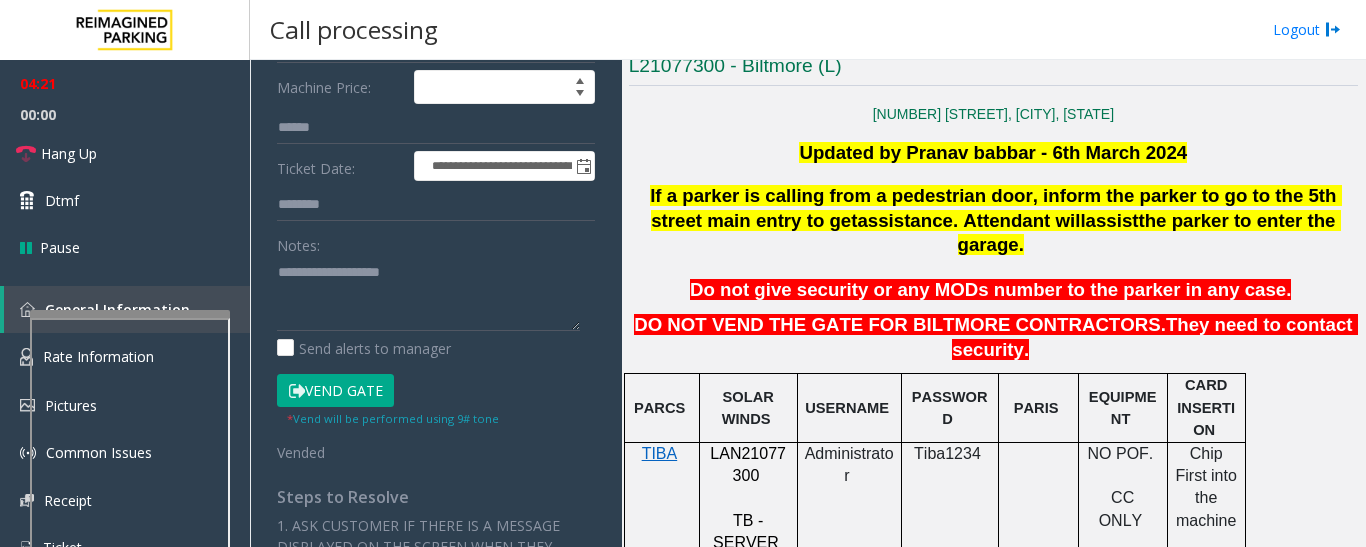 click on "Notes:" 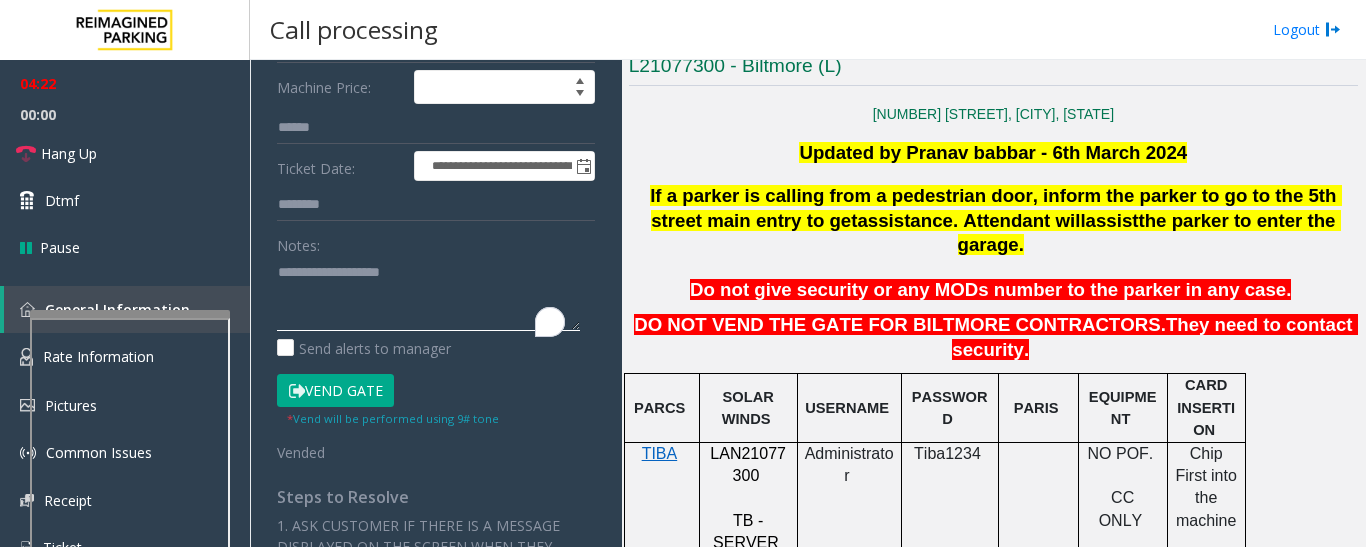 click 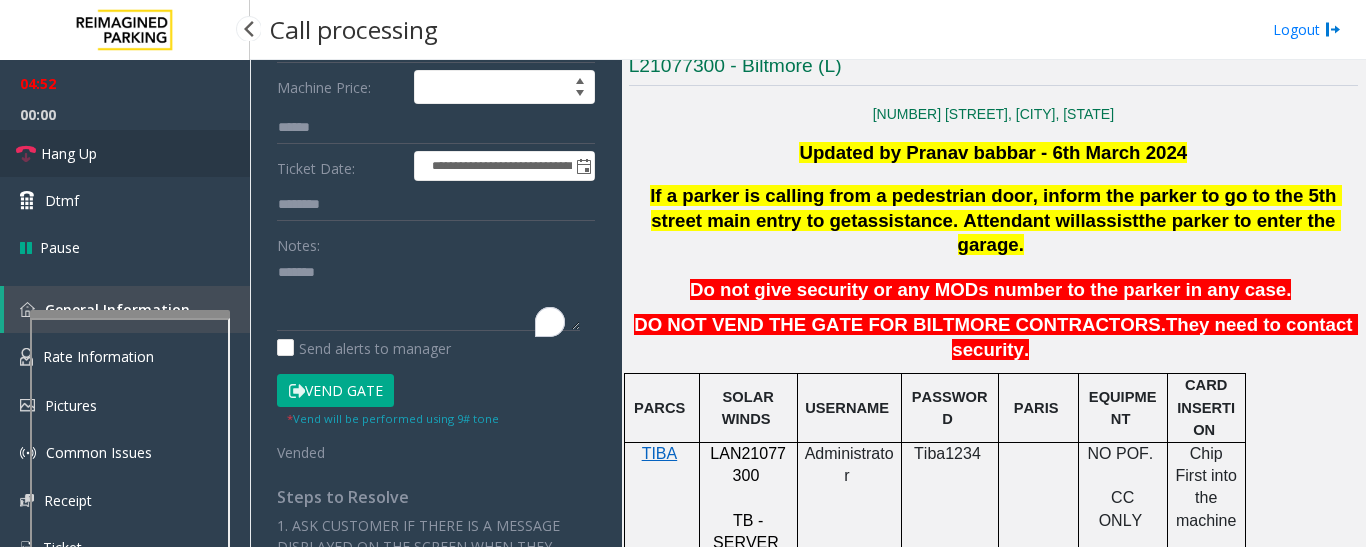 click on "Hang Up" at bounding box center (69, 153) 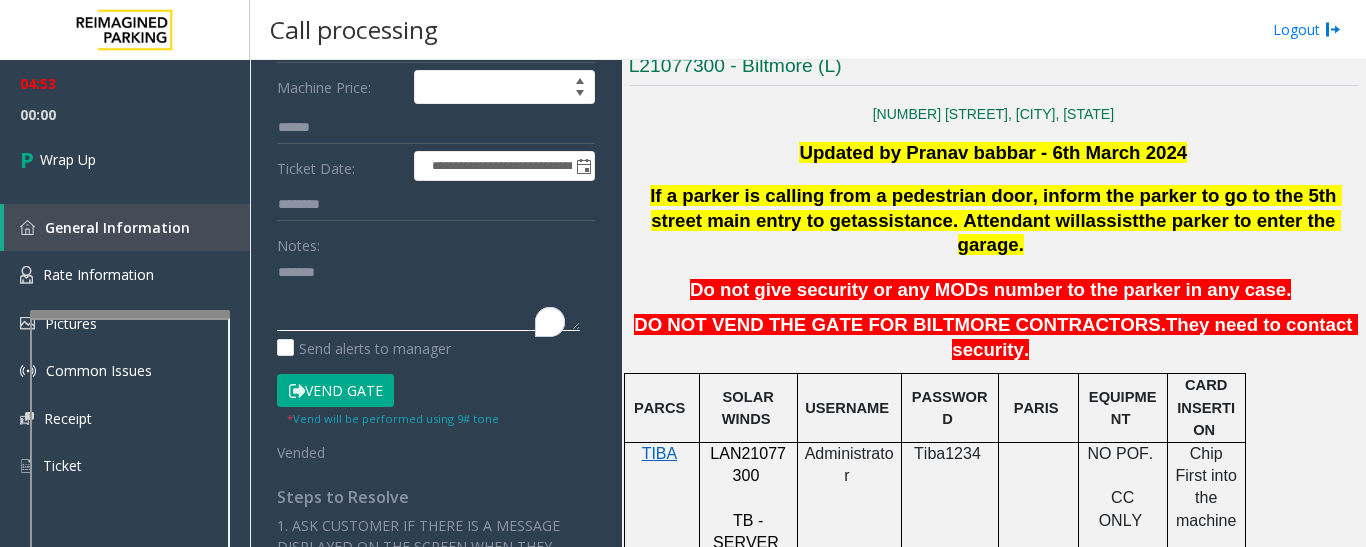 click 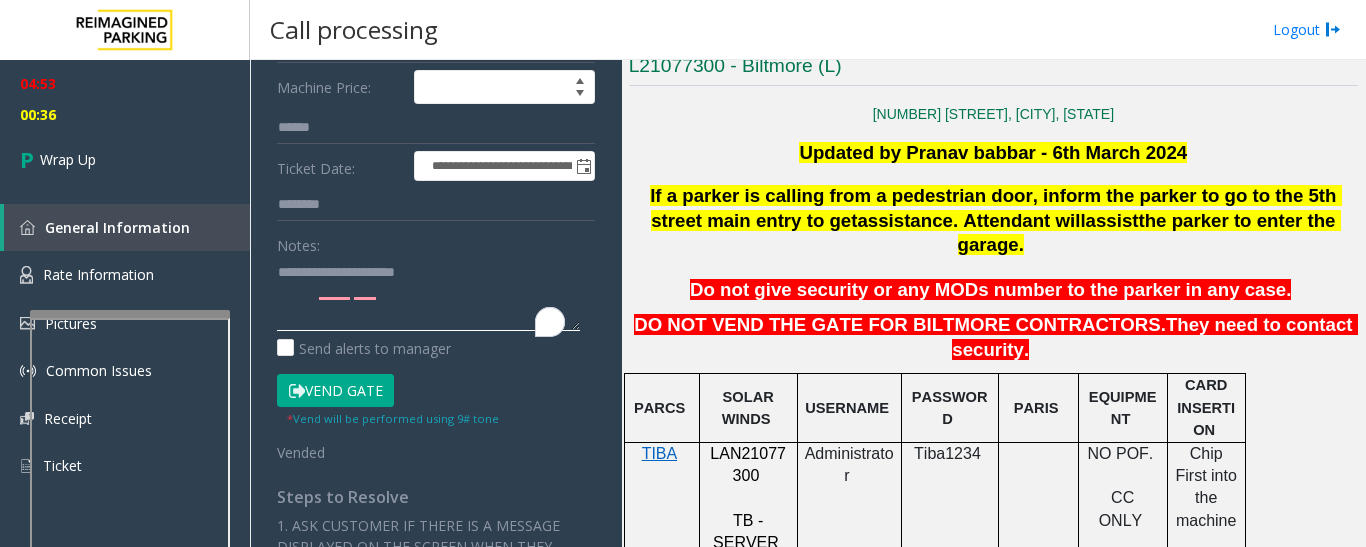 click 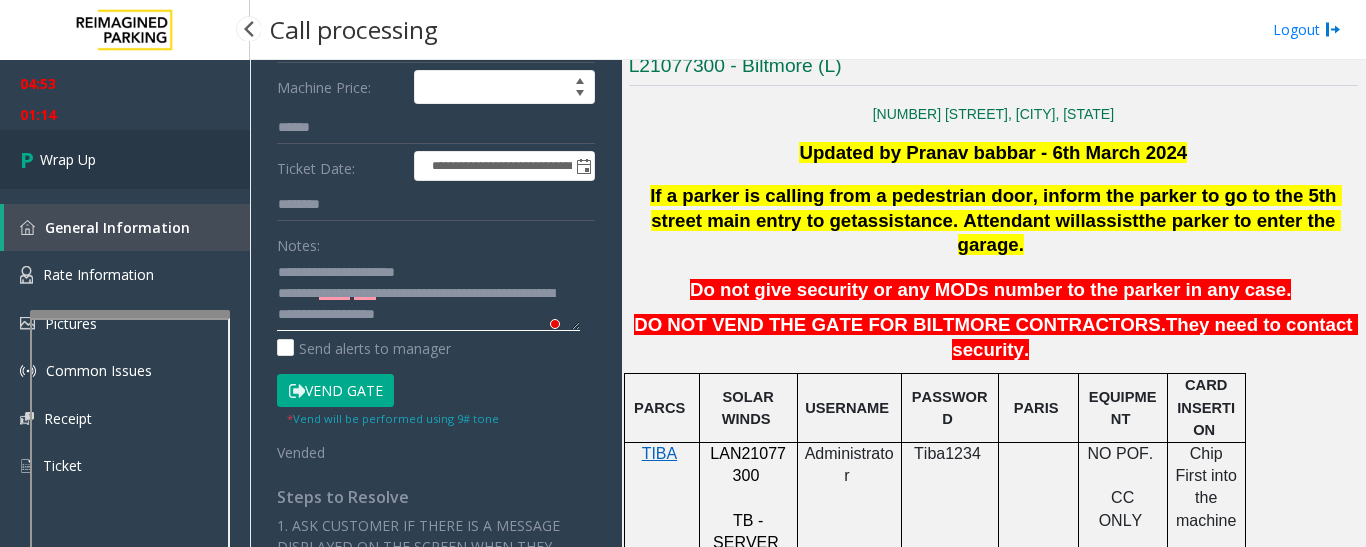 type on "**********" 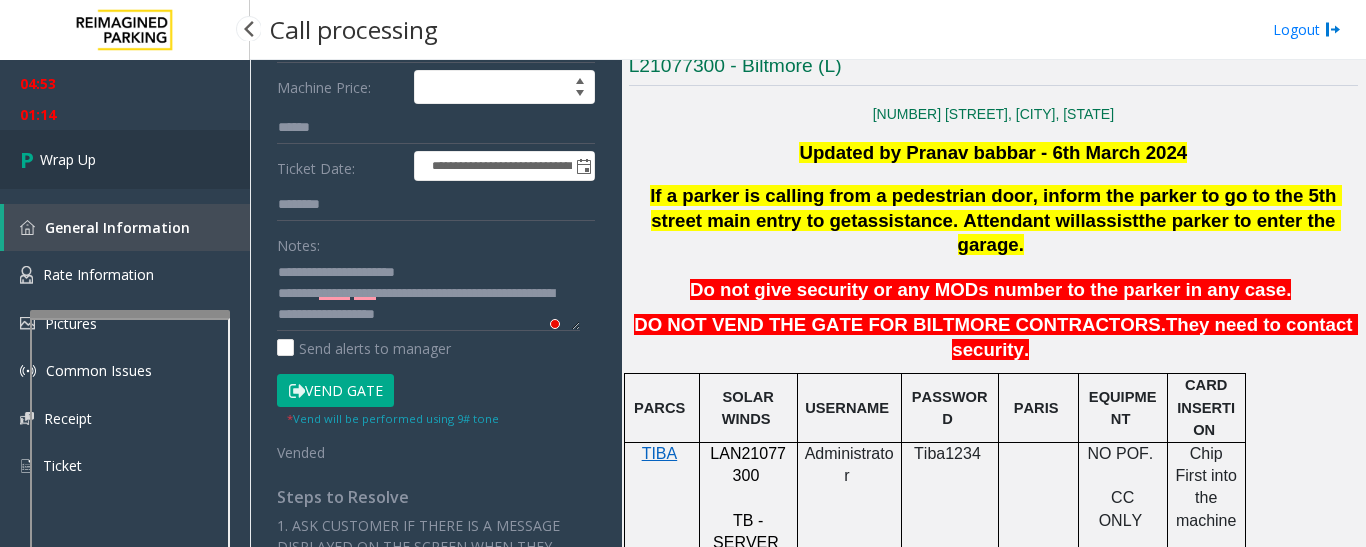 click on "Wrap Up" at bounding box center [68, 159] 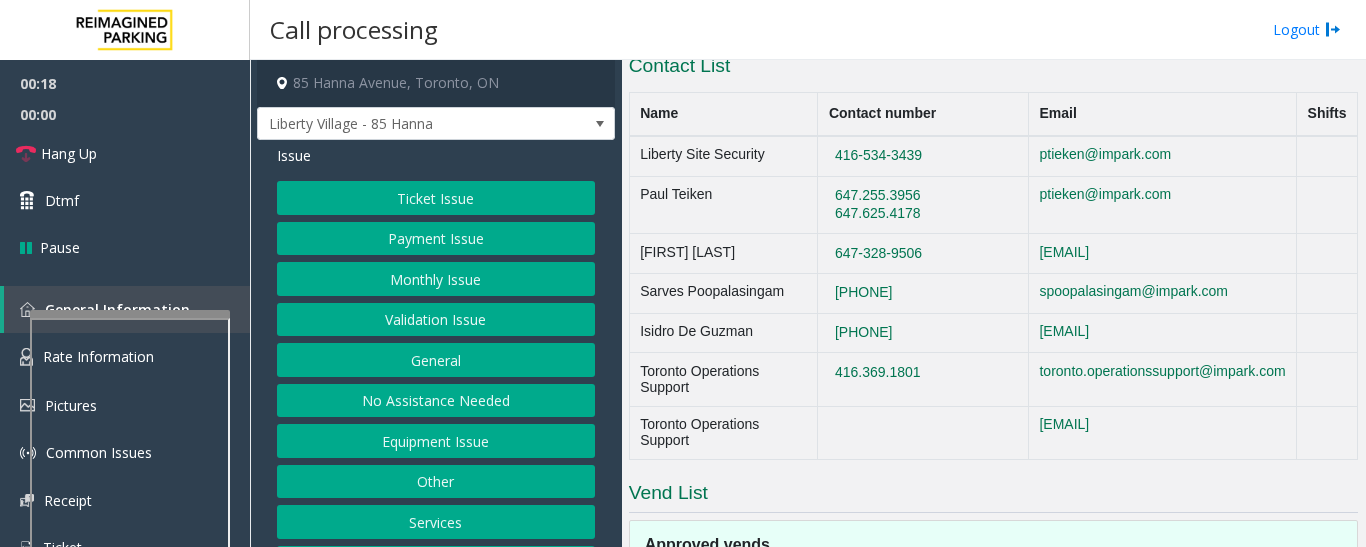 scroll, scrollTop: 1017, scrollLeft: 0, axis: vertical 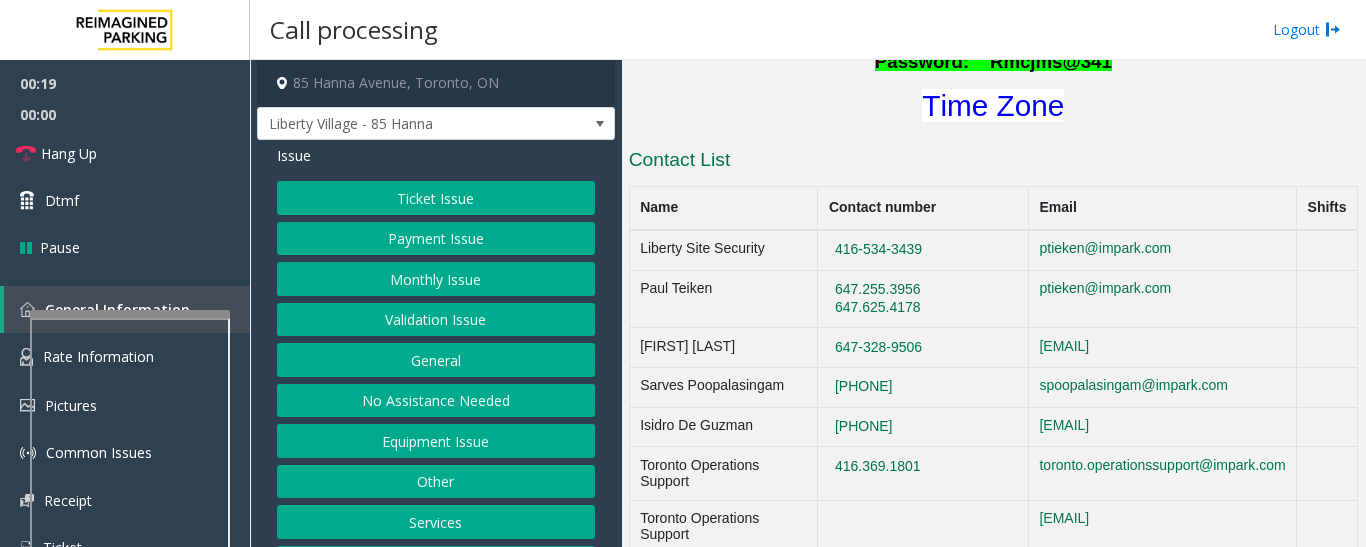 click on "Validation Issue" 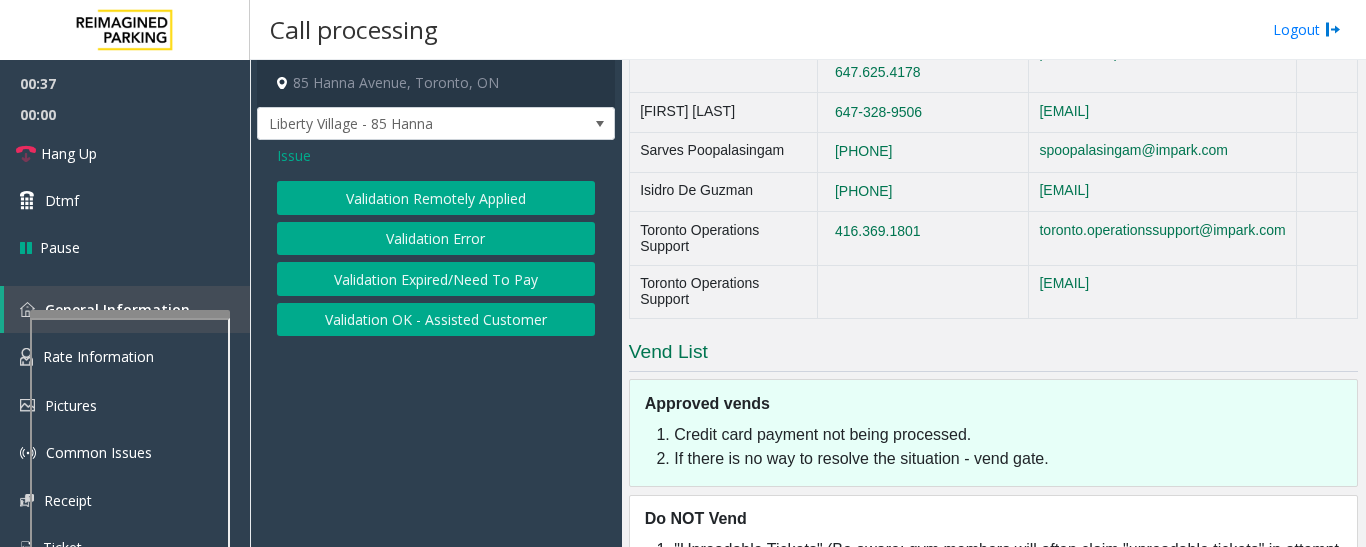 scroll, scrollTop: 1317, scrollLeft: 0, axis: vertical 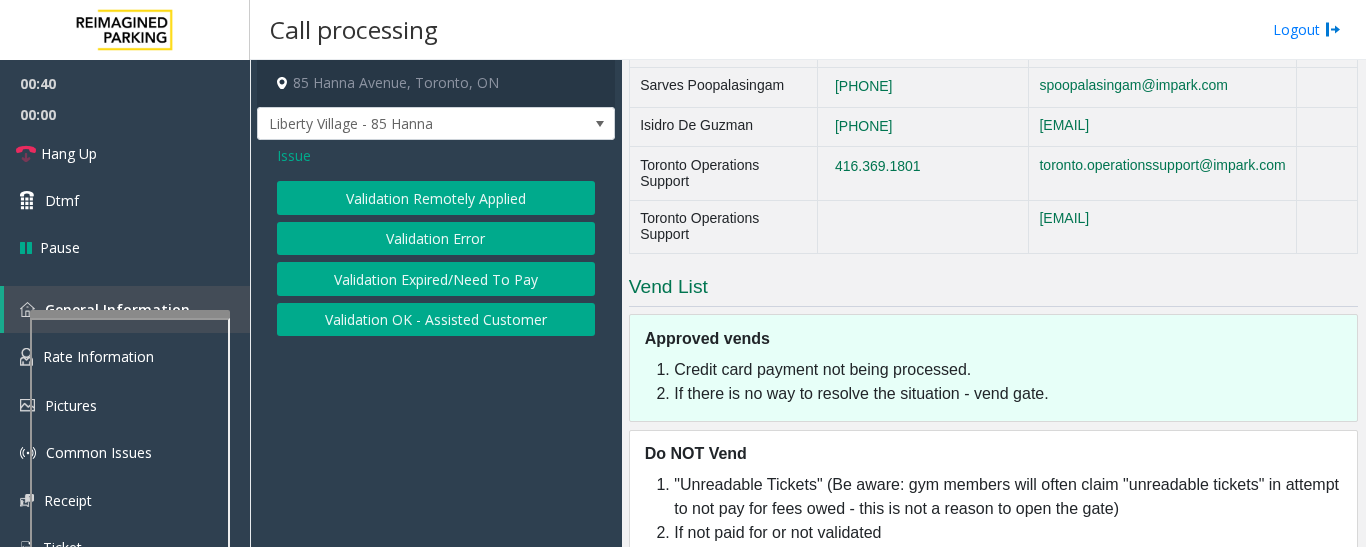 click on "Validation Error" 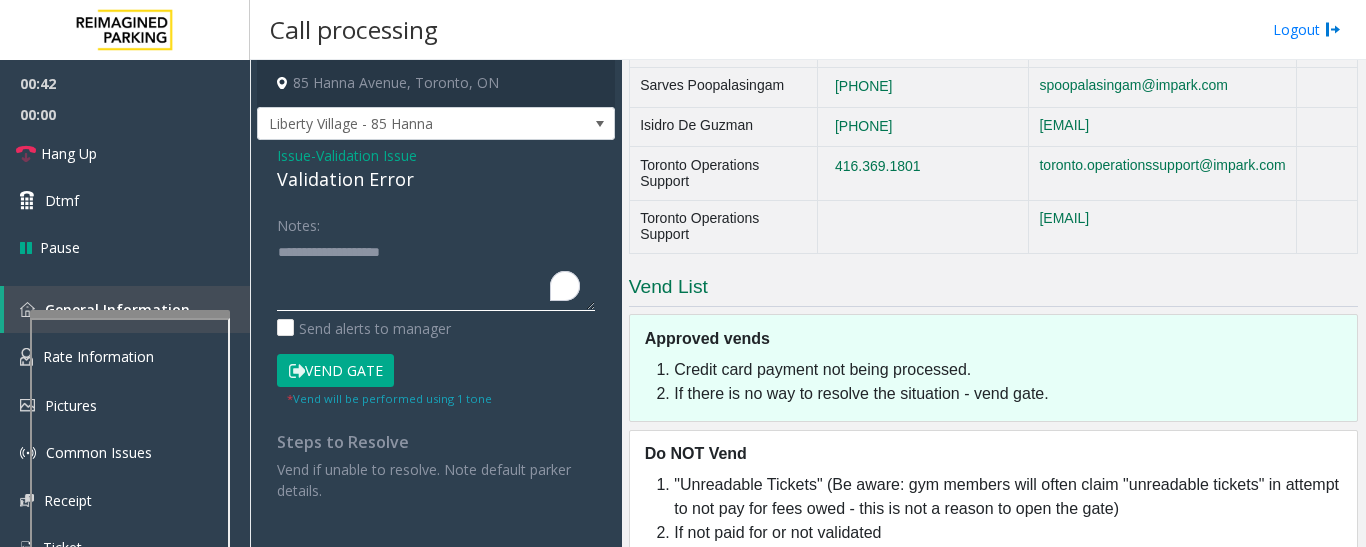 click 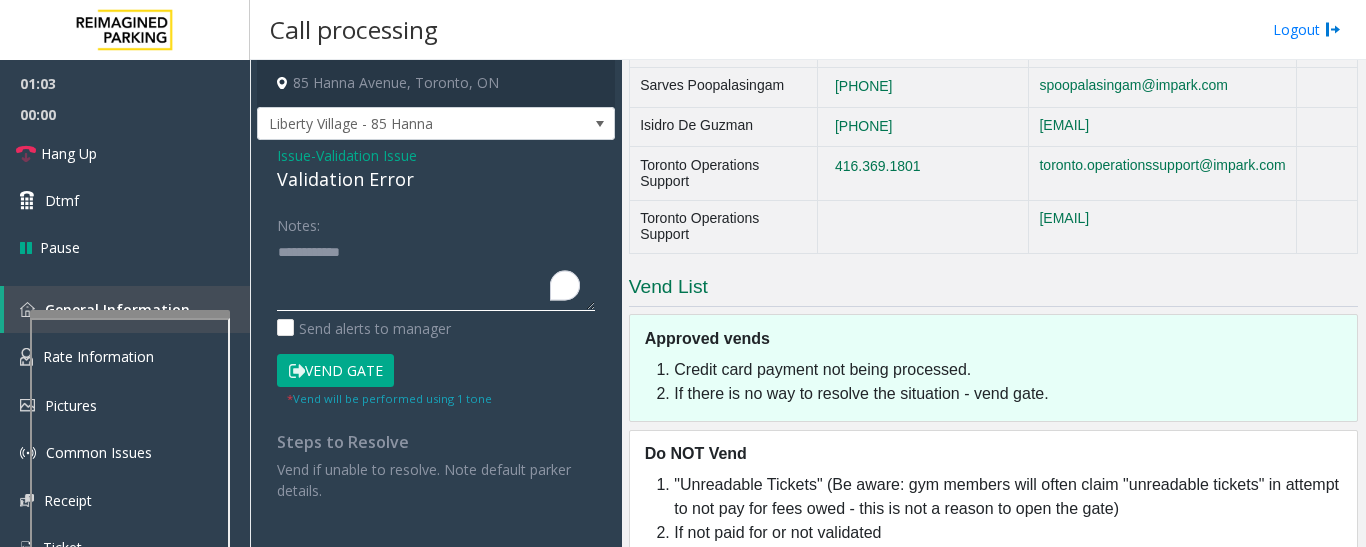 click 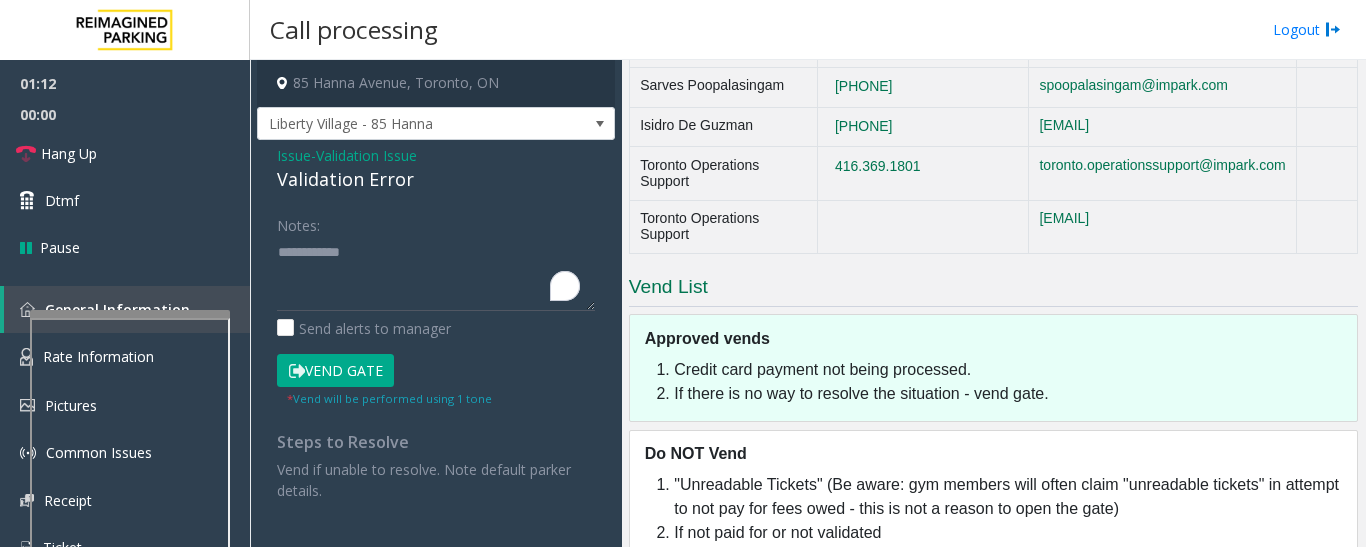 click on "85 Hanna Avenue, Toronto, ON" 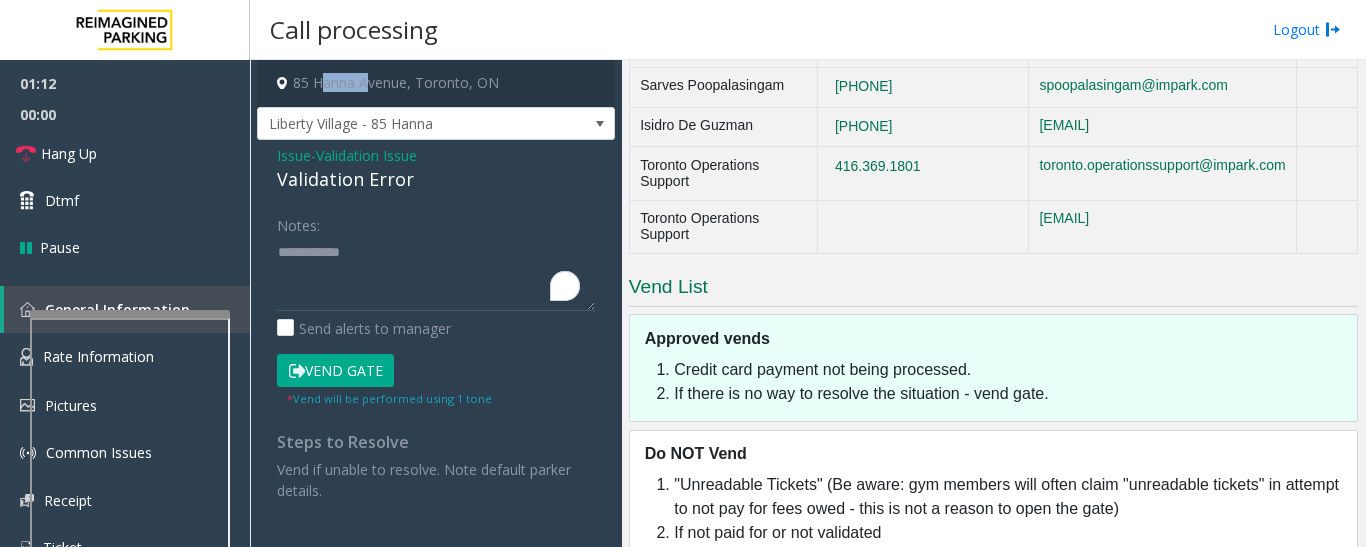 click on "85 Hanna Avenue, Toronto, ON" 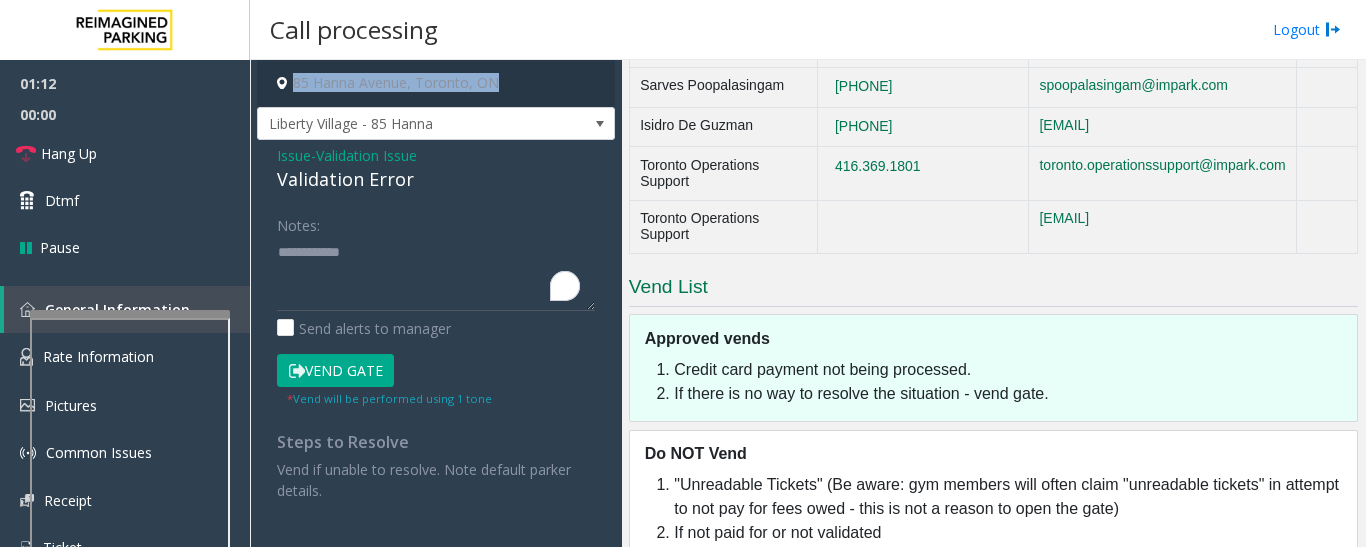 click on "85 Hanna Avenue, Toronto, ON" 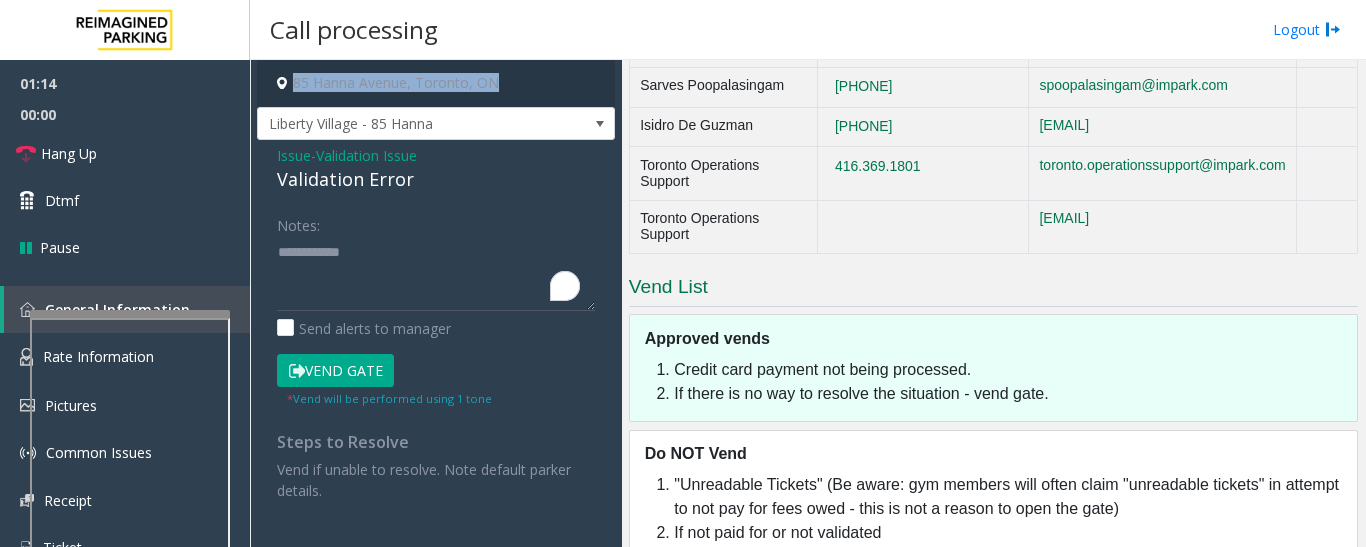 copy on "85 Hanna Avenue, Toronto, ON" 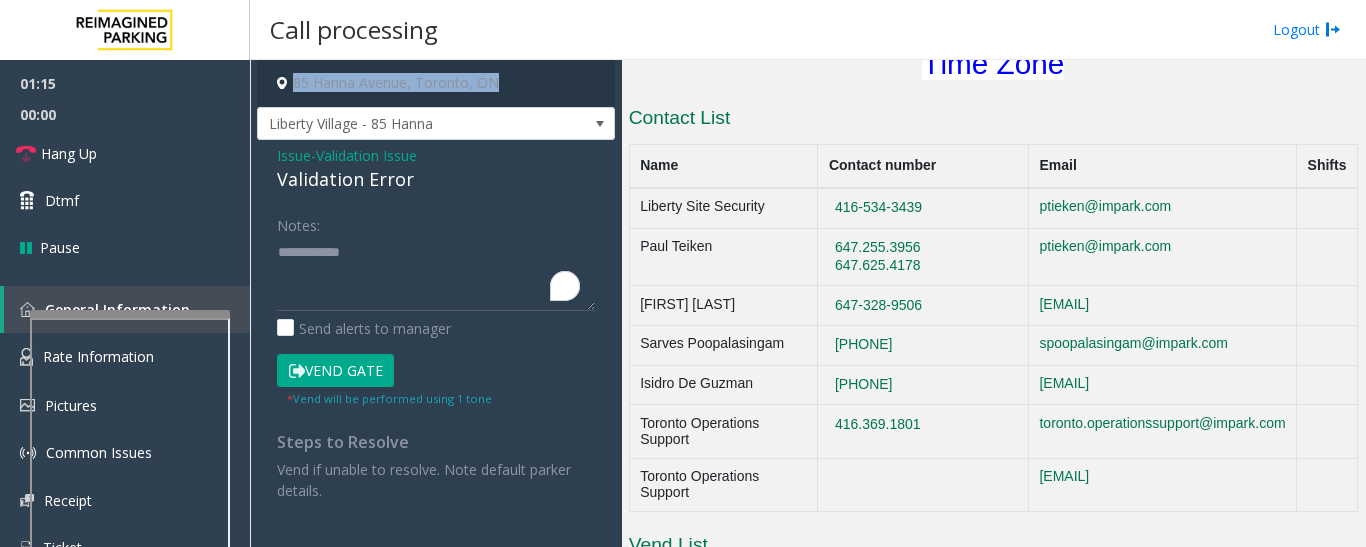 scroll, scrollTop: 1017, scrollLeft: 0, axis: vertical 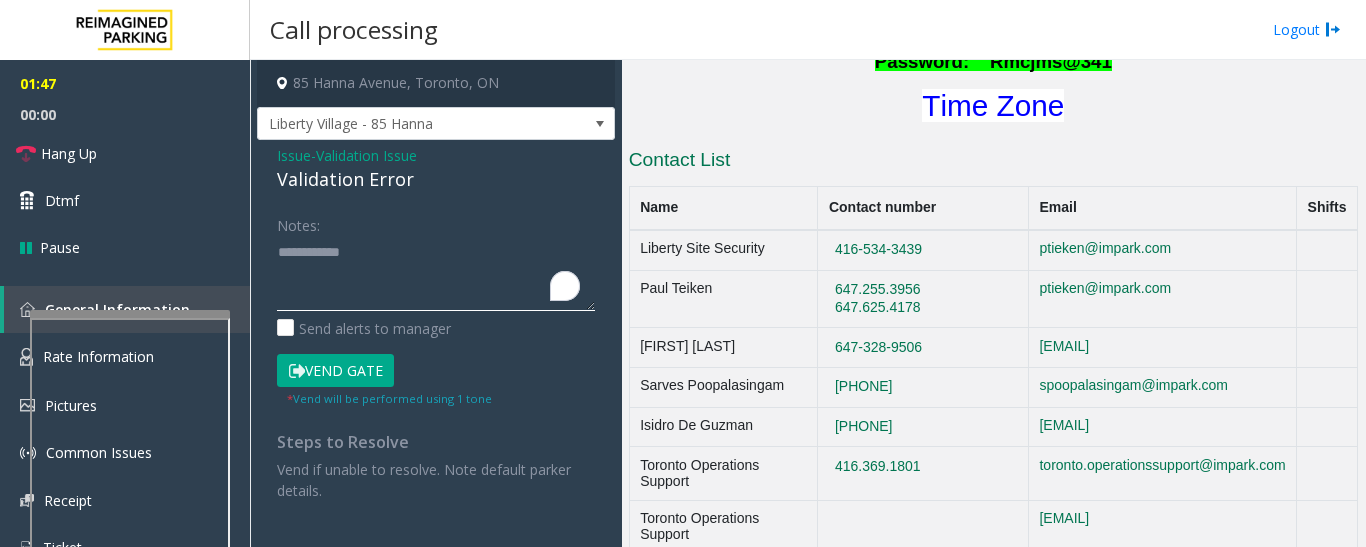 click 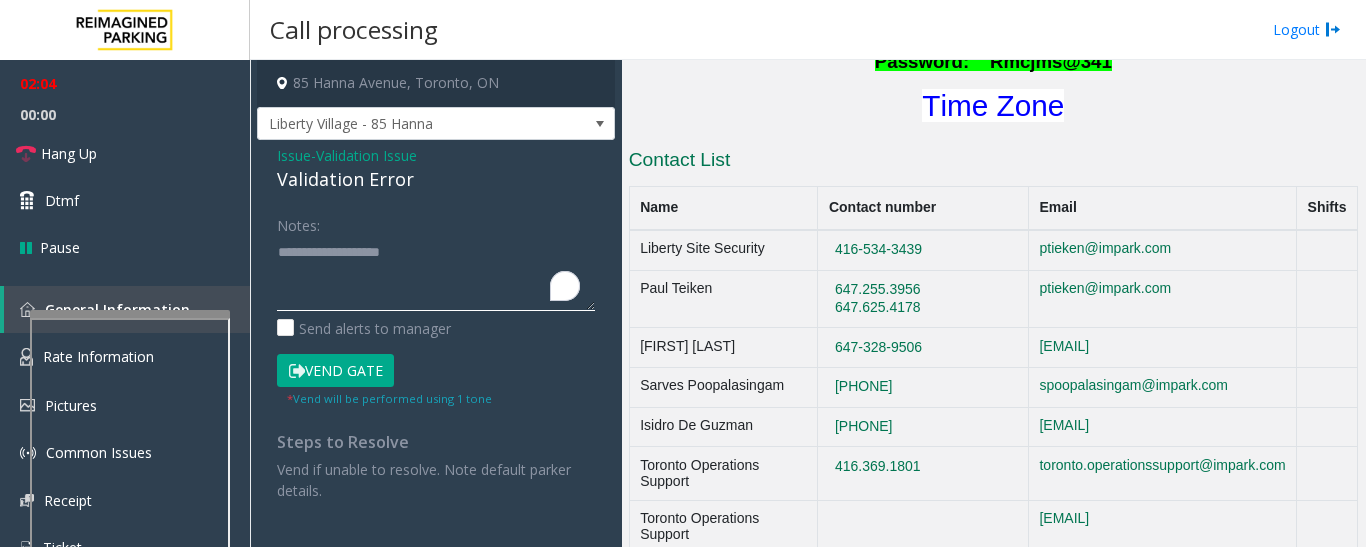 click 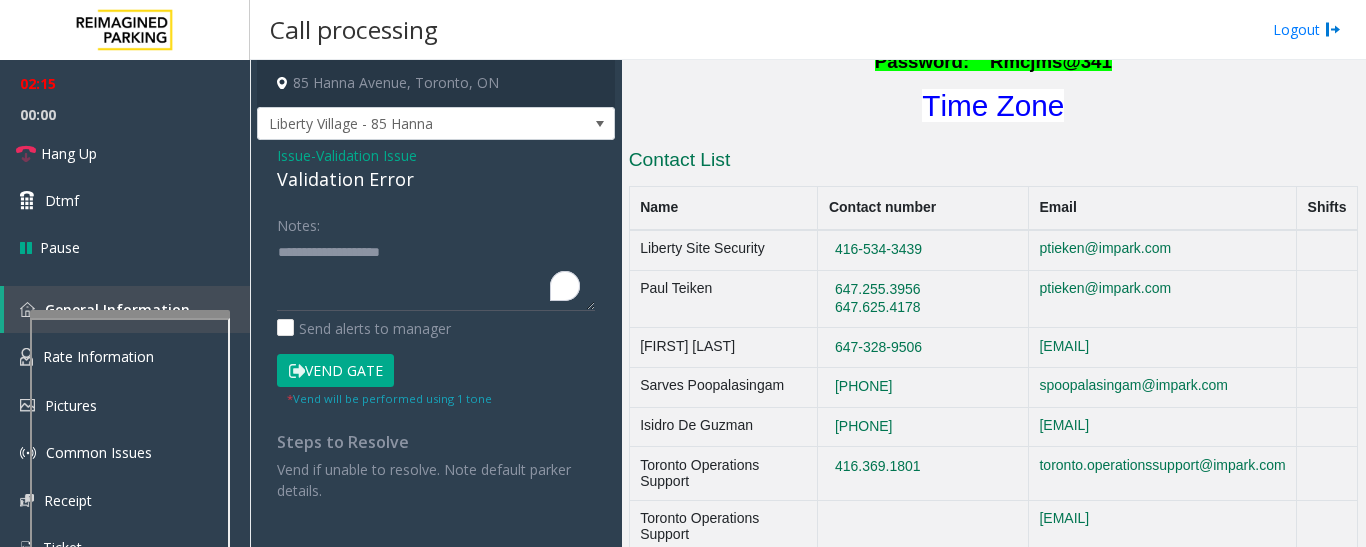 click on "Vend Gate" 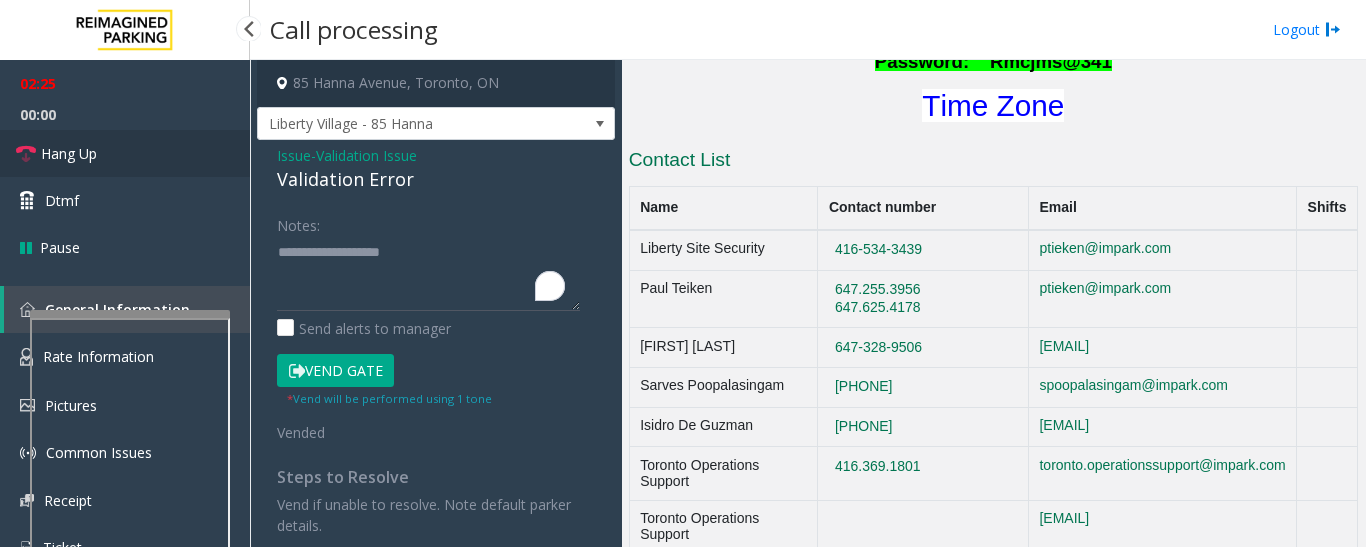 click on "Hang Up" at bounding box center [69, 153] 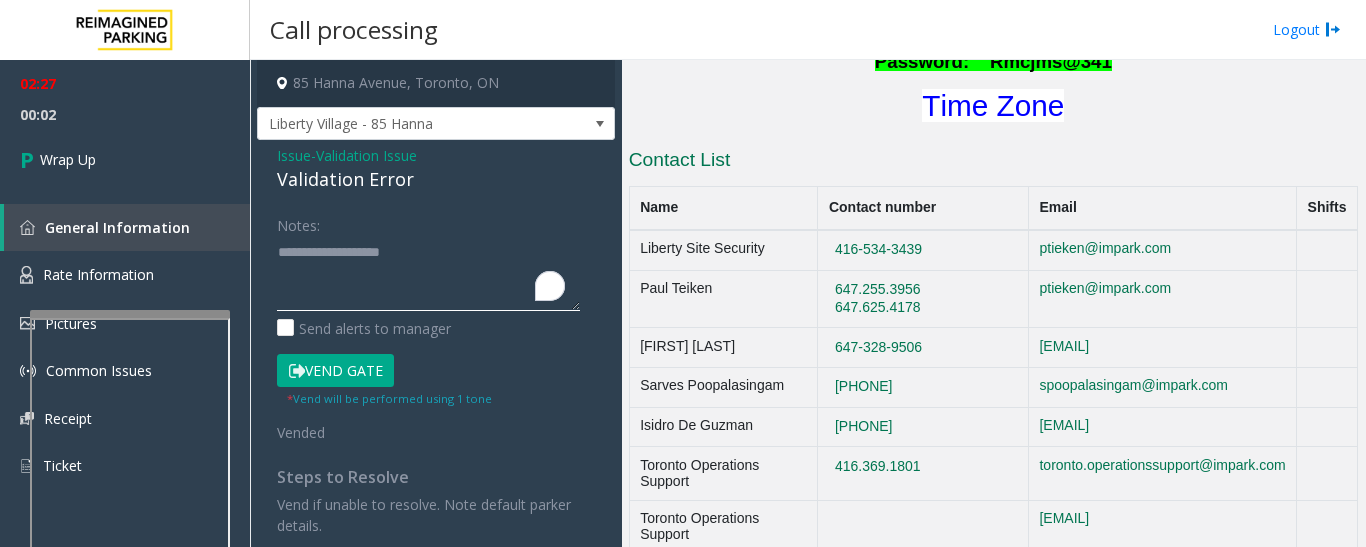 click 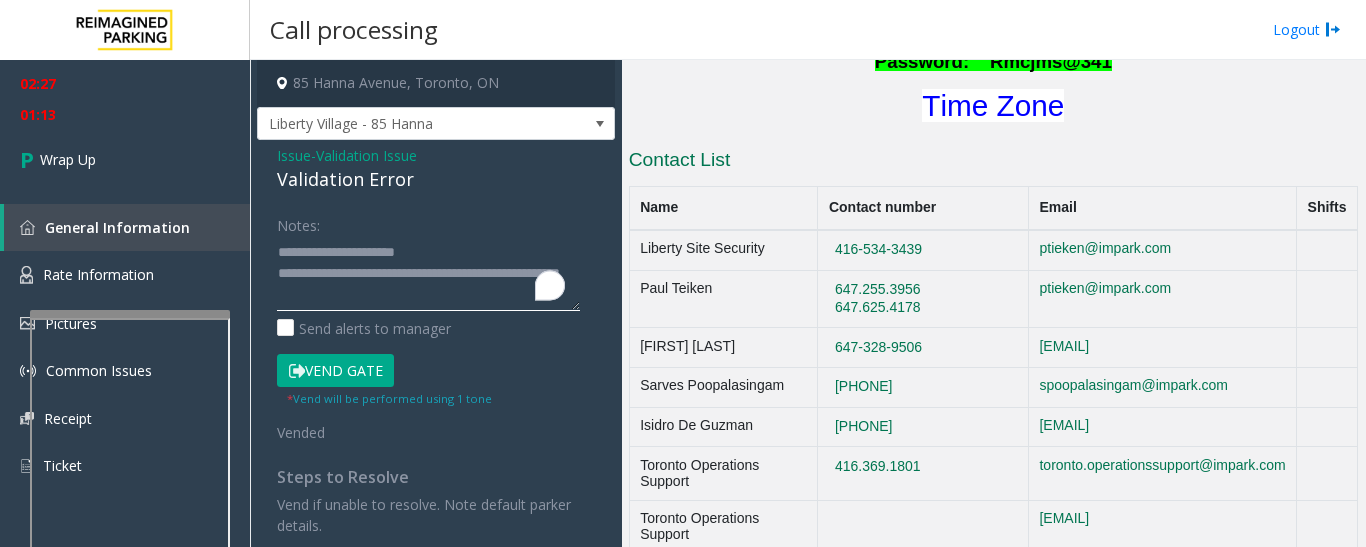 click 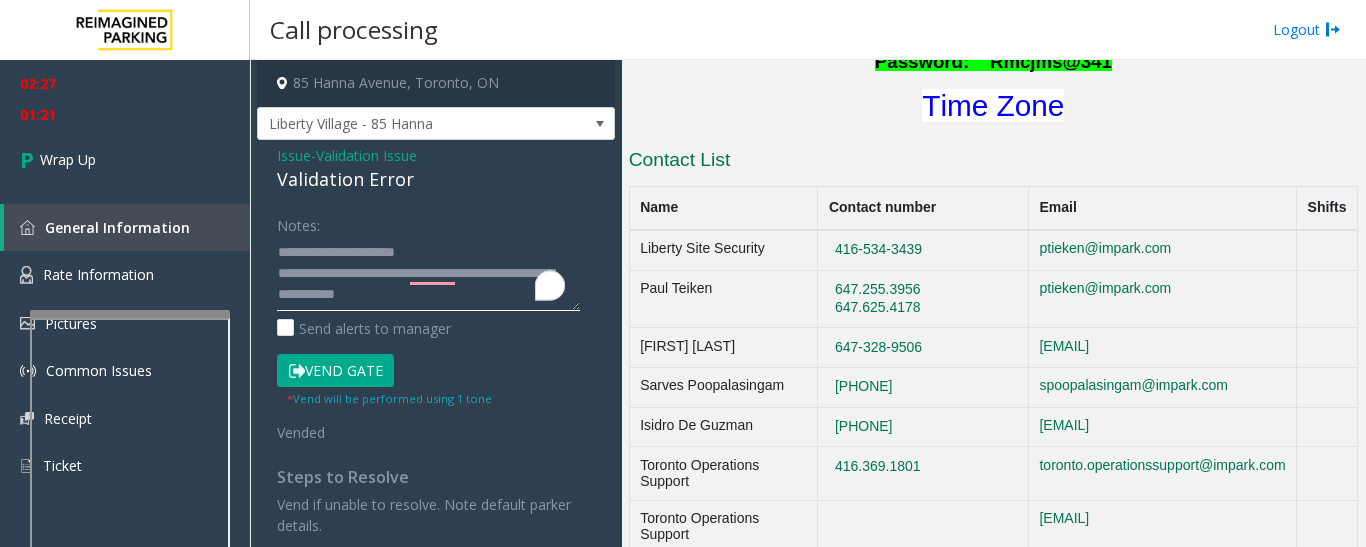 click 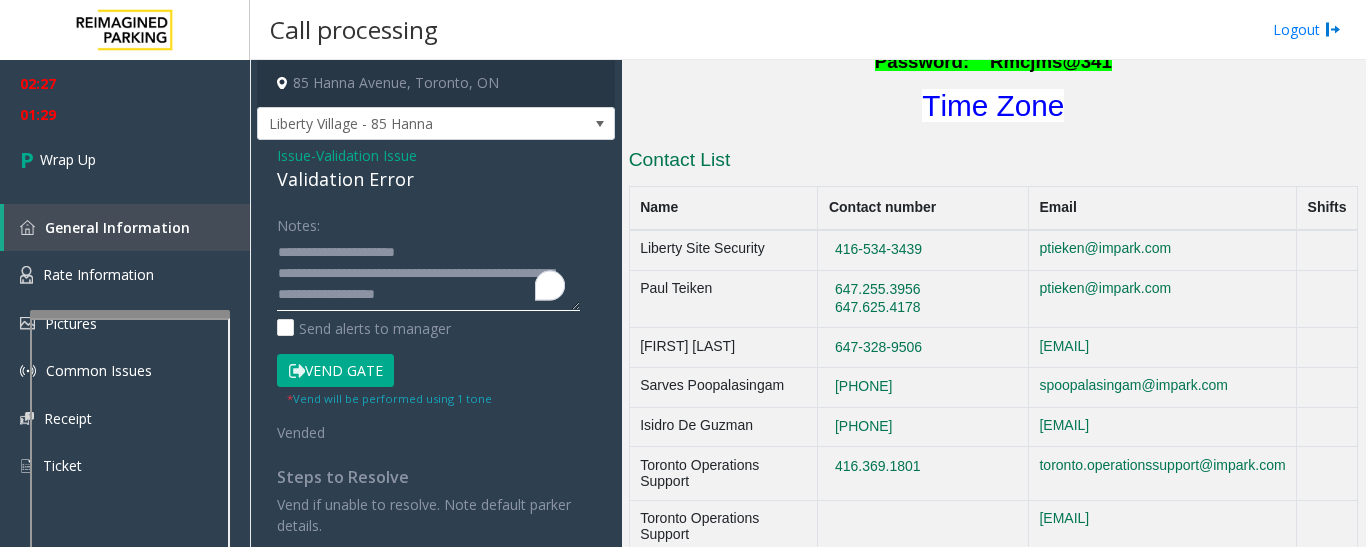 click 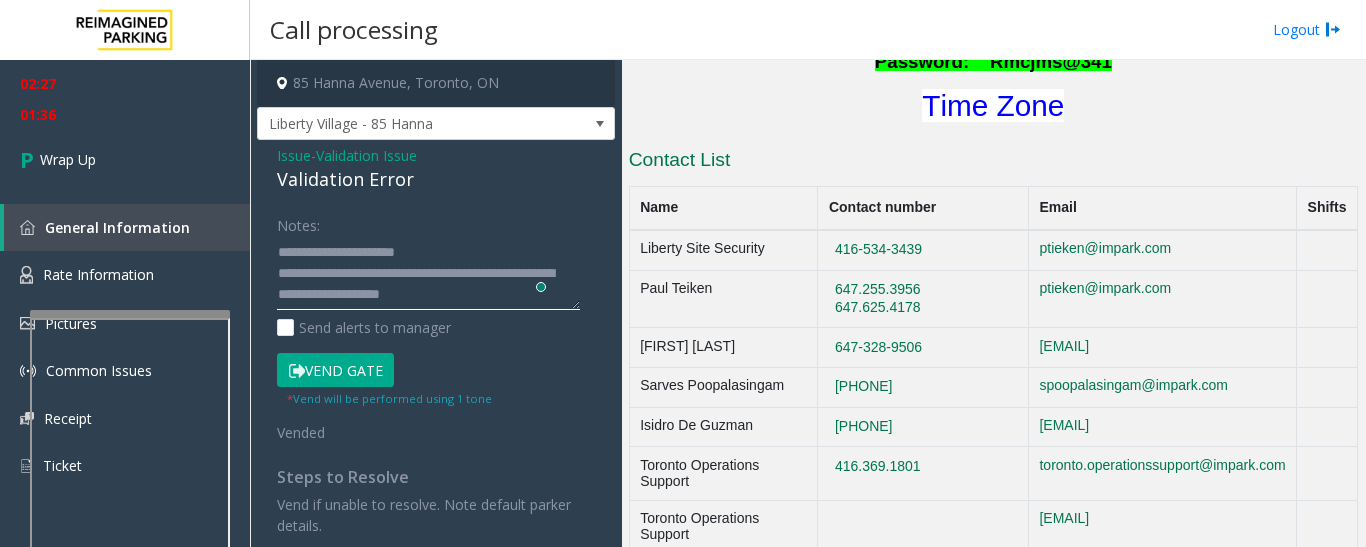 scroll, scrollTop: 16, scrollLeft: 0, axis: vertical 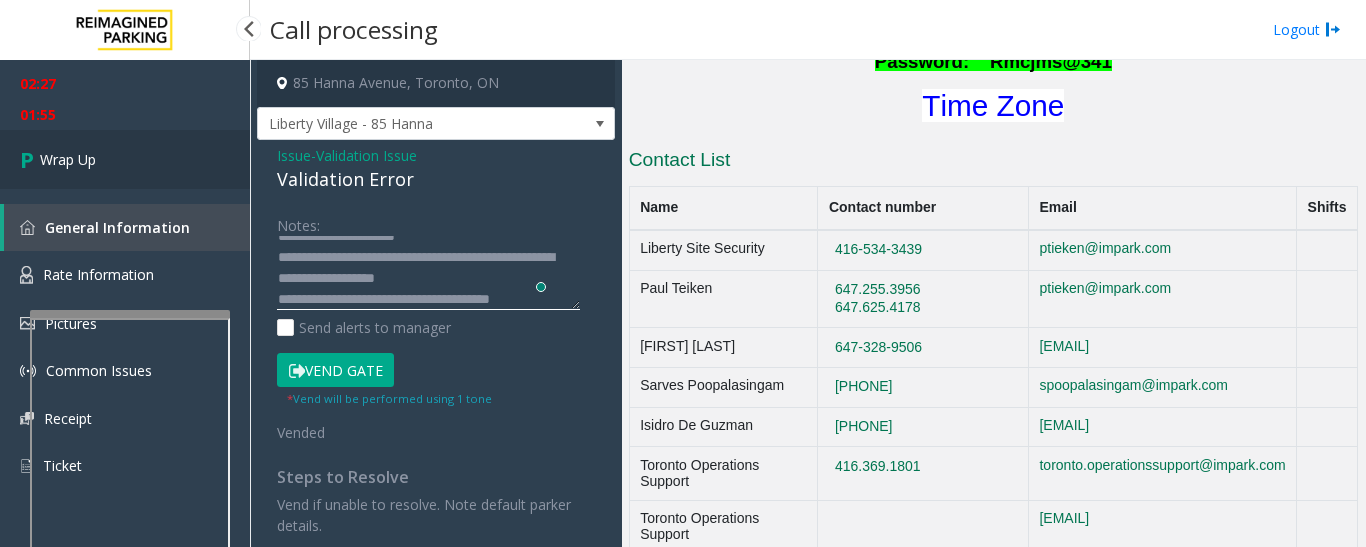 type on "**********" 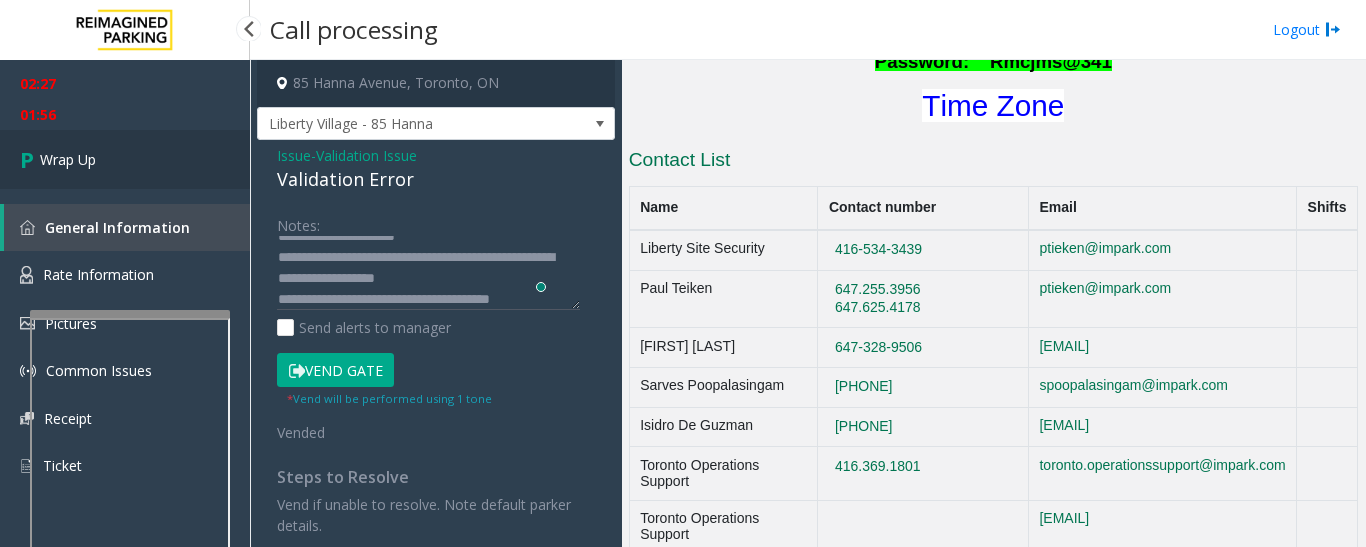 click on "Wrap Up" at bounding box center (68, 159) 